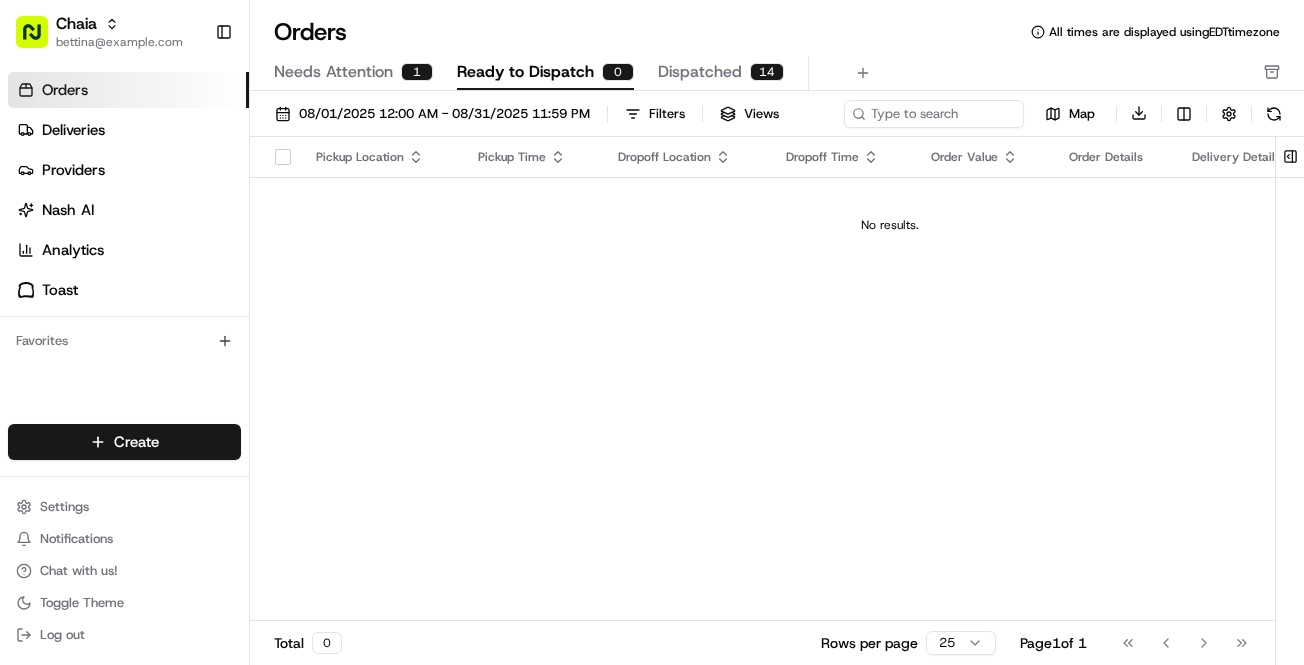 scroll, scrollTop: 0, scrollLeft: 0, axis: both 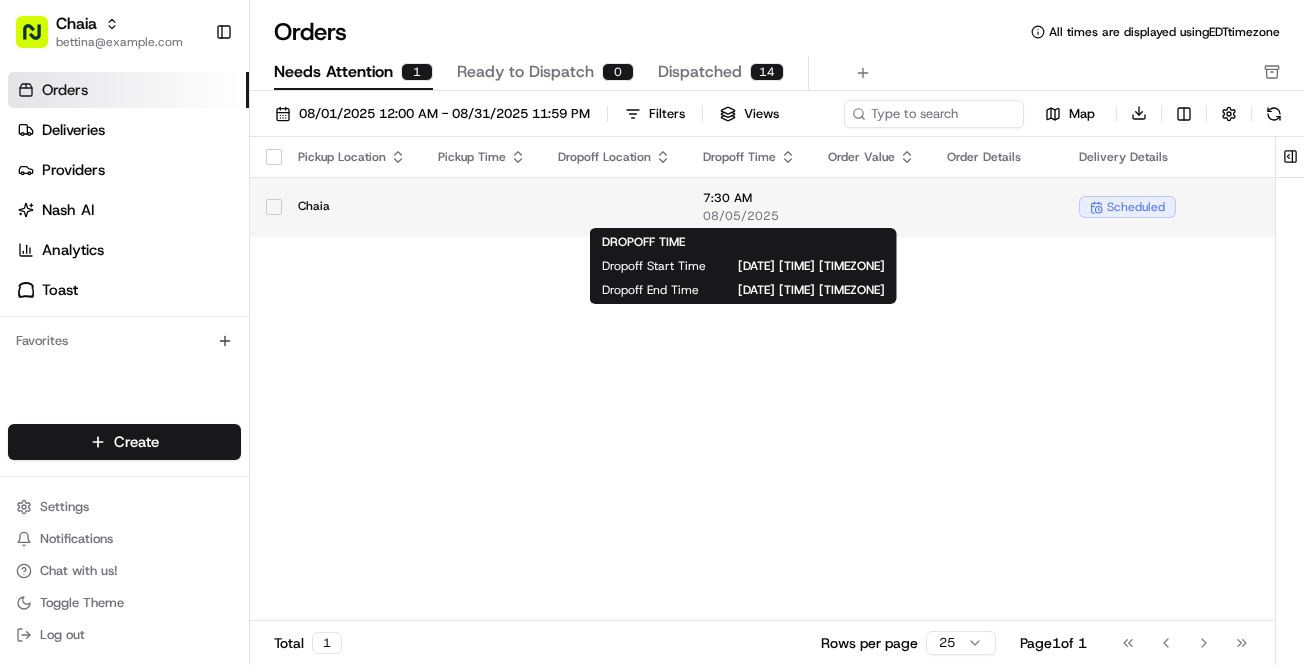 click on "7:30 AM" at bounding box center [749, 198] 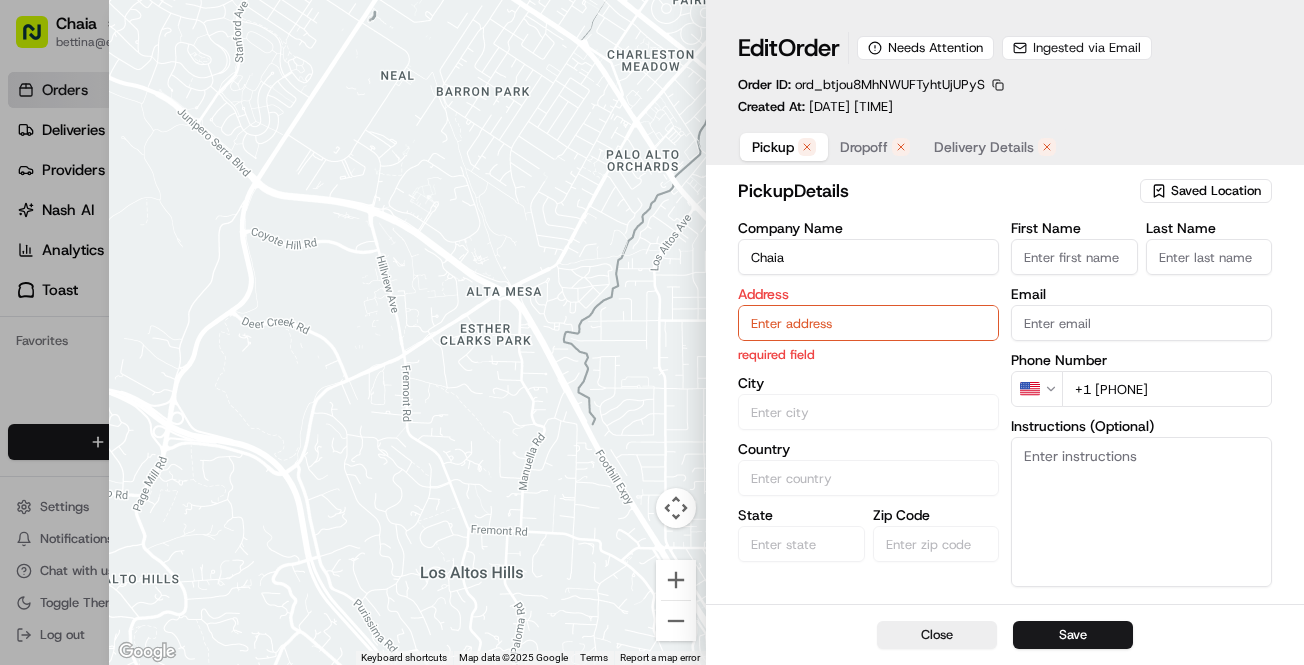 type 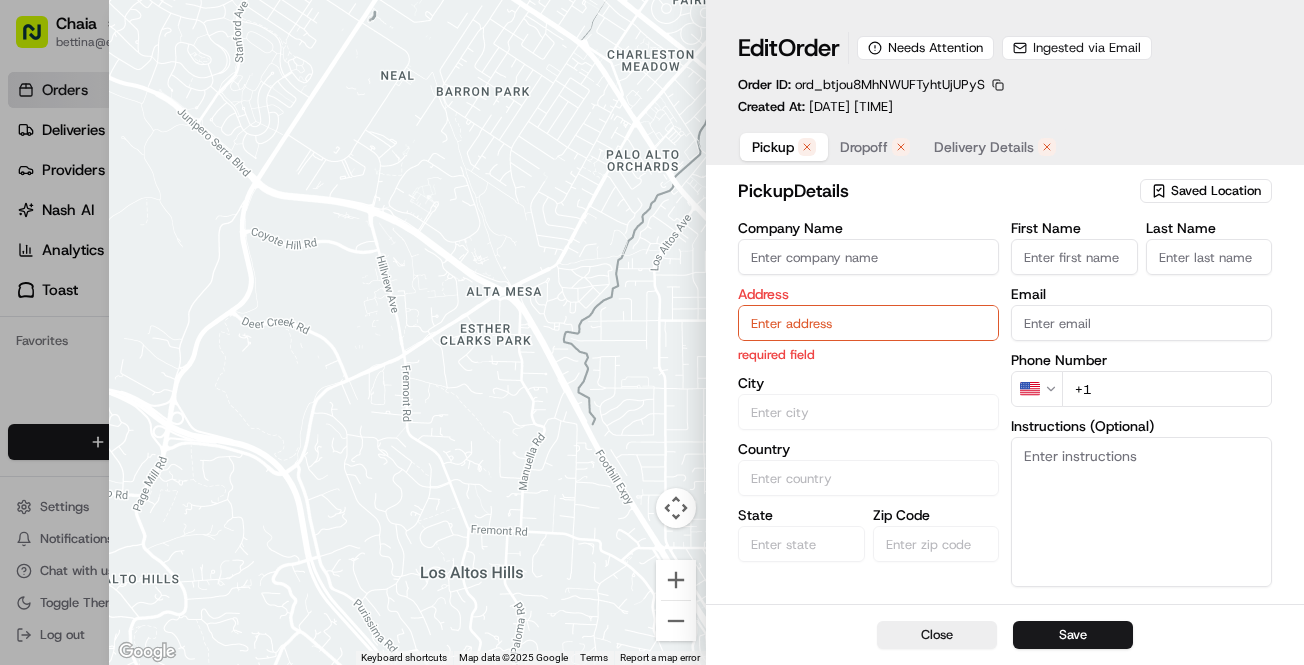 click at bounding box center (652, 332) 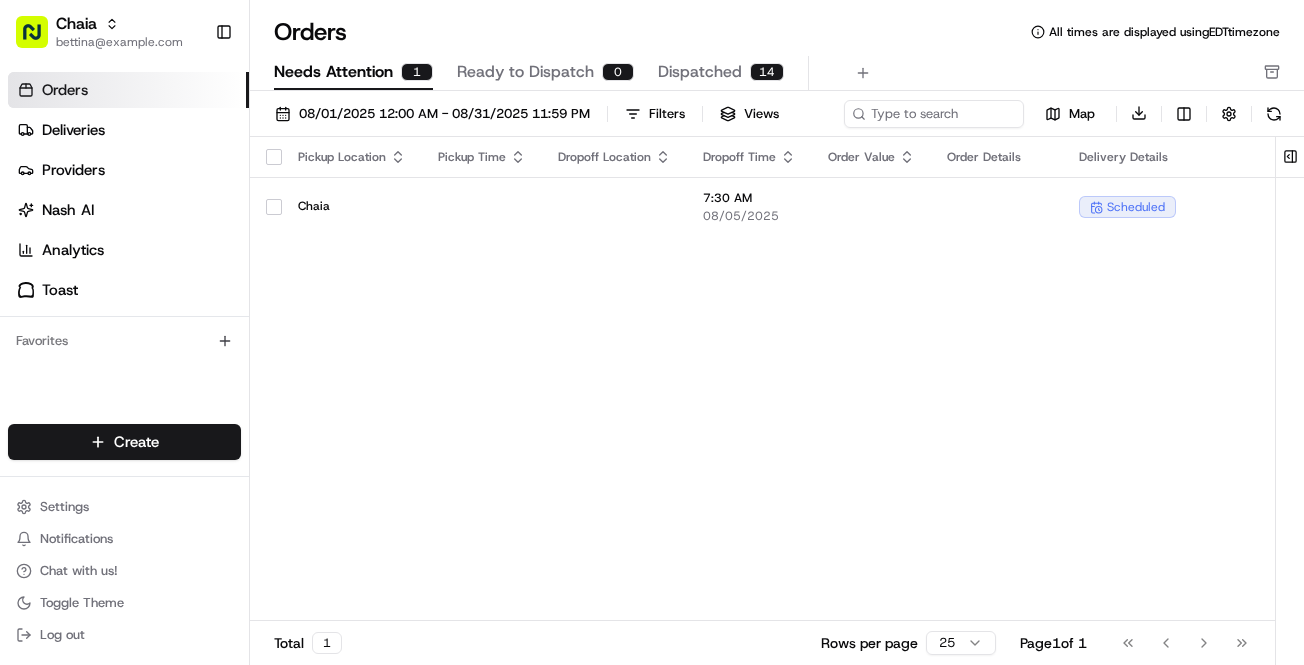 click on "Orders" at bounding box center [128, 90] 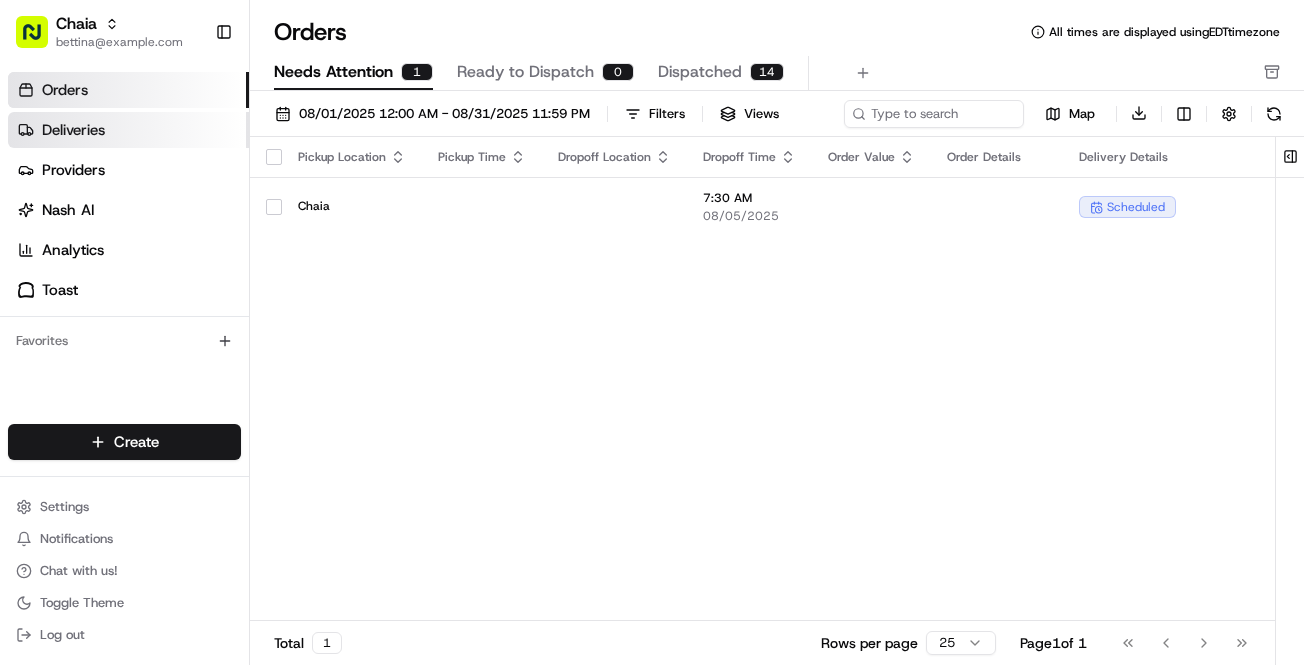 click on "Deliveries" at bounding box center [128, 130] 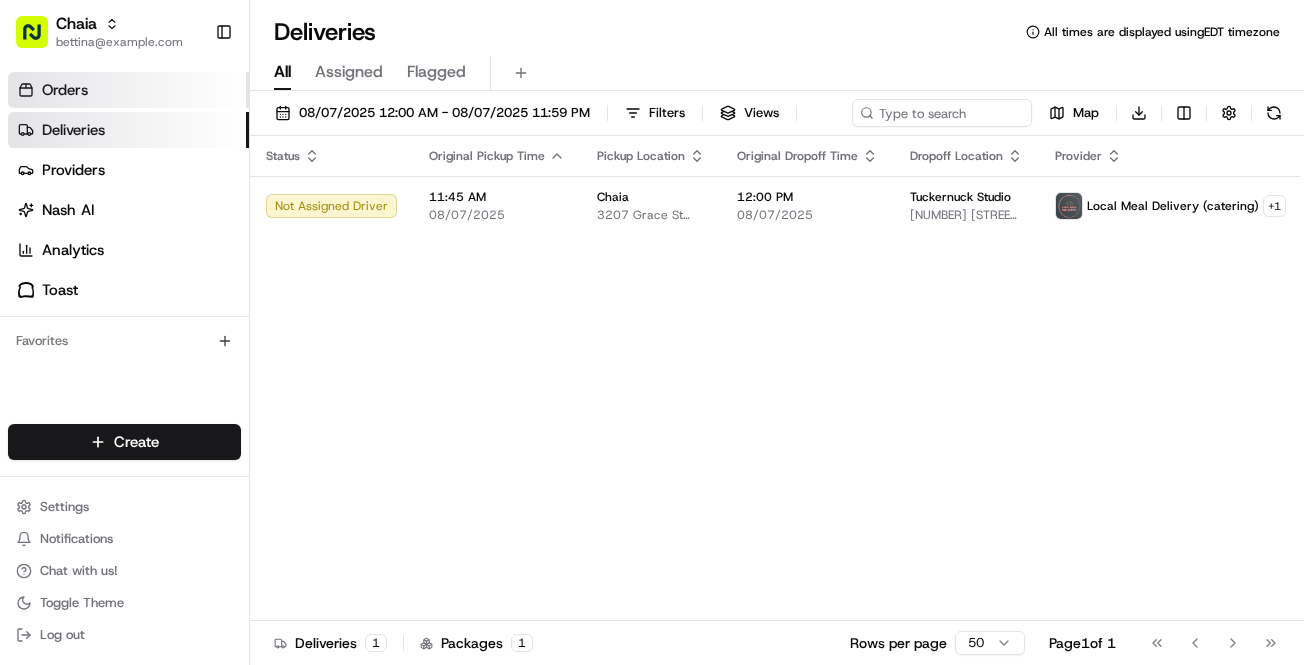click on "Orders" at bounding box center (65, 90) 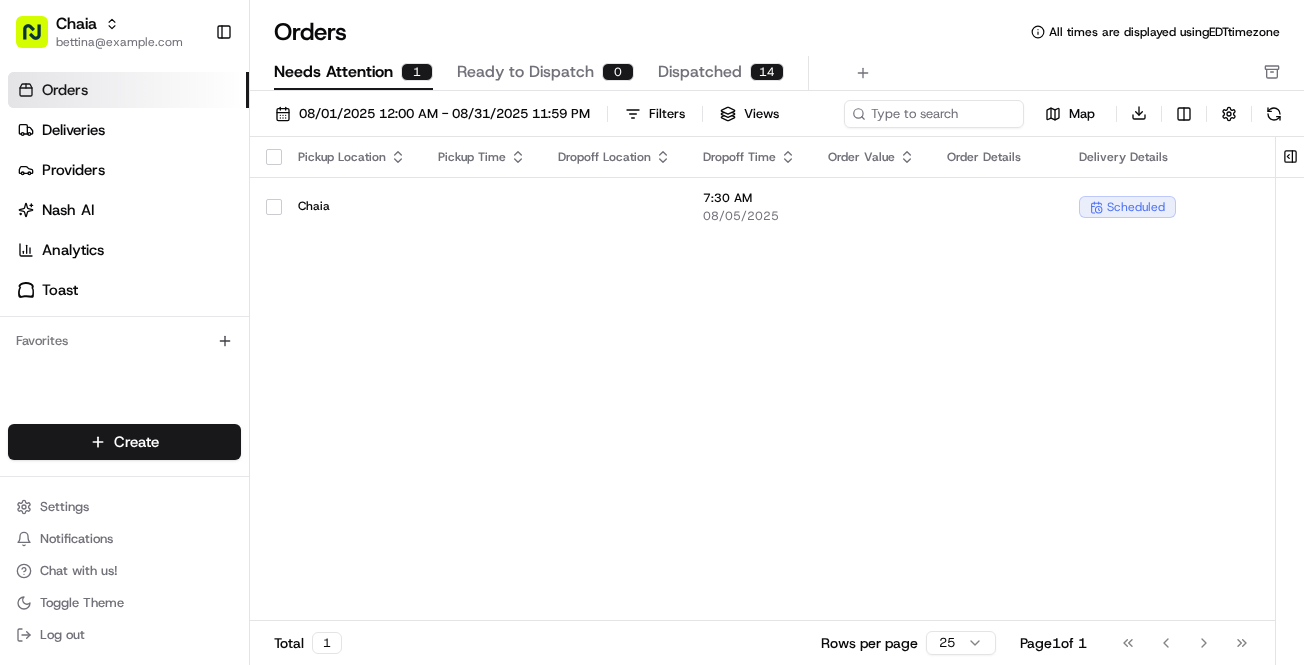 click on "Needs Attention" at bounding box center [333, 72] 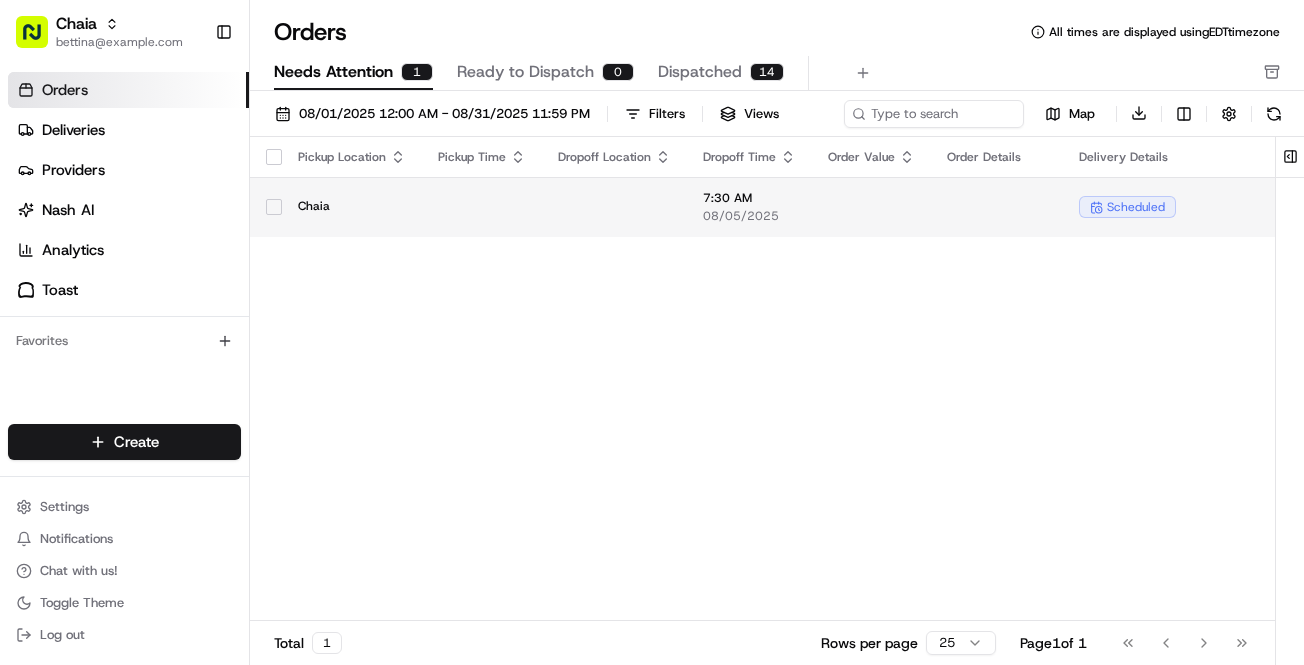 click on "Chaia" at bounding box center (352, 206) 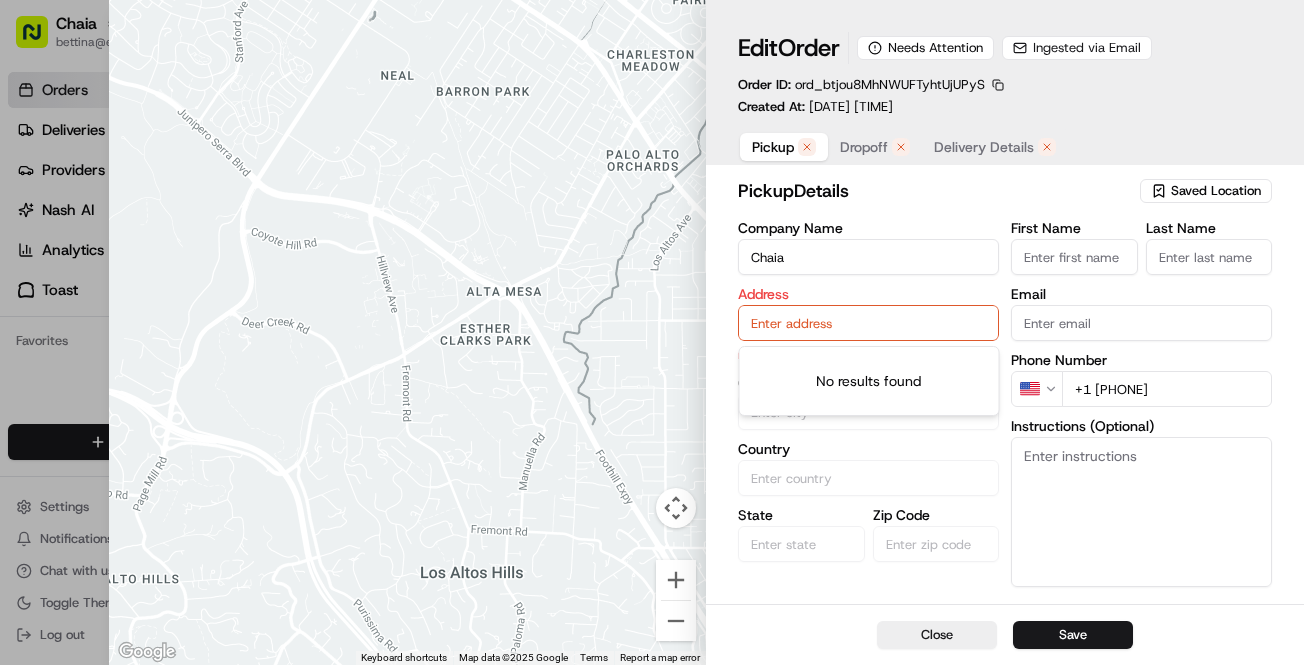 click at bounding box center [868, 323] 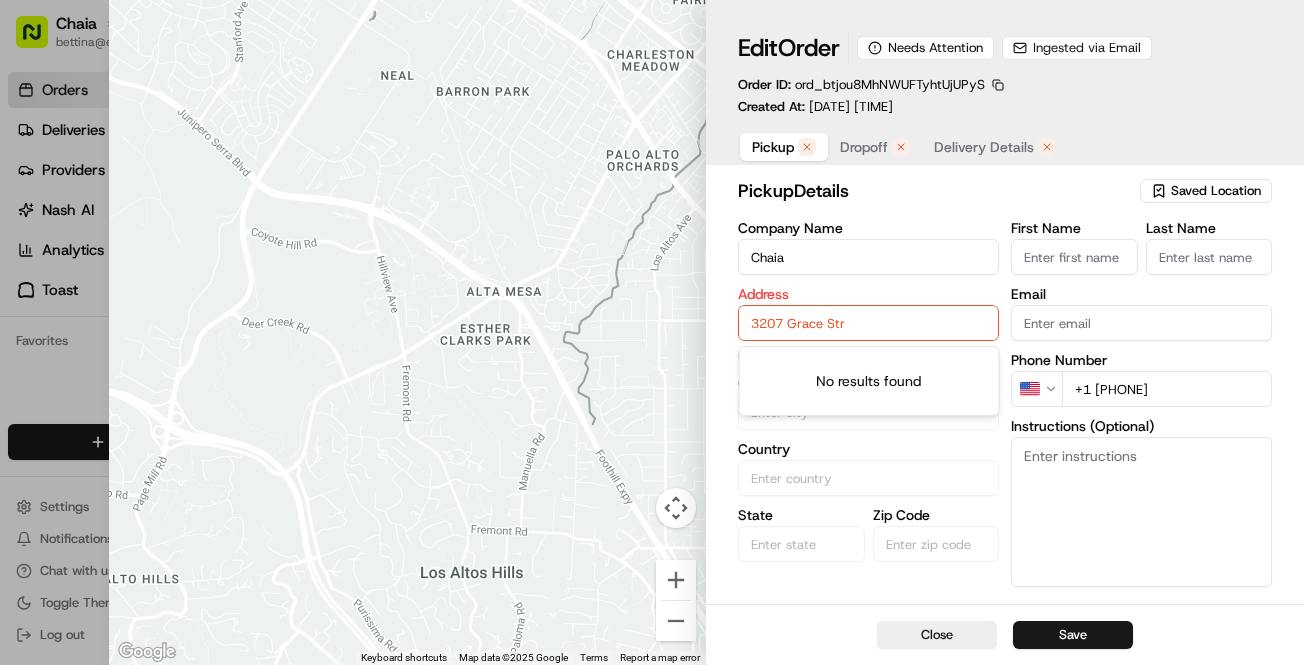 type on "3207 Grace Street NW" 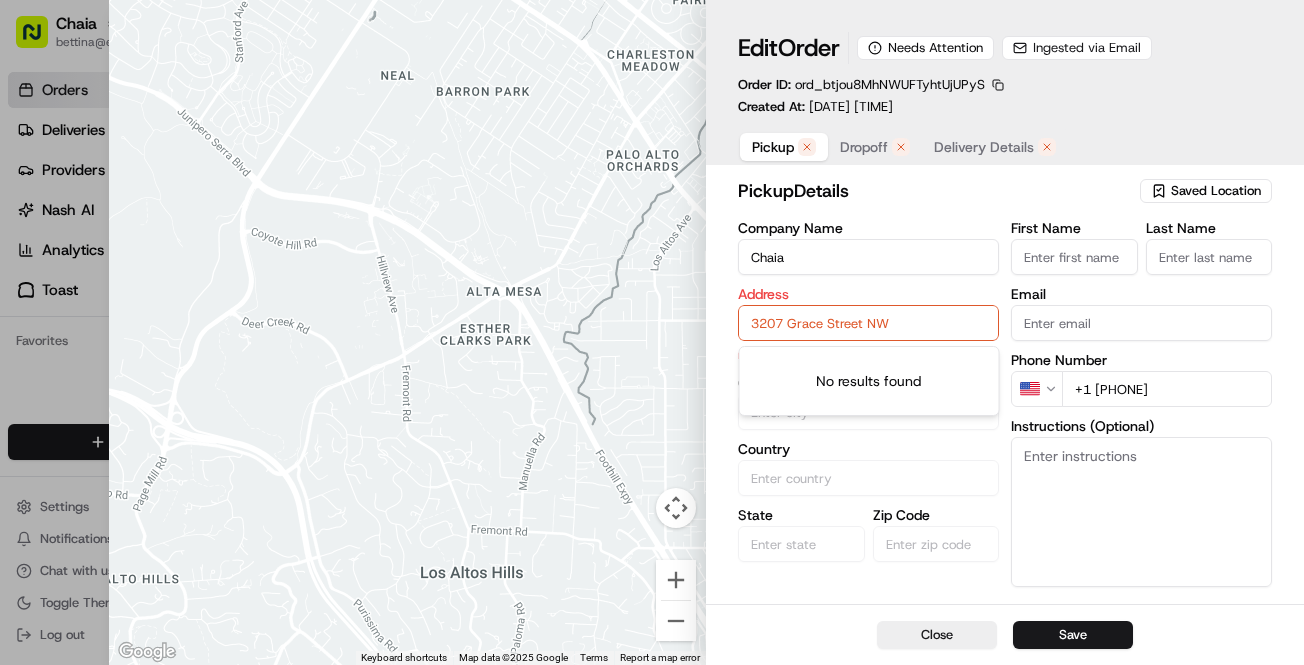 type on "[FIRST]" 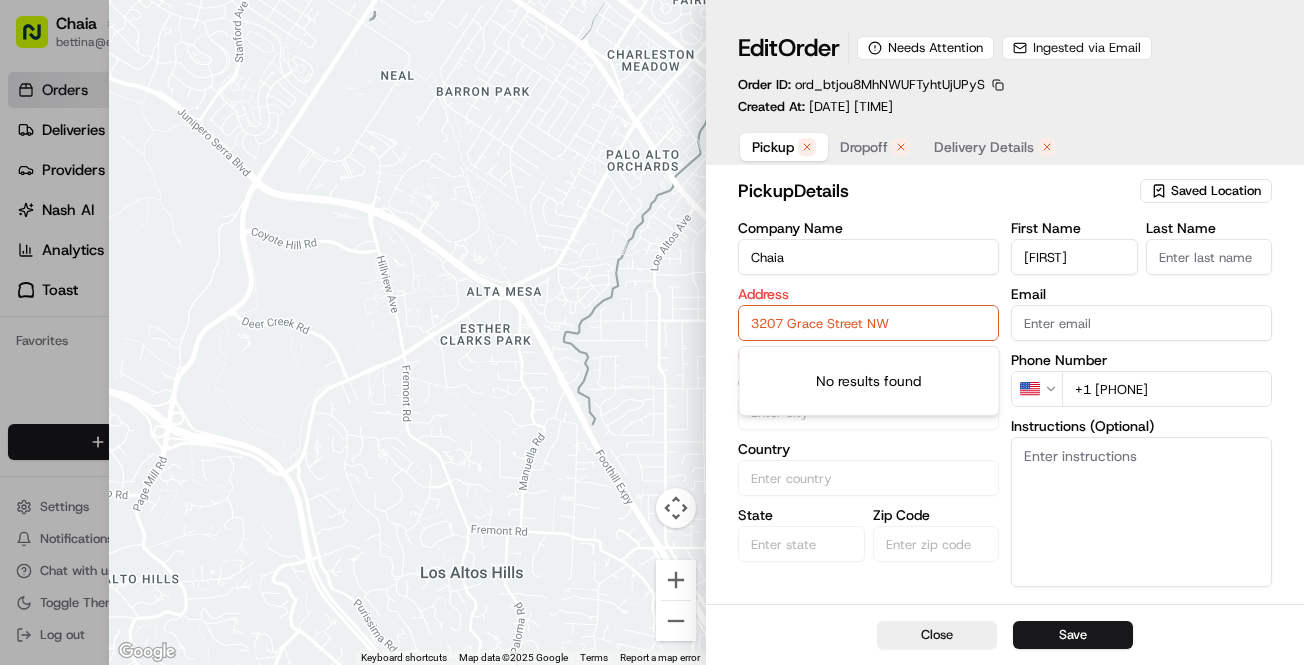 type on "Stern" 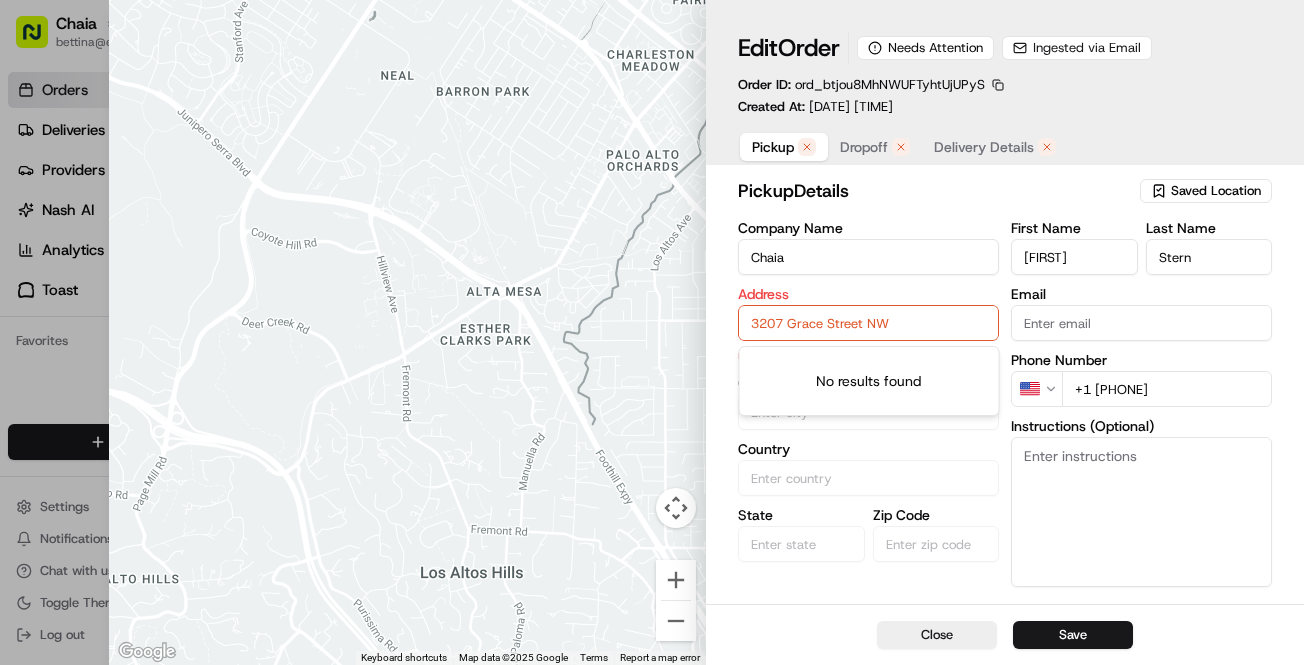 type on "bettina@chaiadc.com" 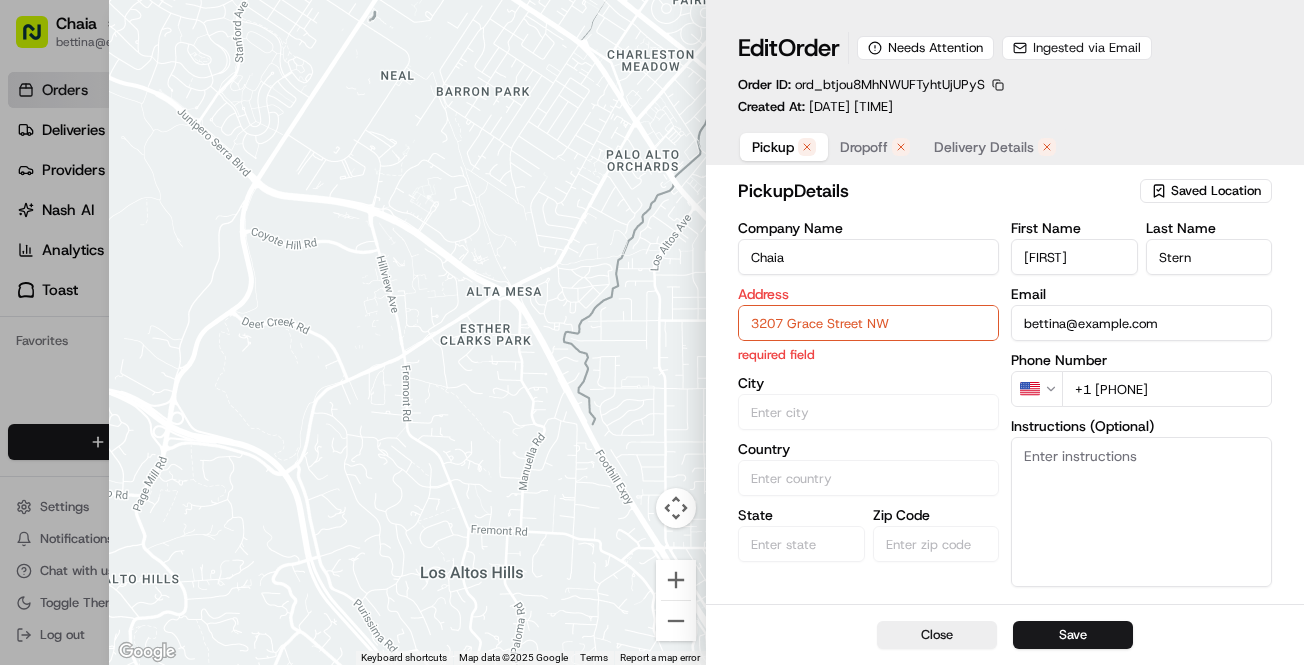 drag, startPoint x: 1213, startPoint y: 387, endPoint x: 1128, endPoint y: 386, distance: 85.00588 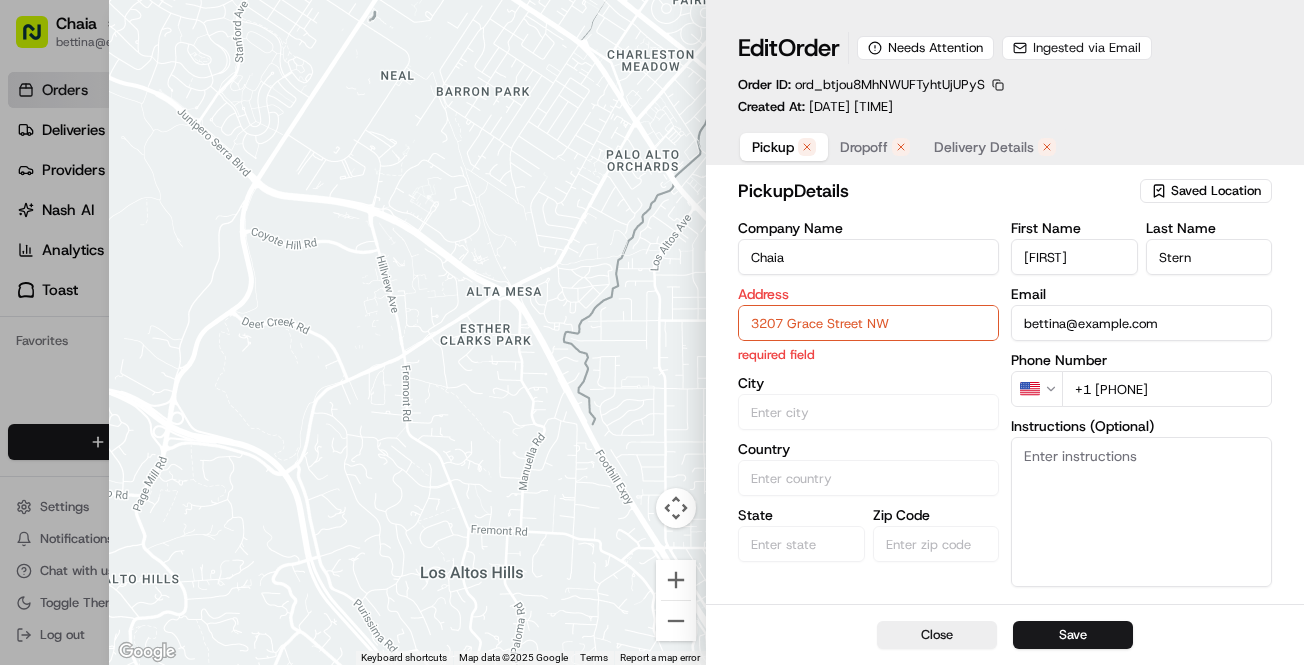 click on "+1 202 290 1019" at bounding box center (1167, 389) 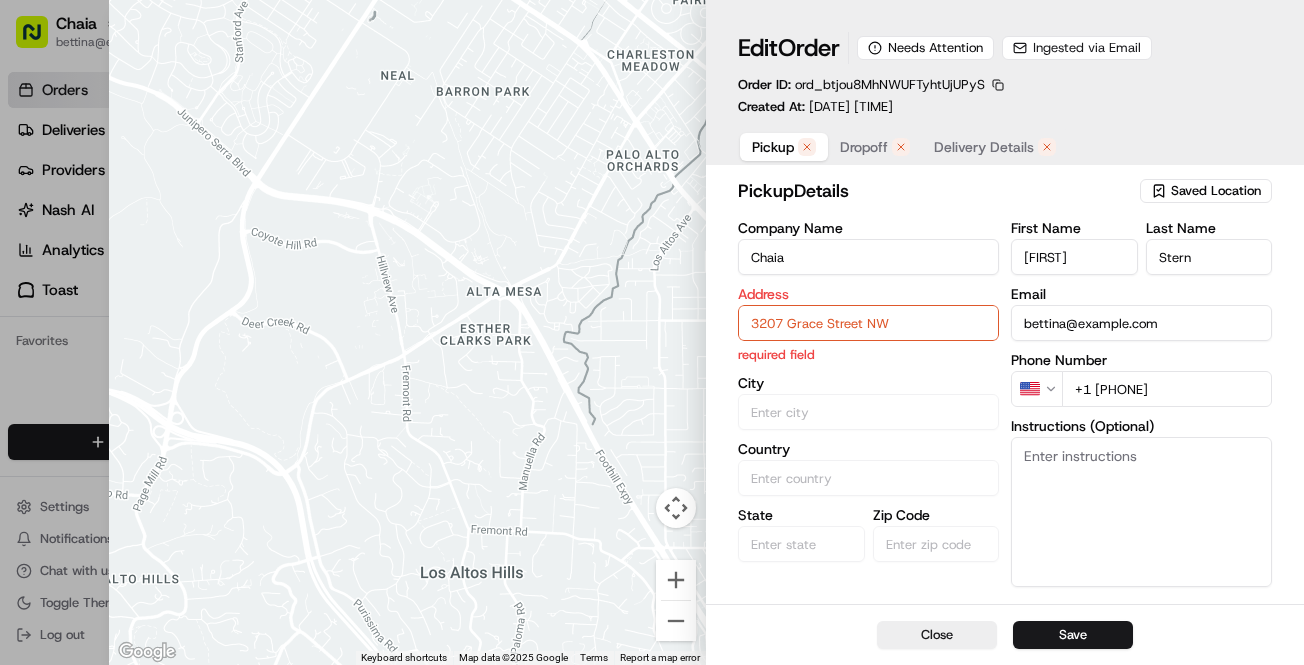 type on "+1 202 744 7010" 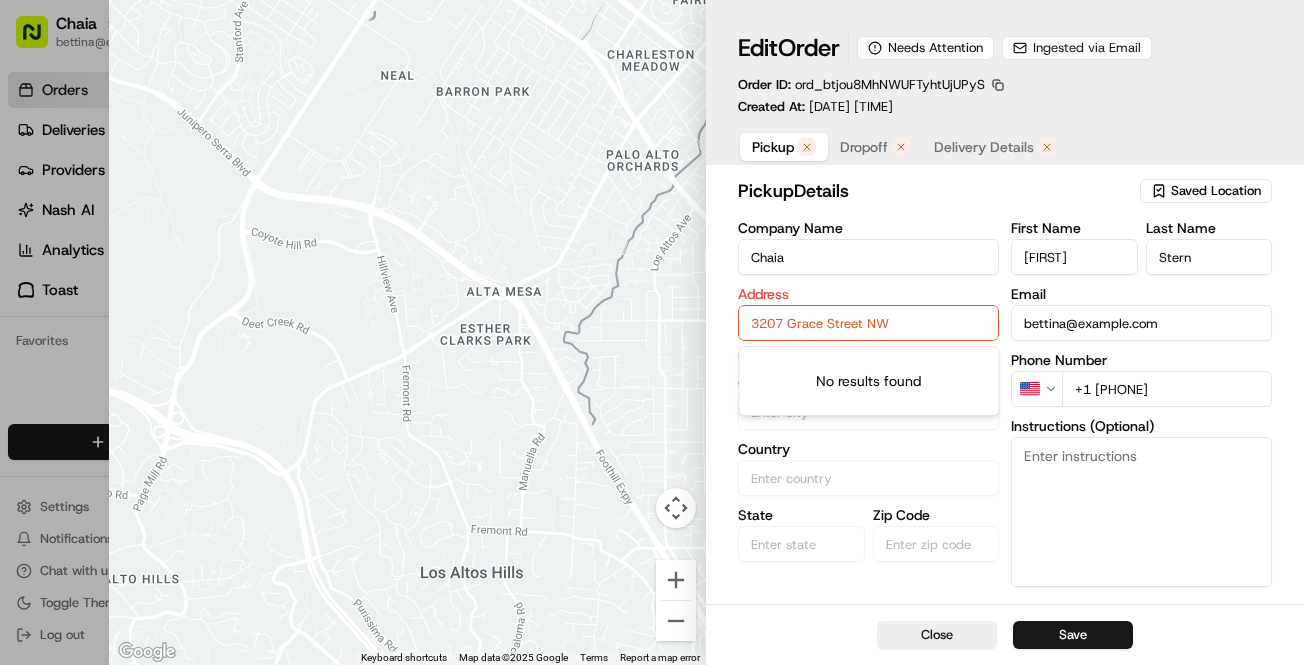 click on "3207 Grace Street NW" at bounding box center [868, 323] 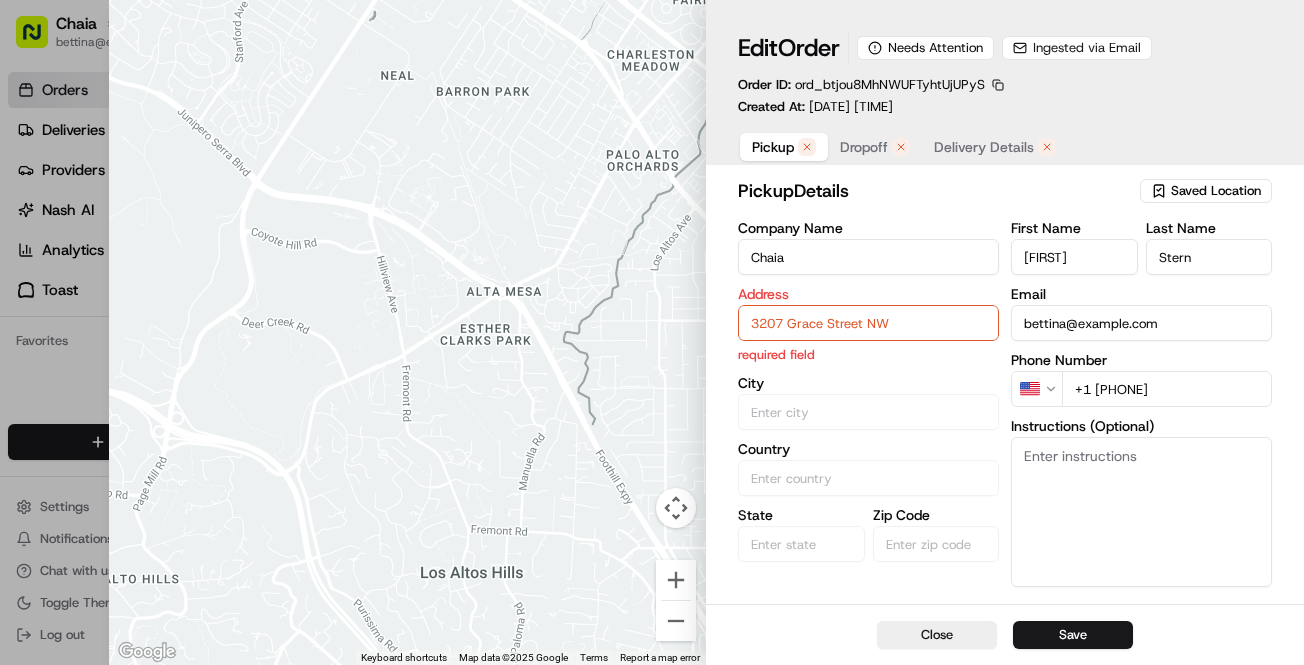 click on "3207 Grace Street NW" at bounding box center (868, 323) 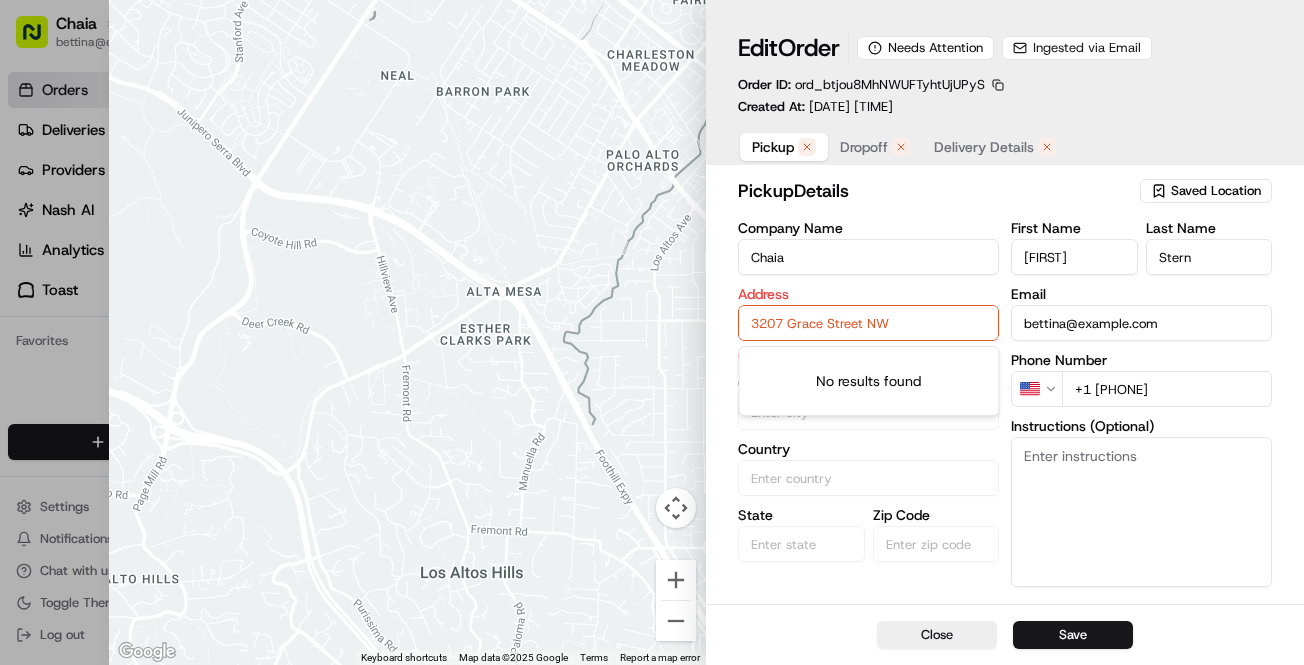 type on "[NUMBER] [STREET], [CITY], [STATE] [POSTAL_CODE], [COUNTRY]" 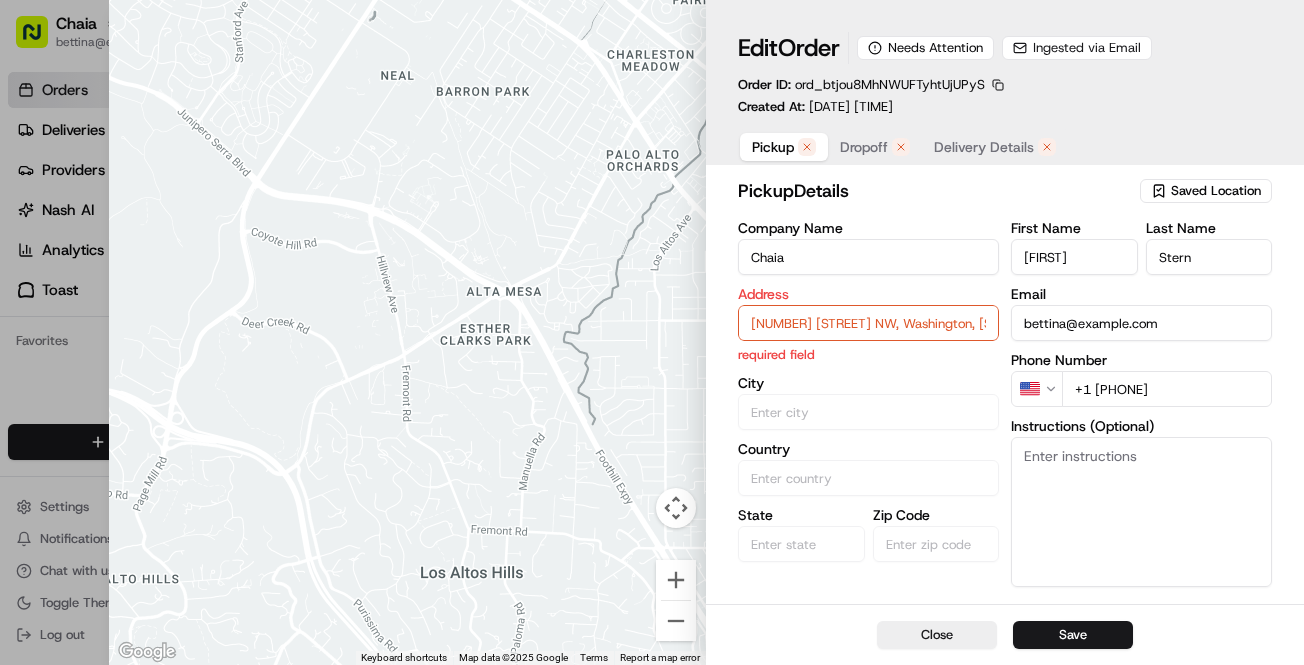 click on "[NUMBER] [STREET], [CITY], [STATE] [POSTAL_CODE], [COUNTRY]" at bounding box center [868, 323] 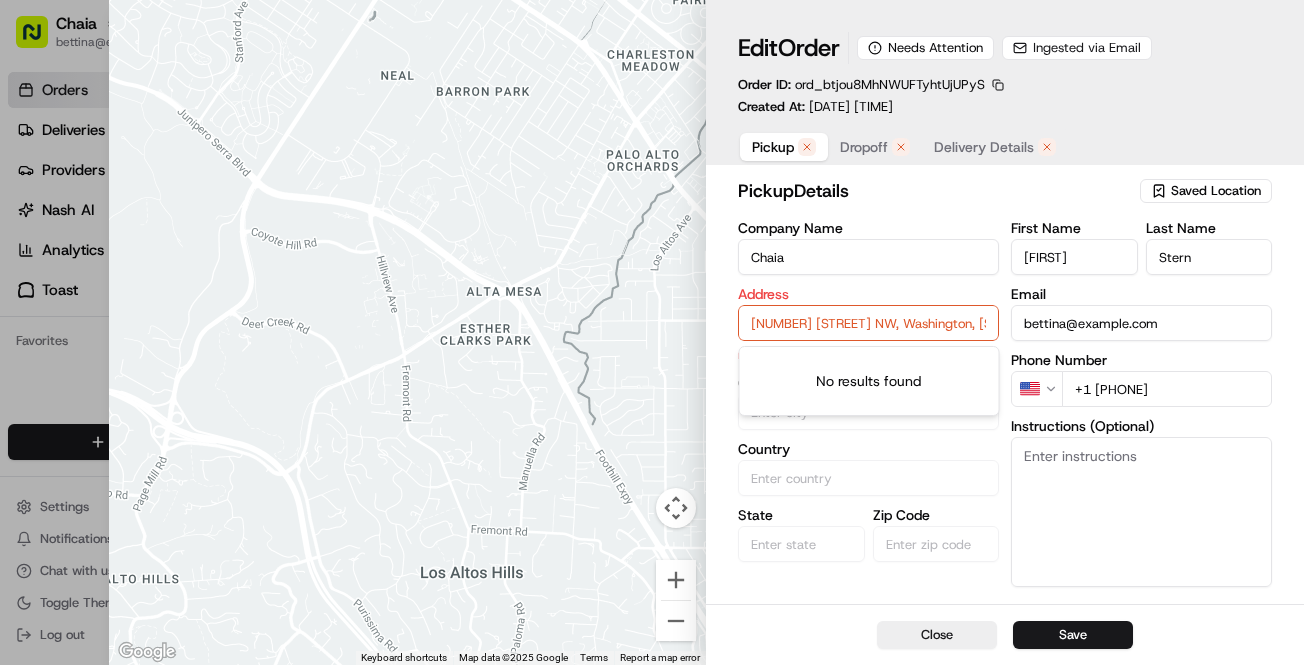 click on "Chaia" at bounding box center [868, 257] 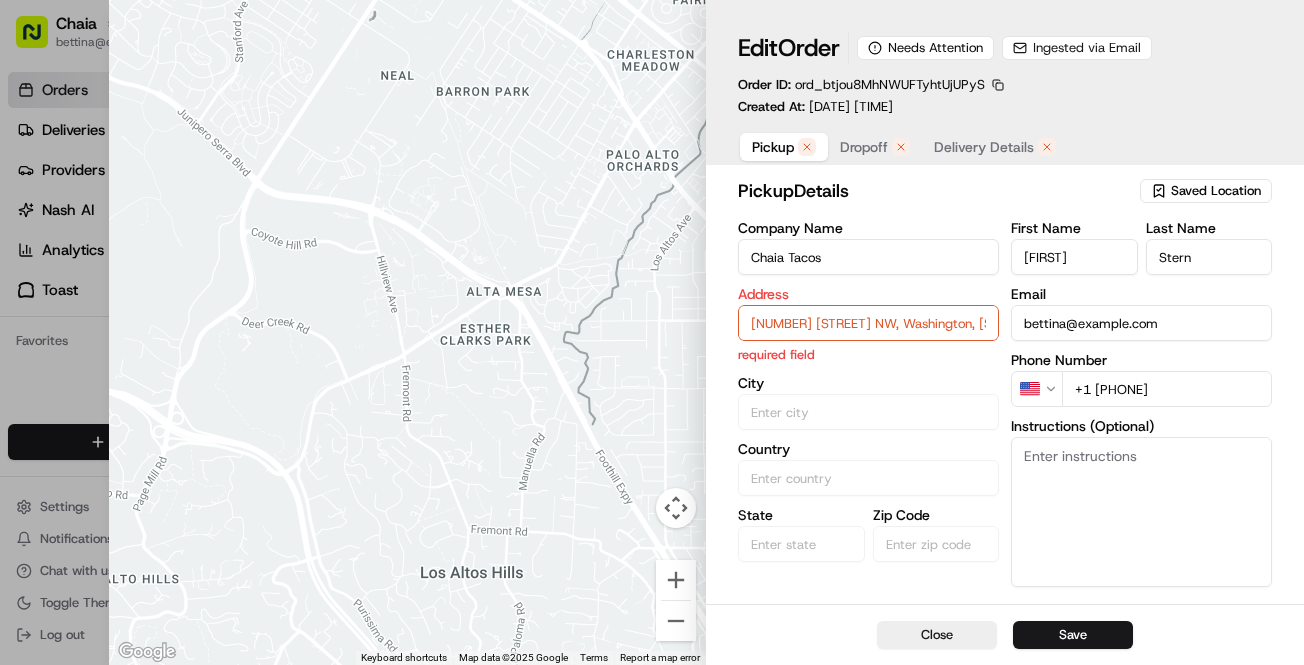 type on "Chaia Tacos" 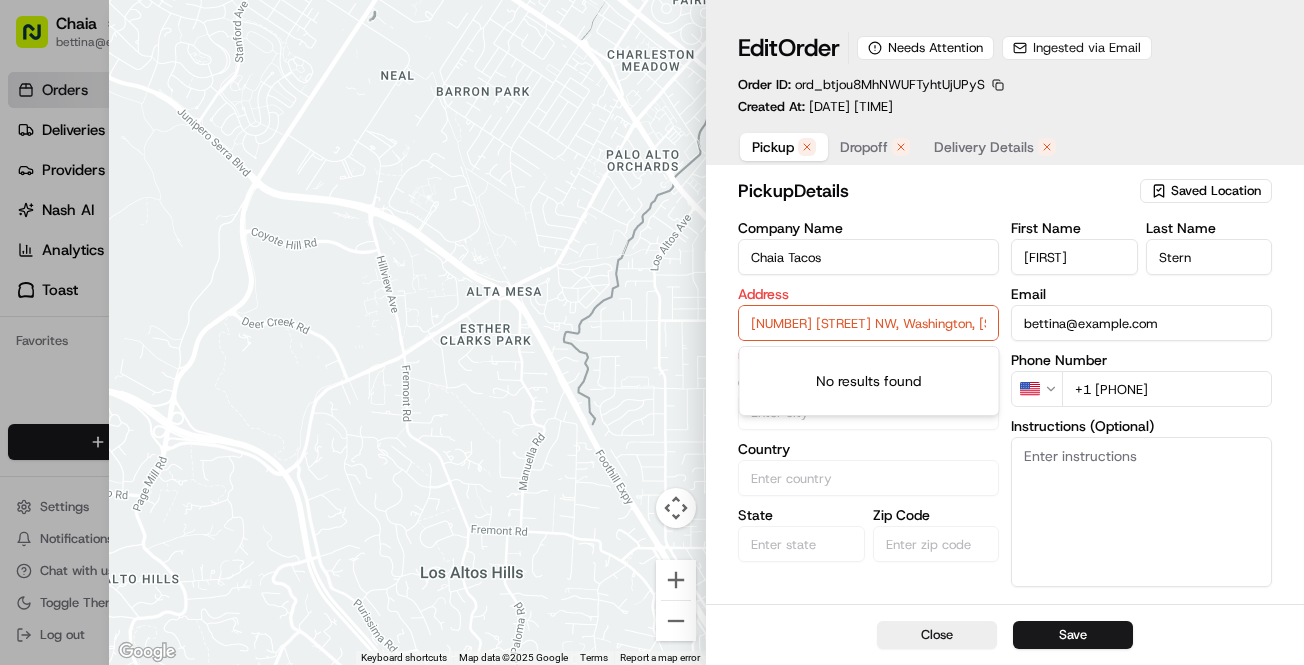 drag, startPoint x: 874, startPoint y: 320, endPoint x: 946, endPoint y: 323, distance: 72.06247 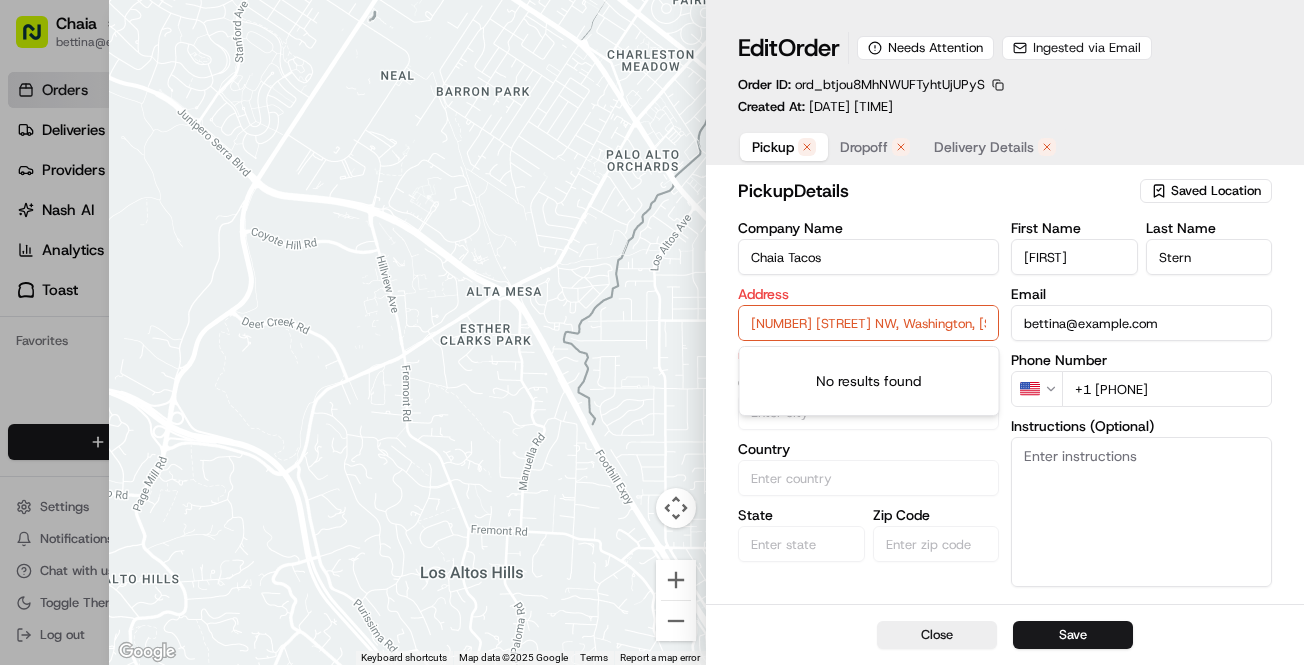 click on "3207 [STREET] St NW, [CITY], [STATE] [POSTAL_CODE], [COUNTRY]" at bounding box center [868, 323] 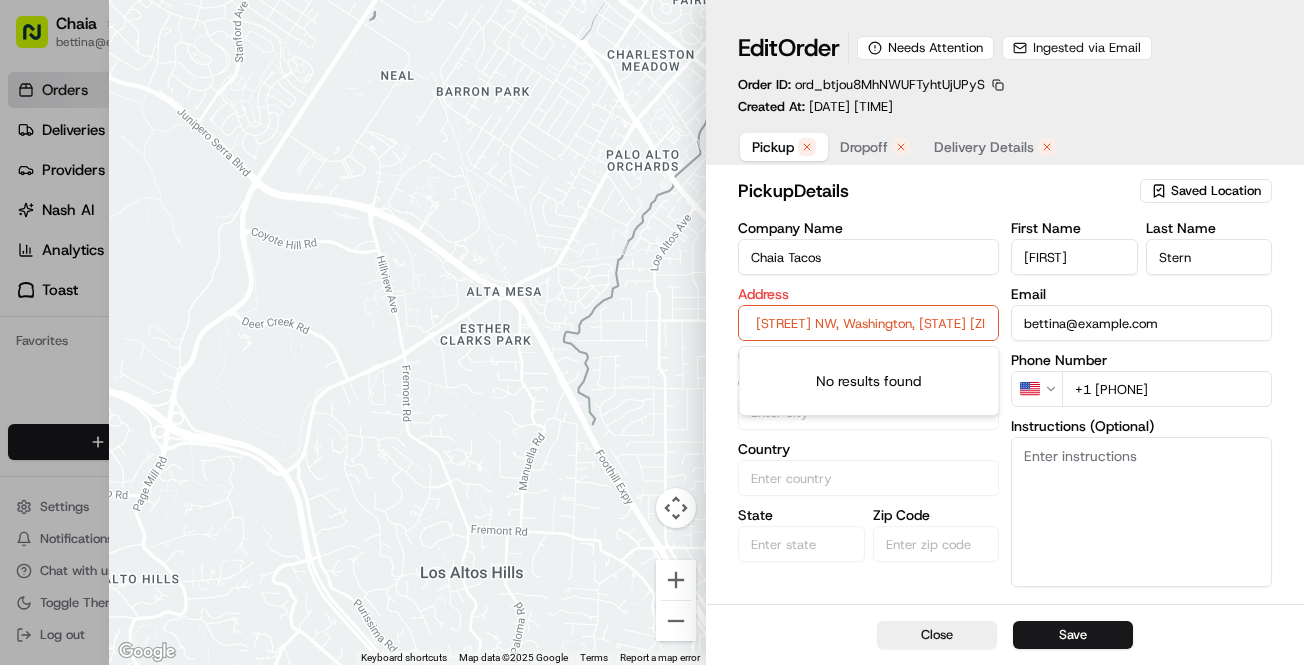 drag, startPoint x: 866, startPoint y: 324, endPoint x: 1087, endPoint y: 329, distance: 221.05655 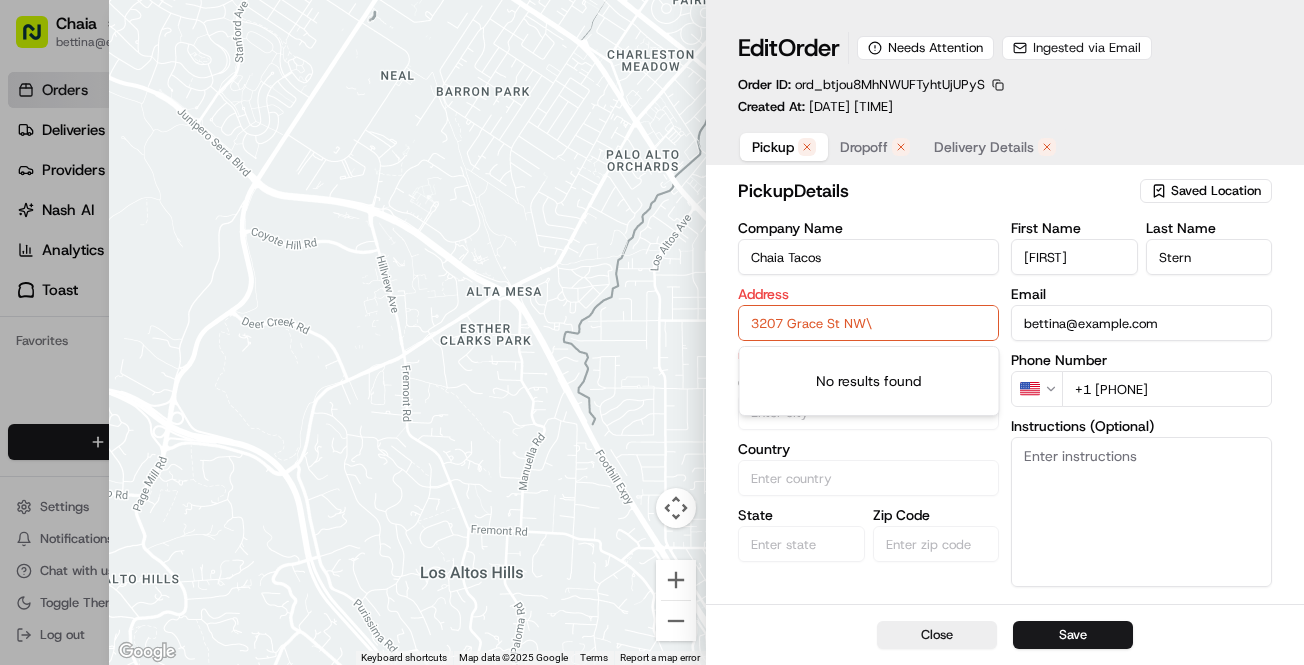 scroll, scrollTop: 0, scrollLeft: 0, axis: both 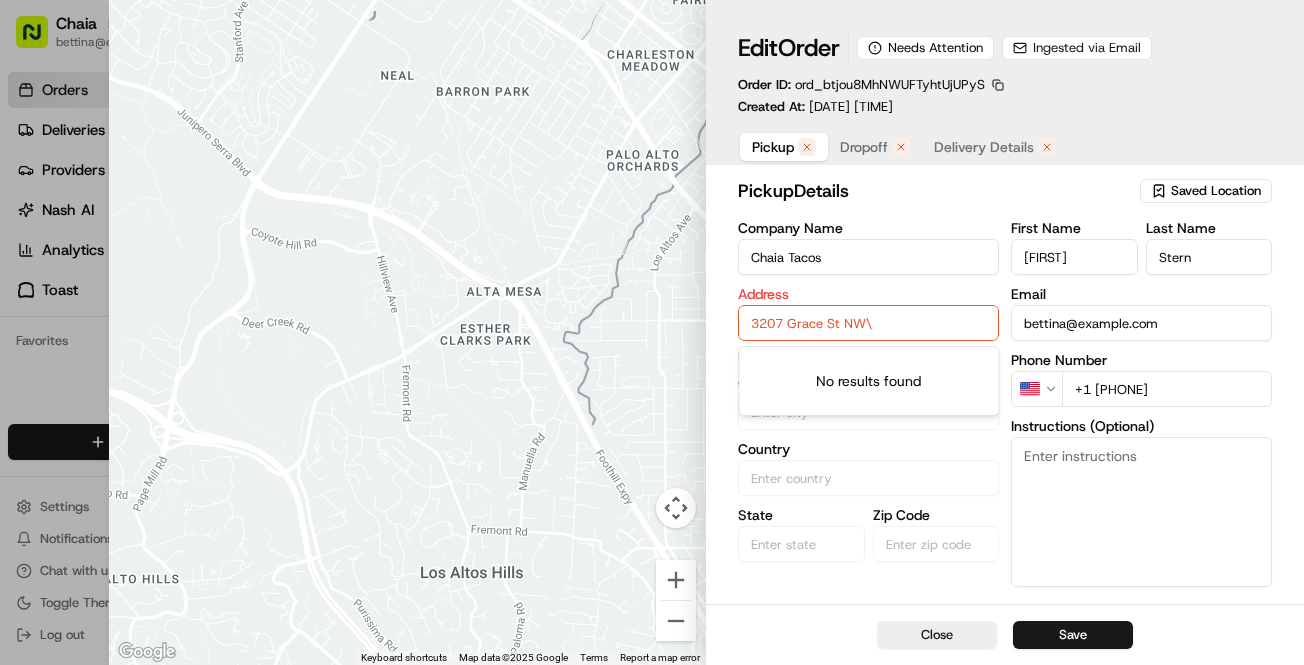 type on "3207 [STREET] St NW, [CITY], [STATE] [POSTAL_CODE], [COUNTRY]" 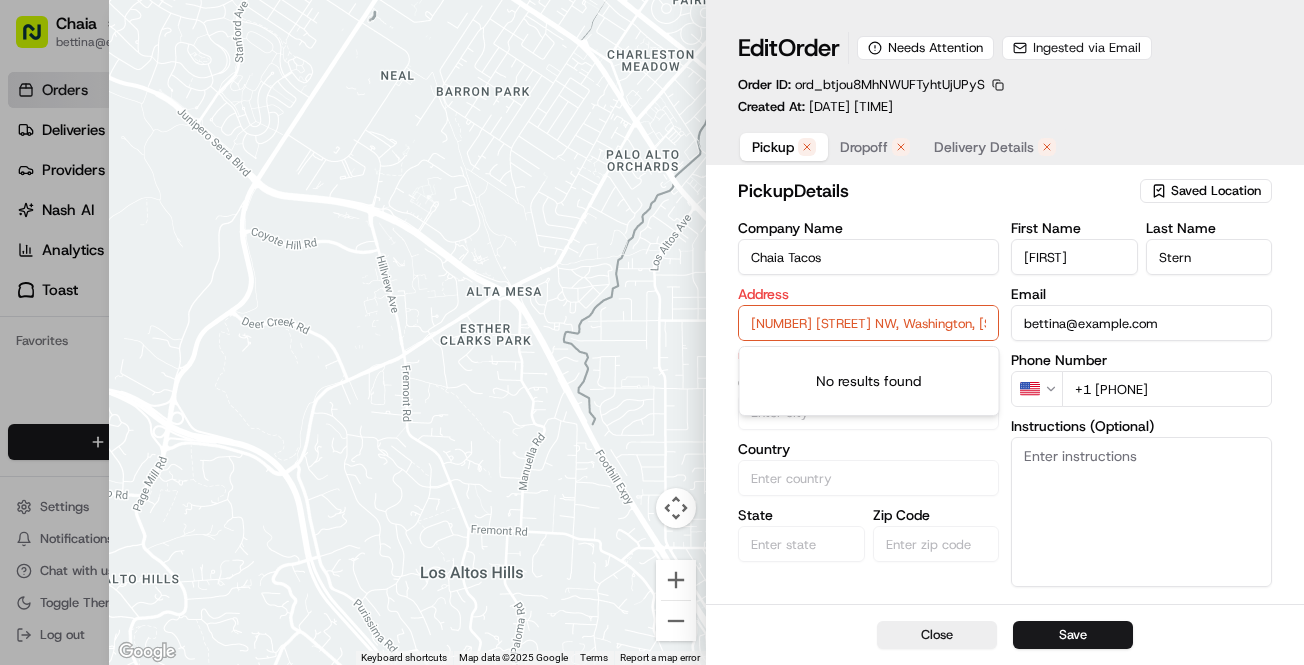 click on "Country" at bounding box center (868, 449) 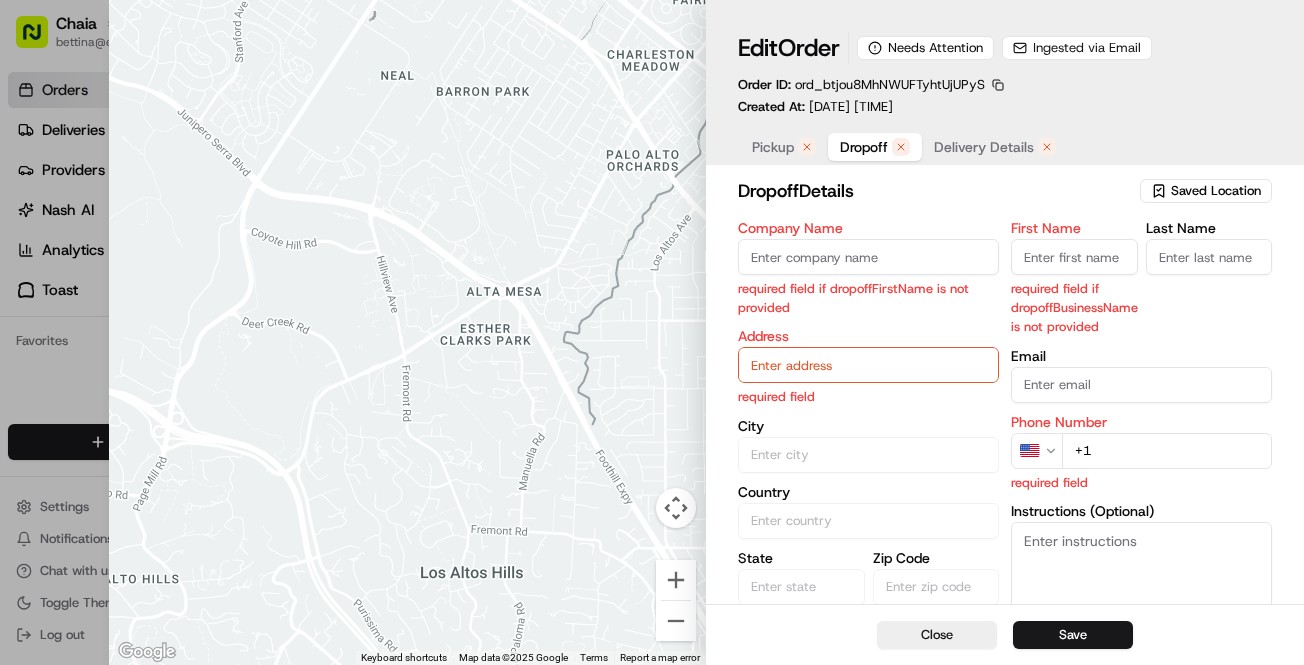 click on "Dropoff" at bounding box center (864, 147) 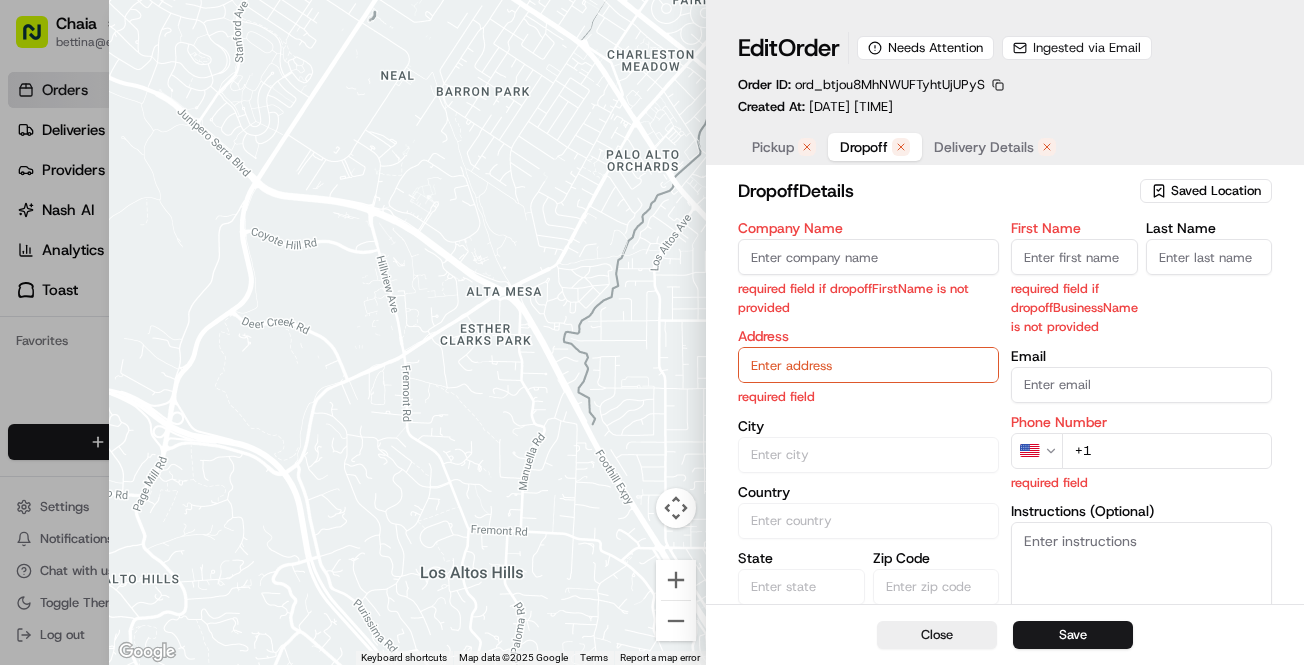 click on "Company Name" at bounding box center (868, 257) 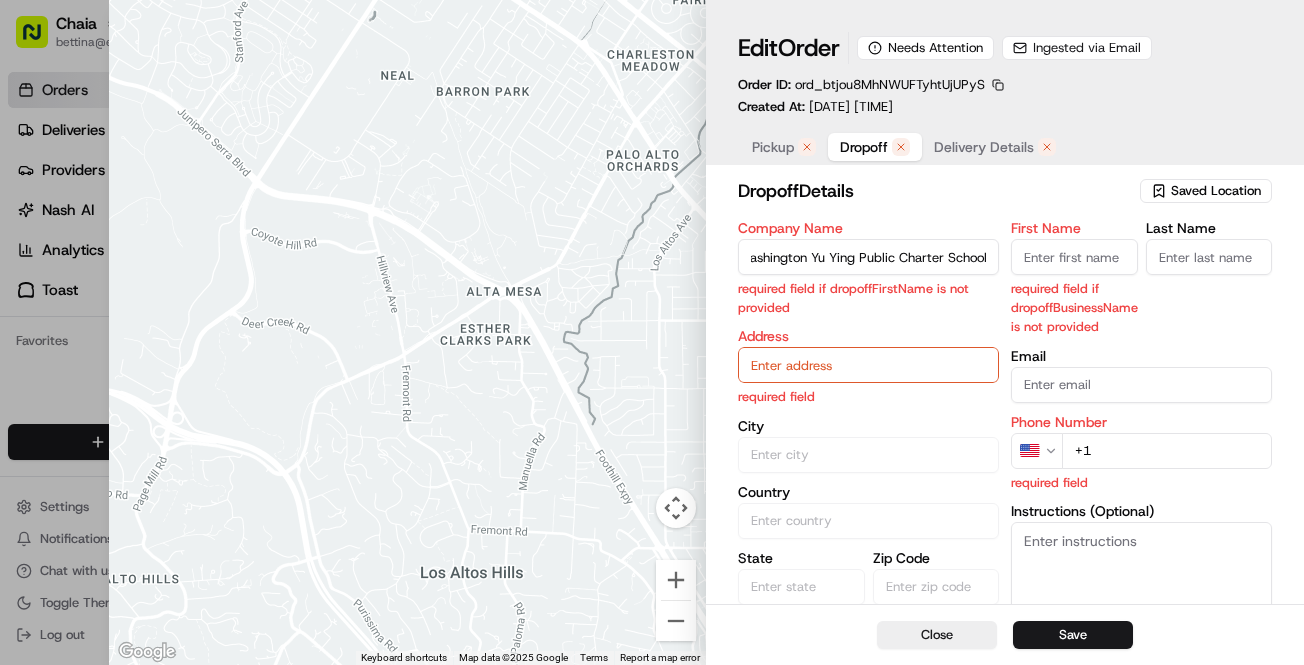 scroll, scrollTop: 0, scrollLeft: 16, axis: horizontal 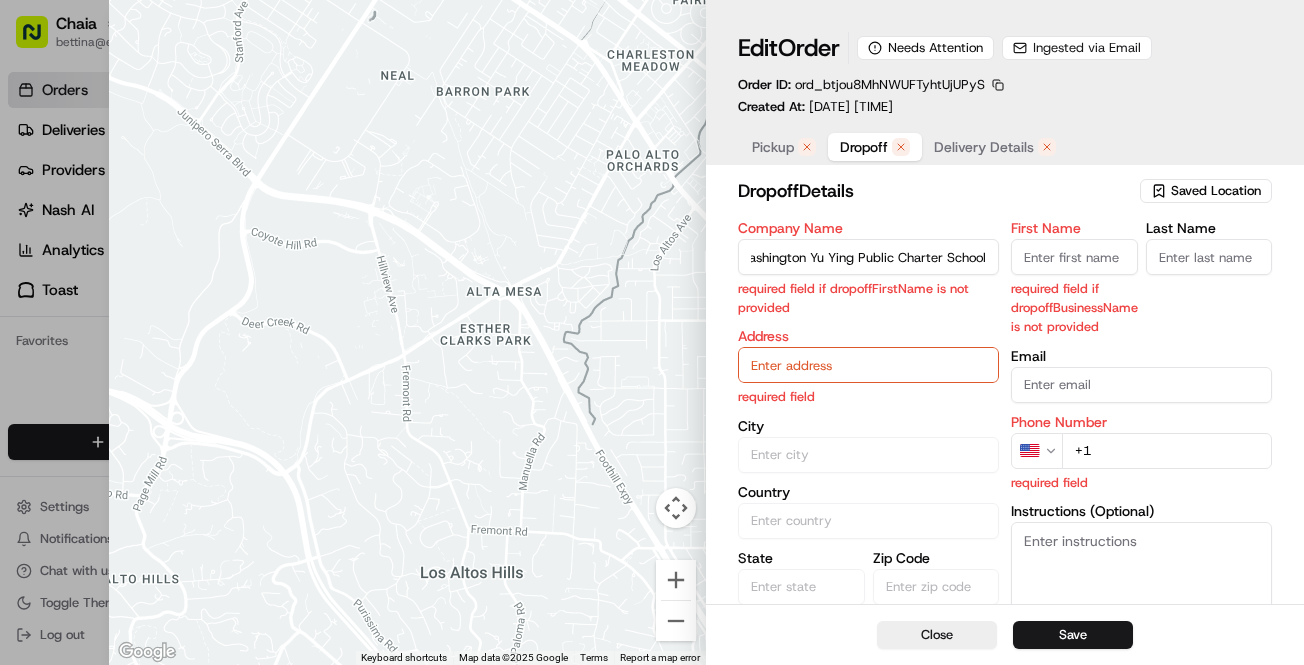 type on "Washington Yu Ying Public Charter School" 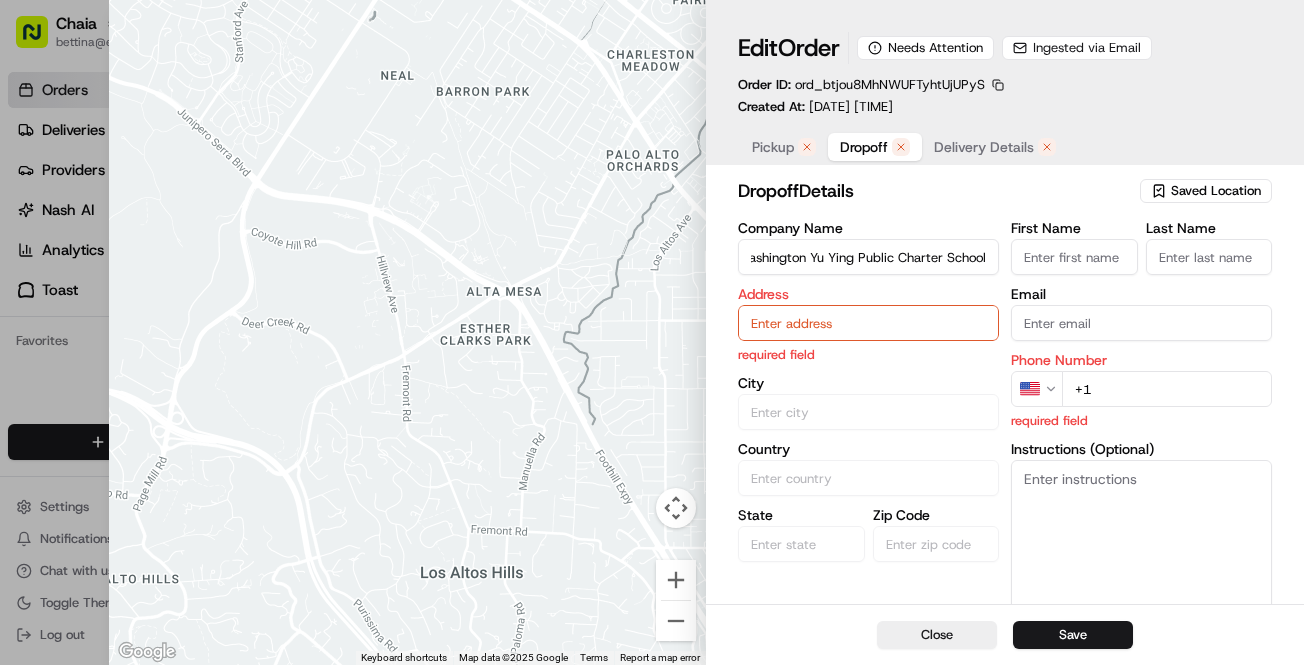 click on "First Name" at bounding box center (1074, 257) 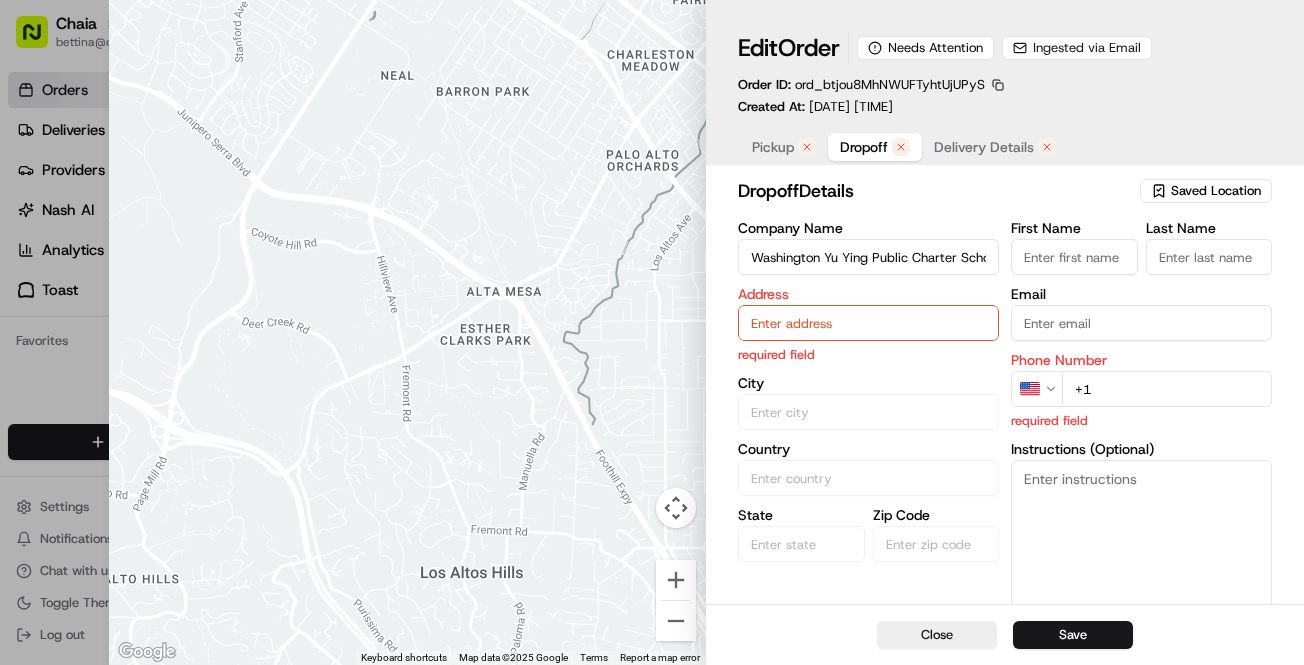 click on "First Name" at bounding box center (1074, 257) 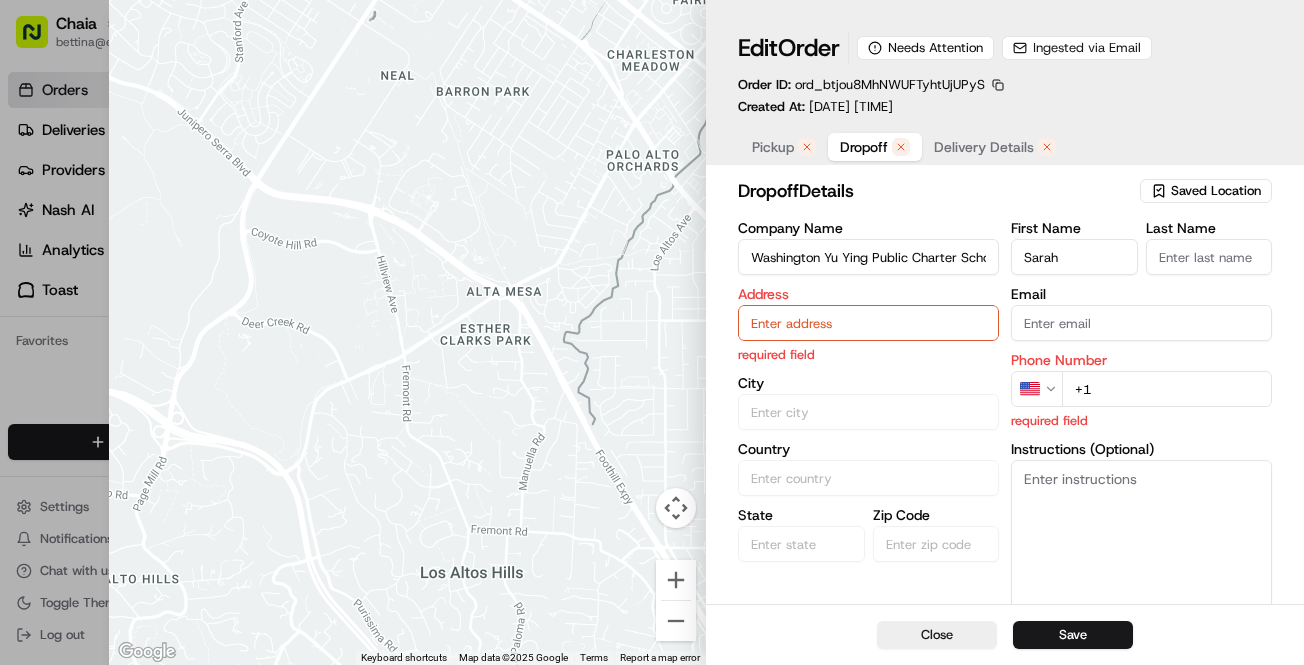 type on "Sarah" 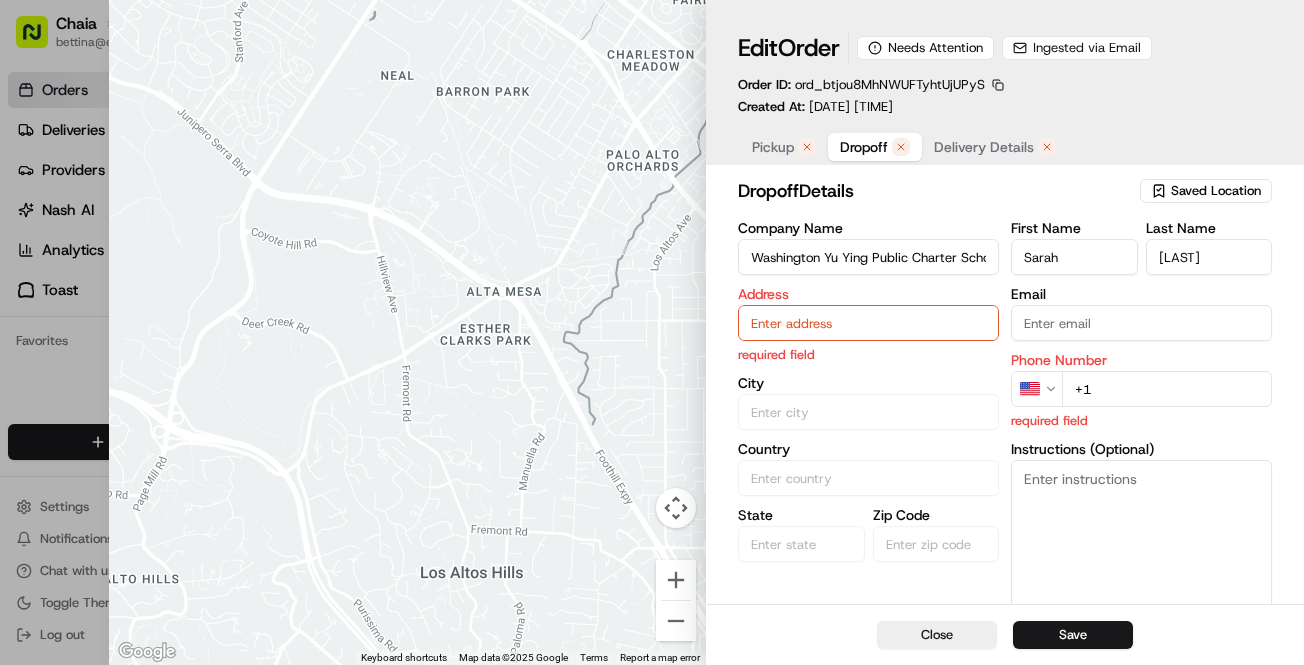 type on "Santana" 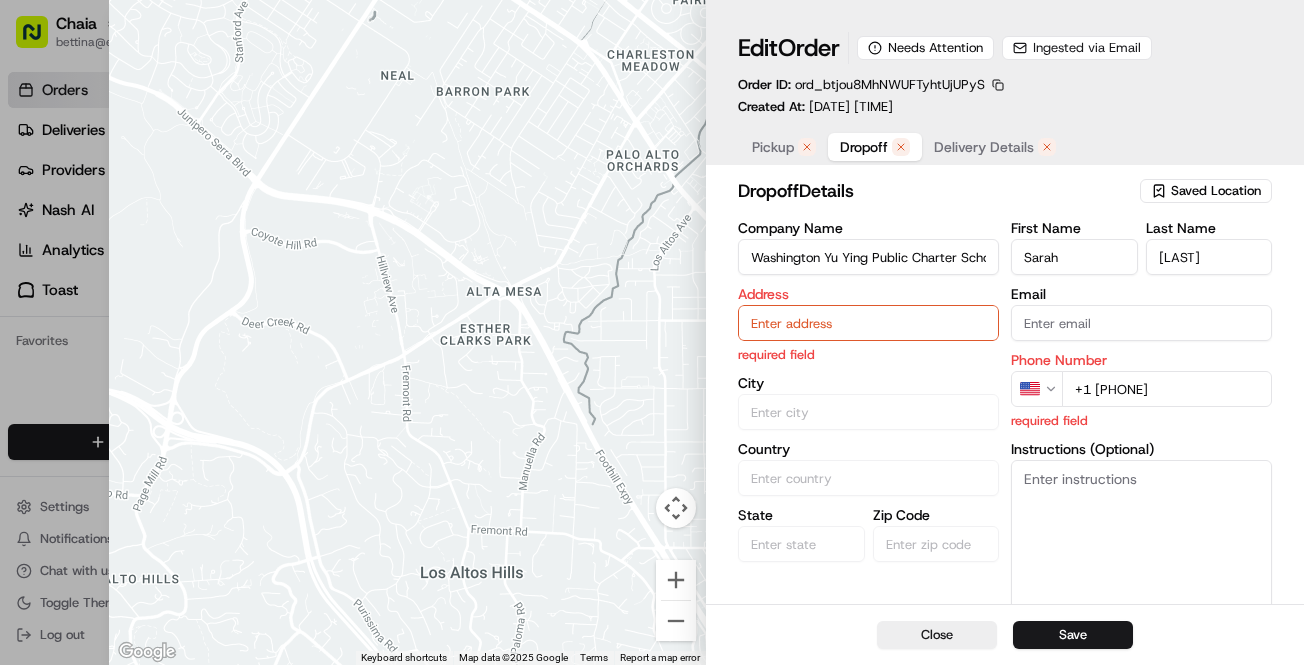 type on "+1 281 777 2611" 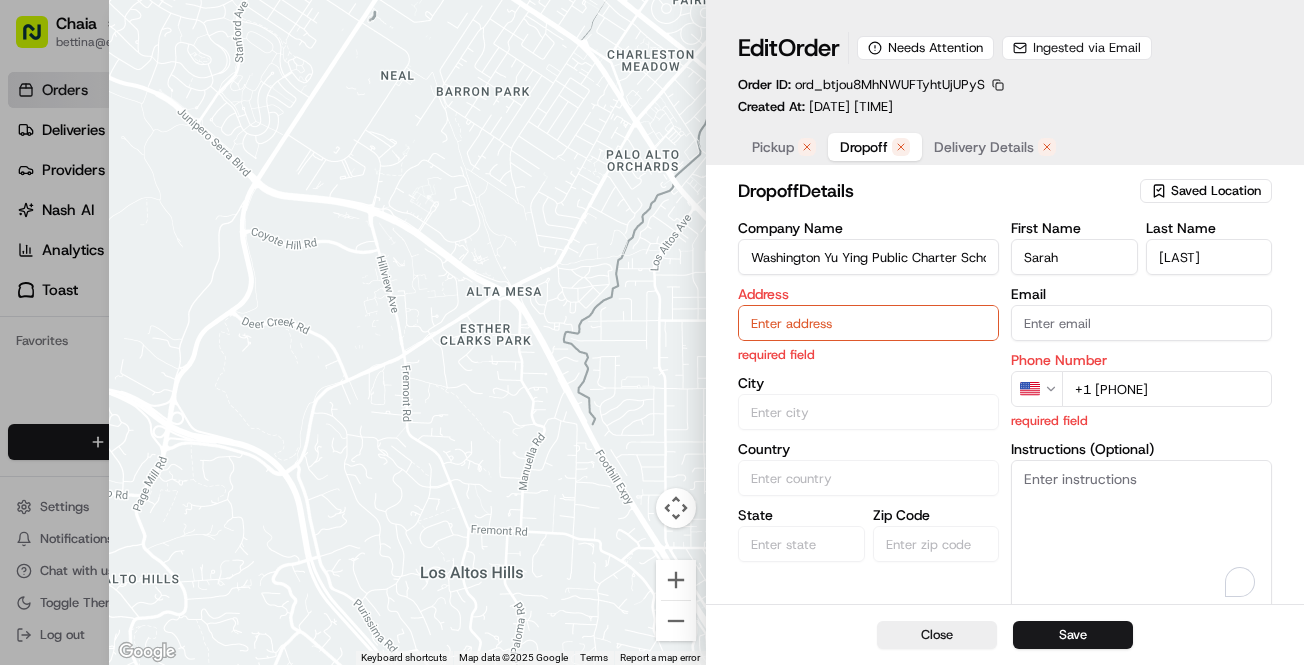 click on "Instructions (Optional)" at bounding box center (1141, 535) 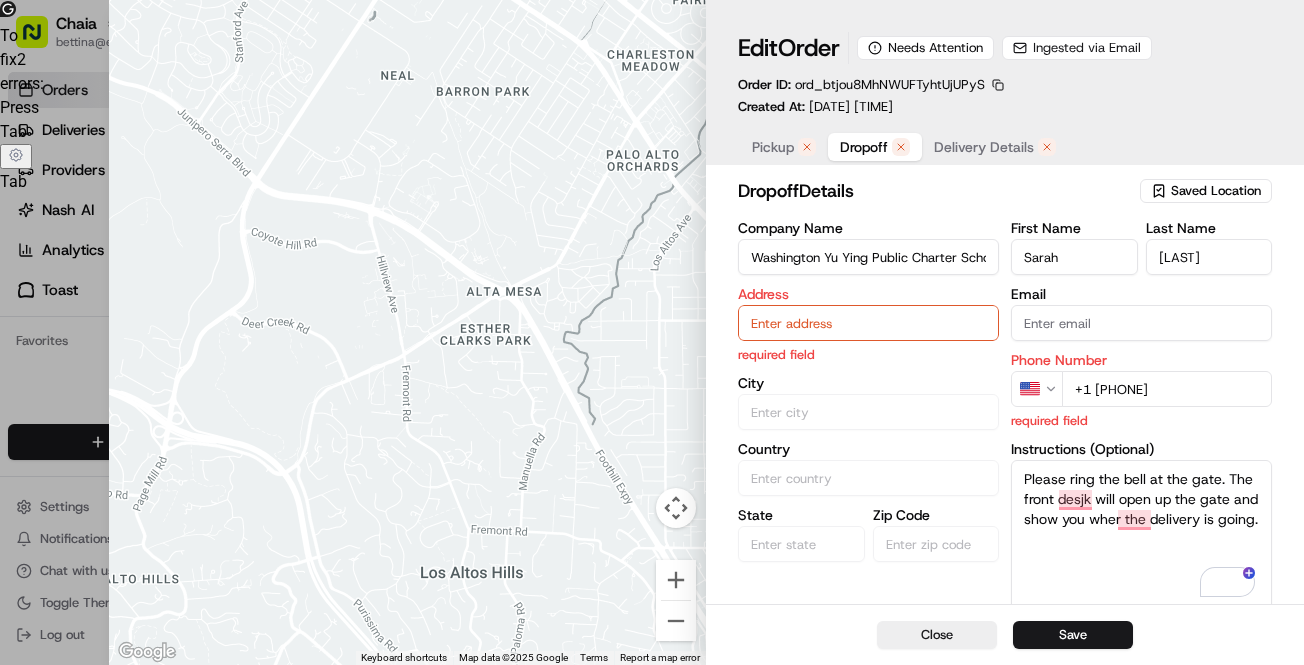 type on "Please ring the bell at the gate. The front desjk will open up the gate and show you wher the delivery is going." 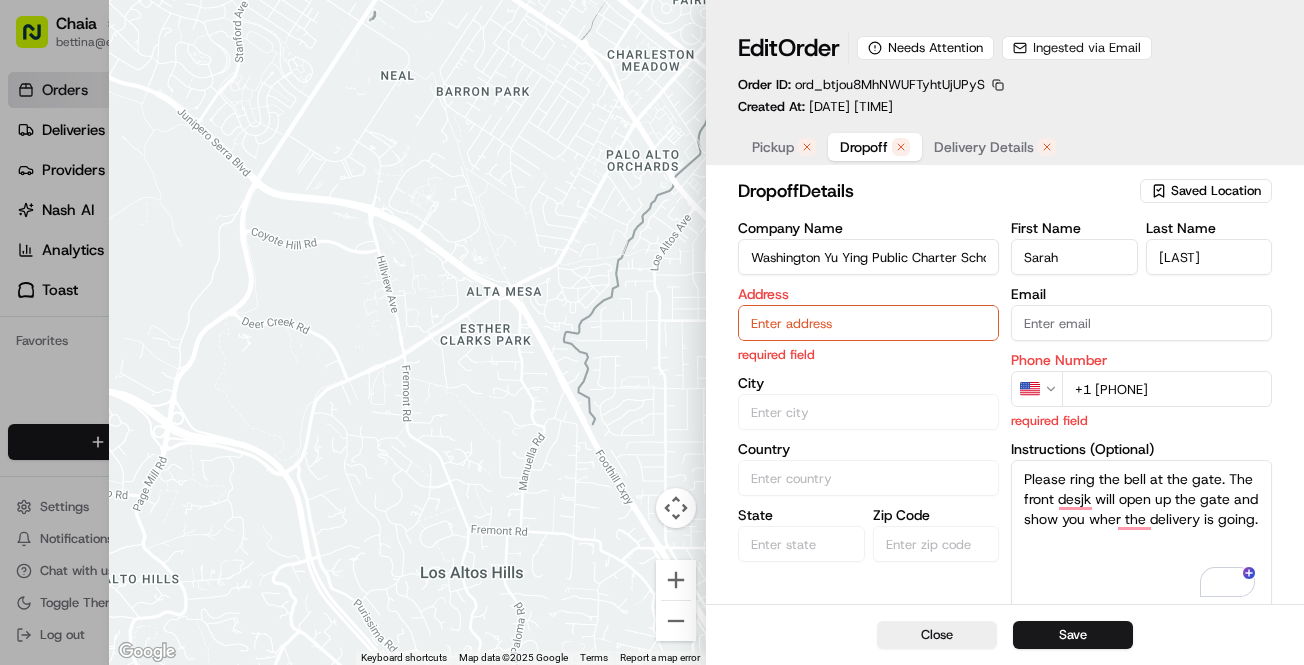 click at bounding box center [868, 323] 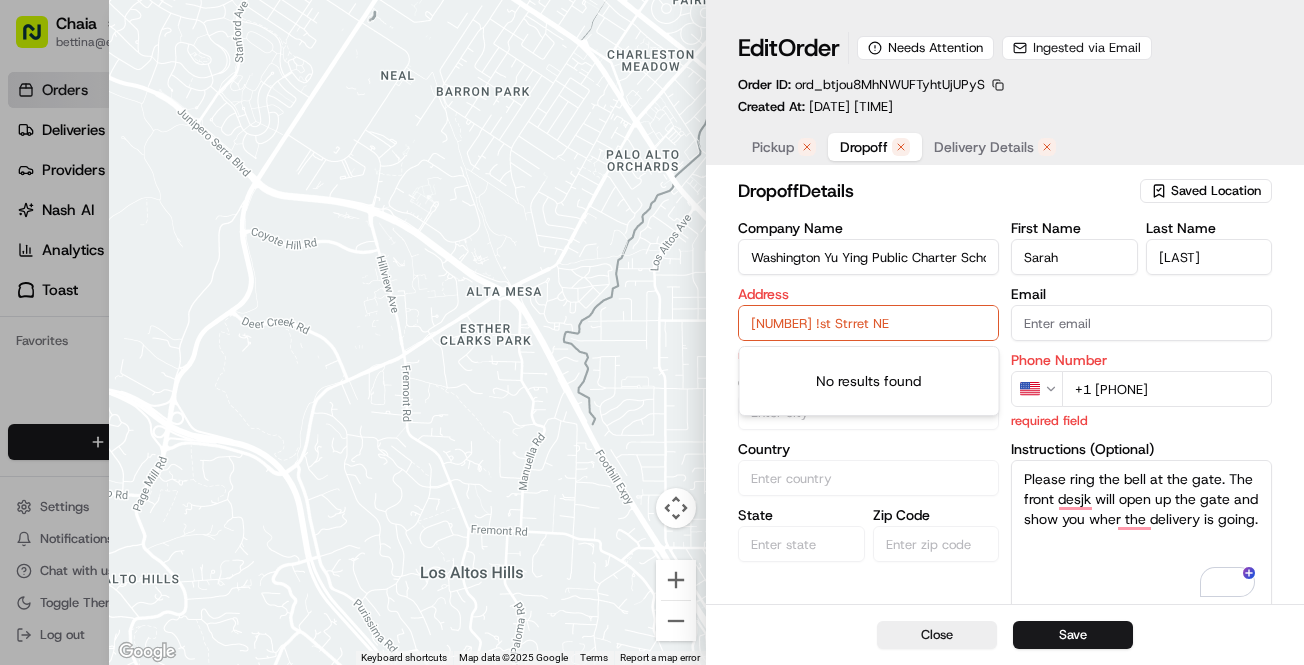 click on "4350 !st Strret NE" at bounding box center [868, 323] 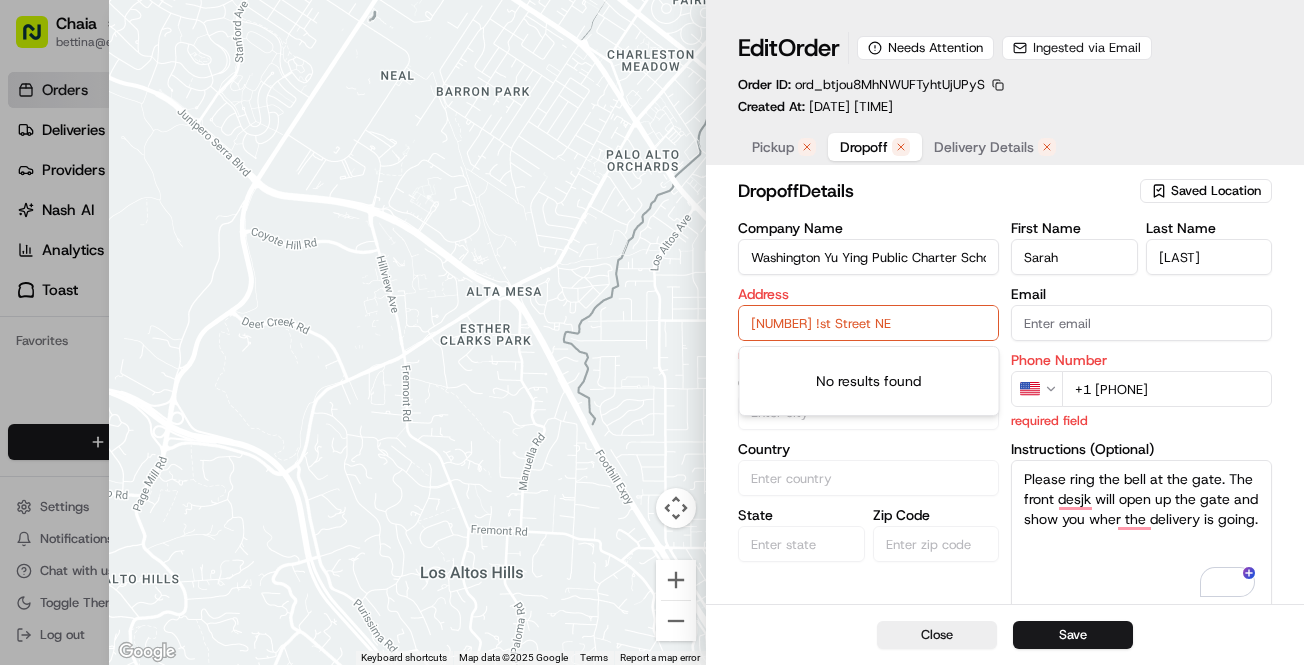 click on "4350 !st Street NE" at bounding box center [868, 323] 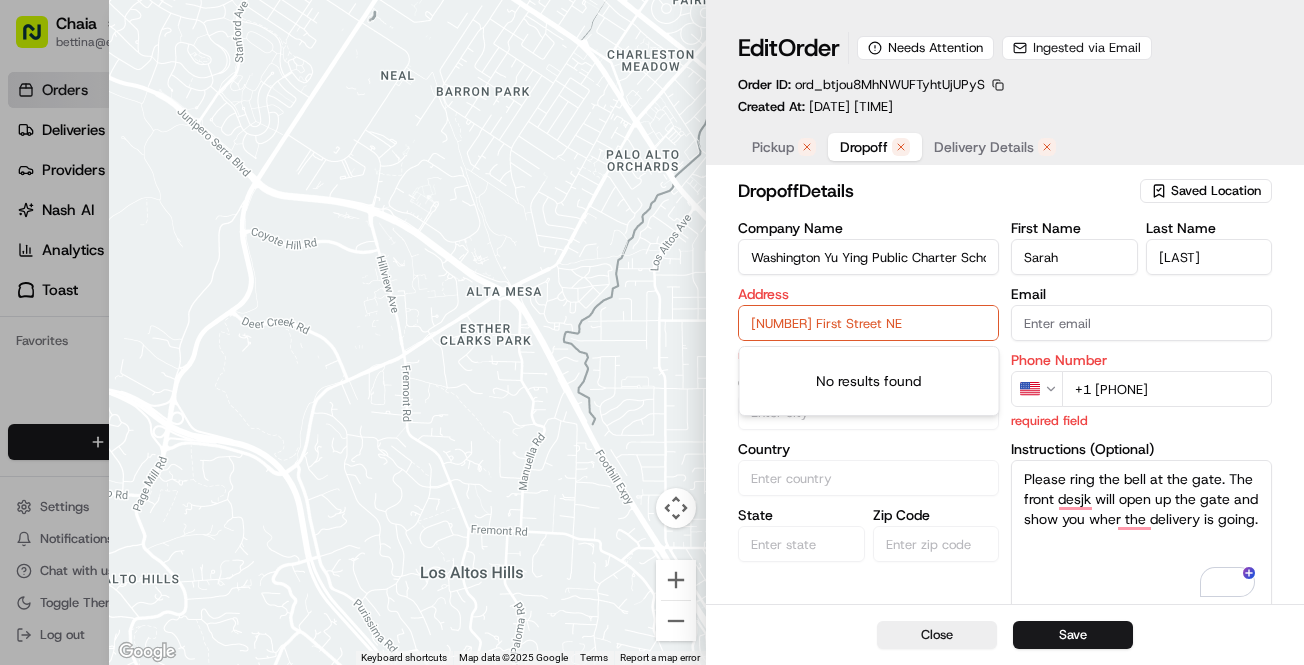 type on "4350 First Street NE" 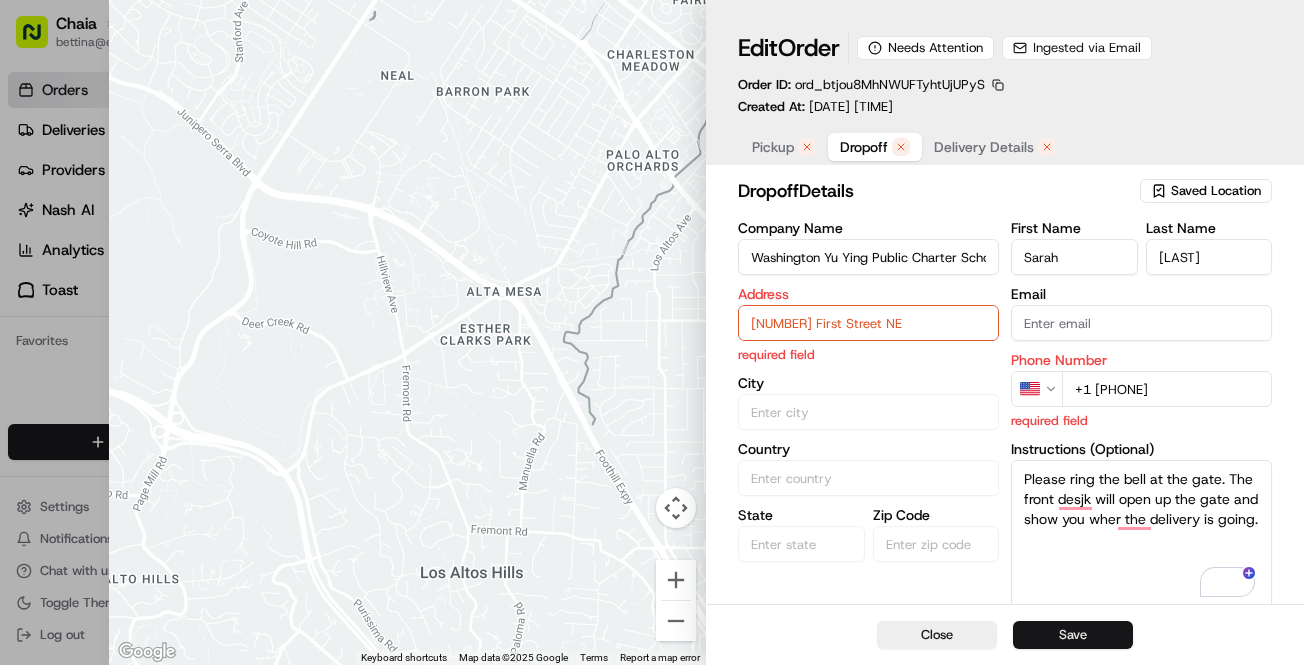 click on "Save" at bounding box center (1073, 635) 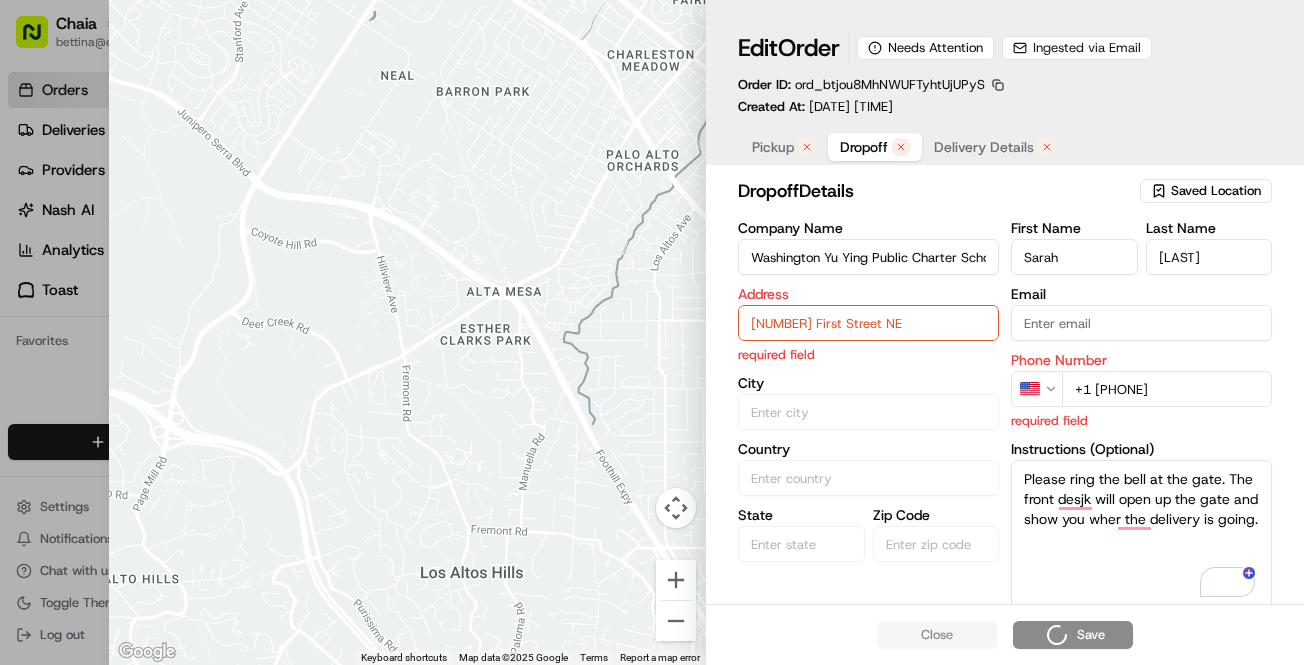 click on "Close Save" at bounding box center [1005, 634] 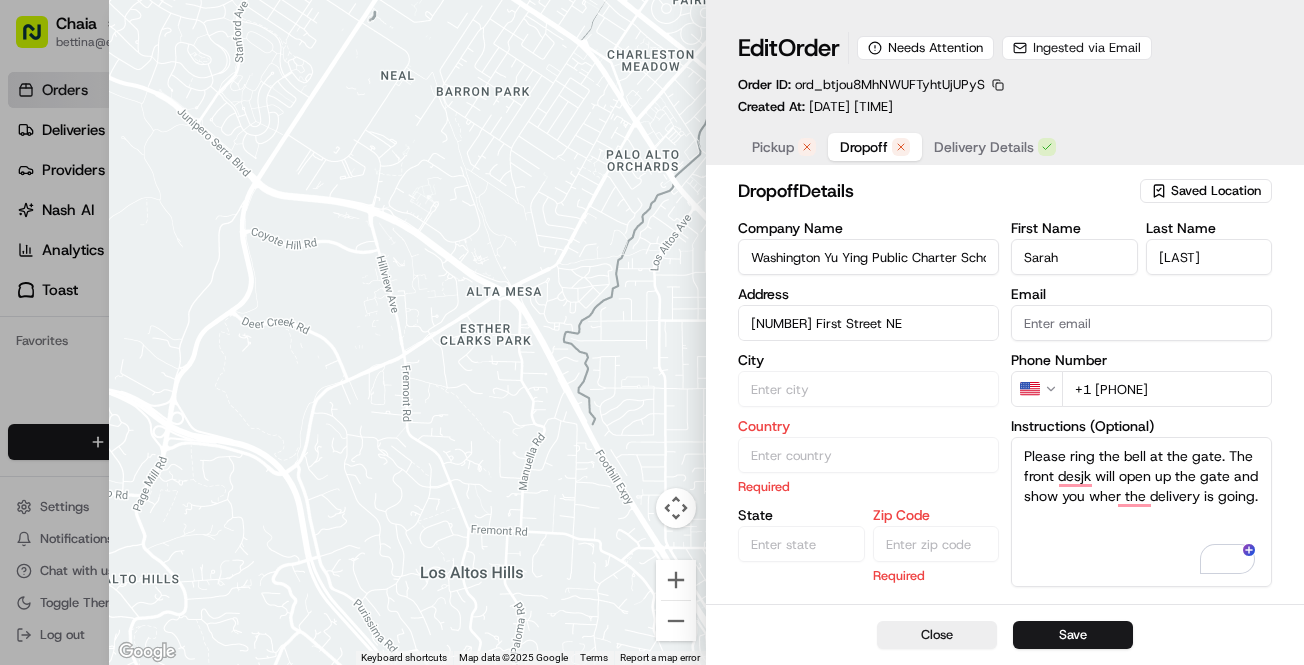 click on "Delivery Details" at bounding box center [984, 147] 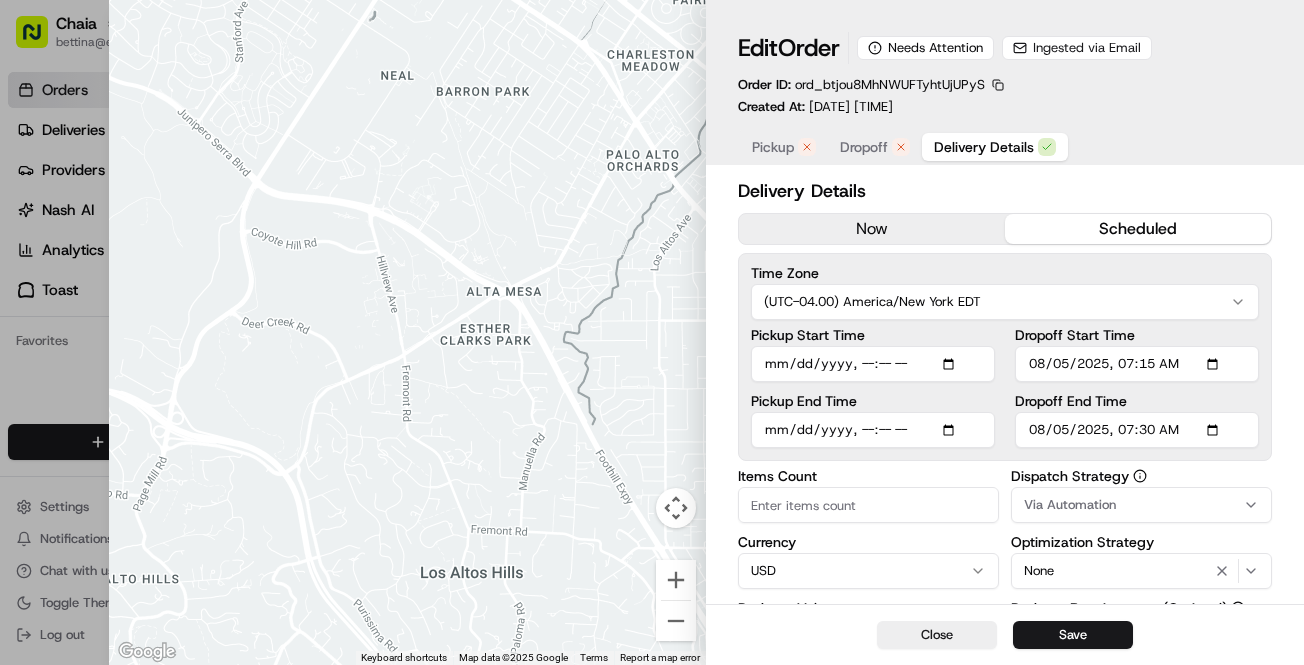 click on "Dropoff Start Time" at bounding box center [1137, 364] 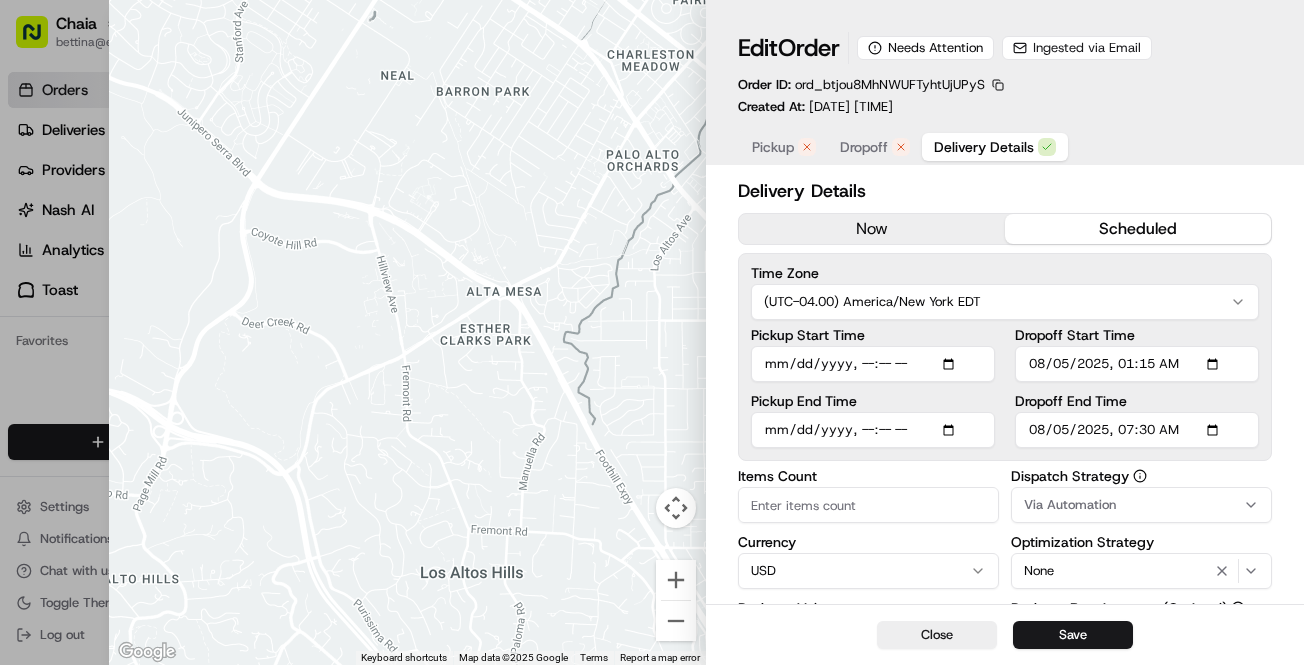 type on "2025-08-05T11:15" 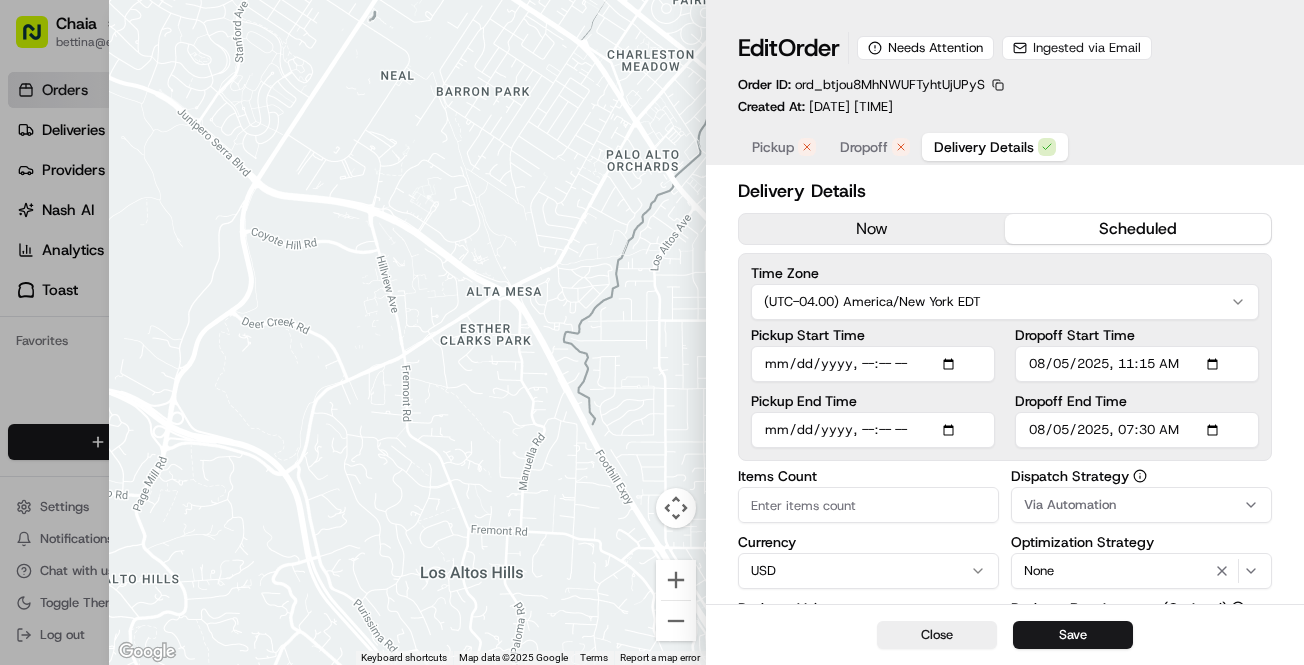 click on "Dropoff End Time" at bounding box center [1137, 421] 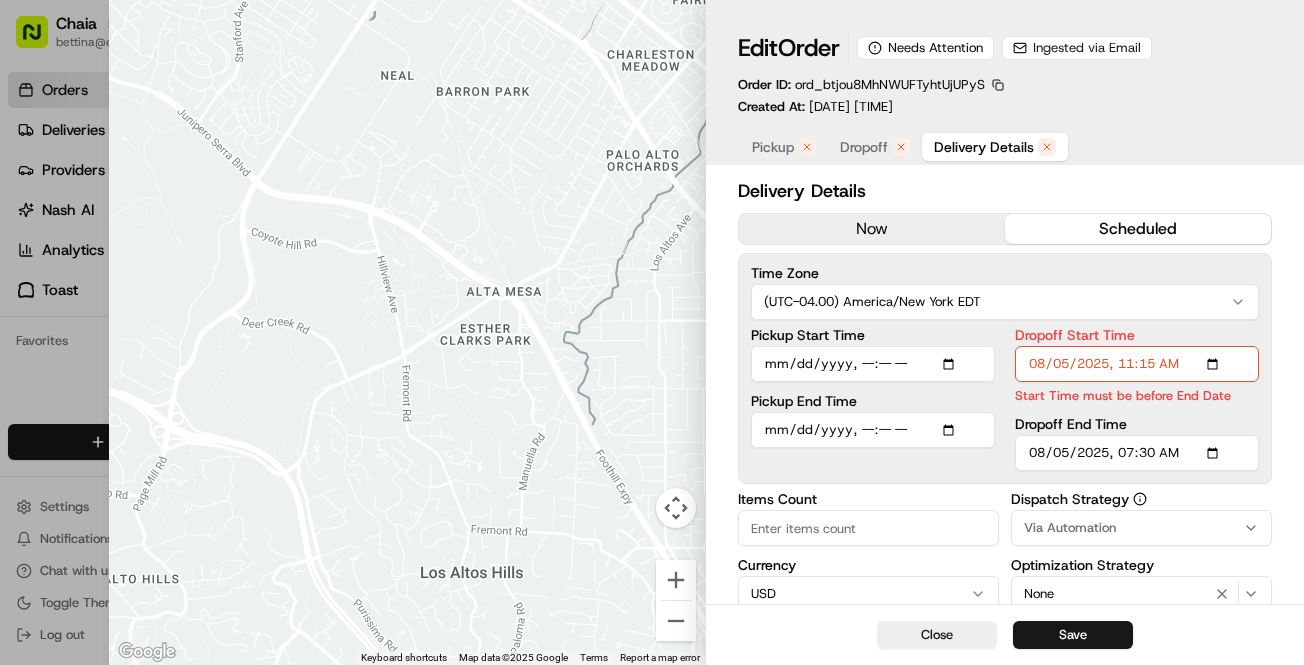 click on "Dropoff End Time" at bounding box center [1137, 453] 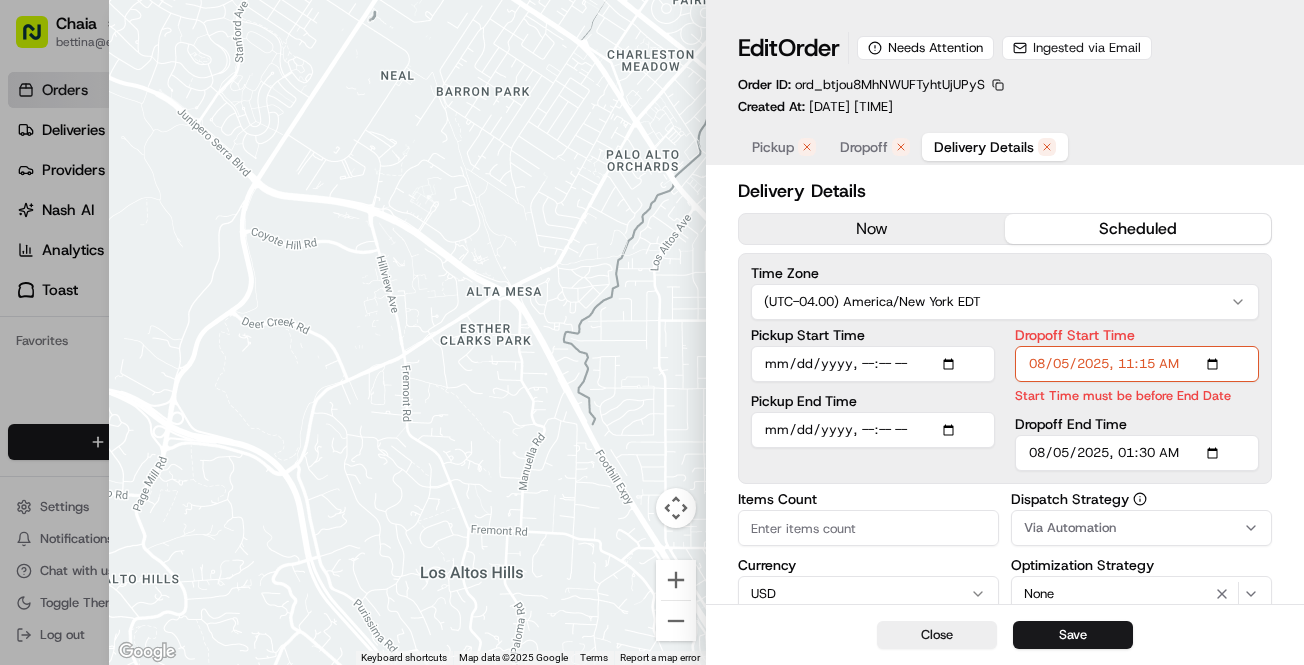 type on "2025-08-05T11:30" 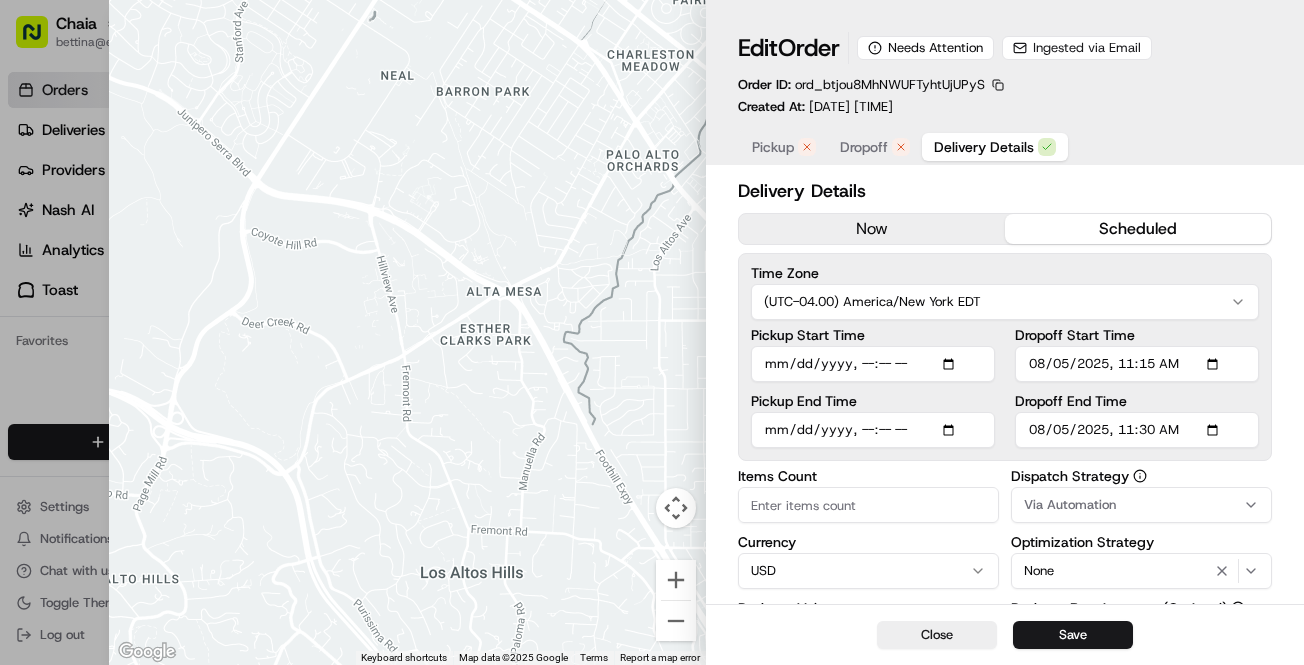 click on "Delivery Details now scheduled Time Zone (UTC-04.00) America/New York EDT Pickup Start Time Pickup End Time Dropoff Start Time Dropoff End Time Items Count Currency USD Package Value Package Identifier (Optional) GEM-1RF Description (Optional) Tags (optional) email_ingestion Dispatch Strategy Via Automation Optimization Strategy None Package Requirements (Optional) Select requirements Minimum Vehicle Size (Optional) Any Driver Tip $ 5 $ 10 $ 15 $ 30 $ 50 Package Items ( 0 ) Total Package Dimensions (Optional) Advanced (Optional)" at bounding box center (1005, 640) 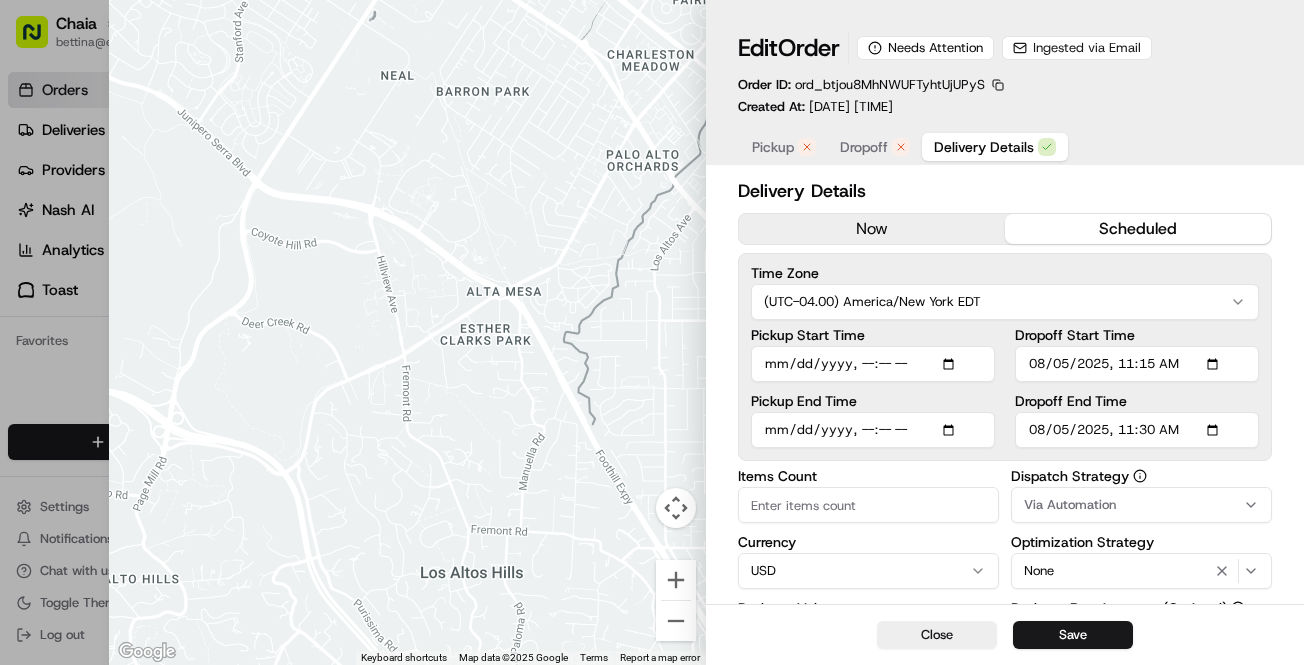 click on "Pickup Start Time" at bounding box center (873, 364) 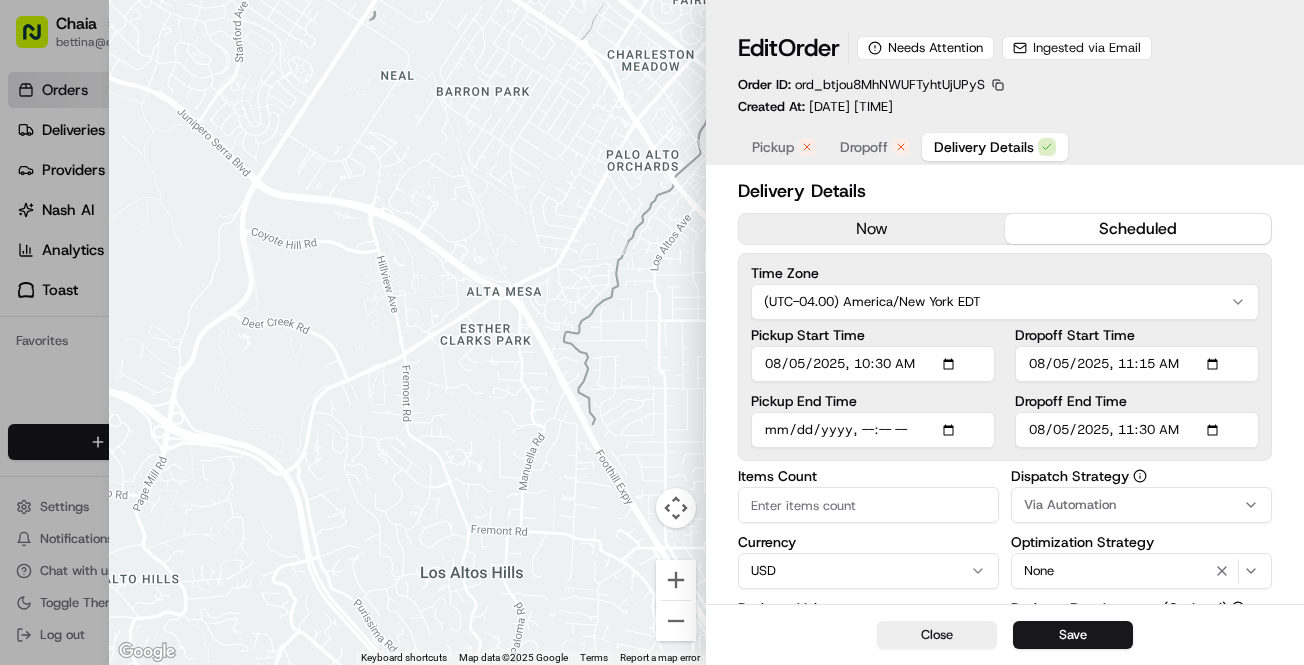 click on "Pickup End Time" at bounding box center (873, 430) 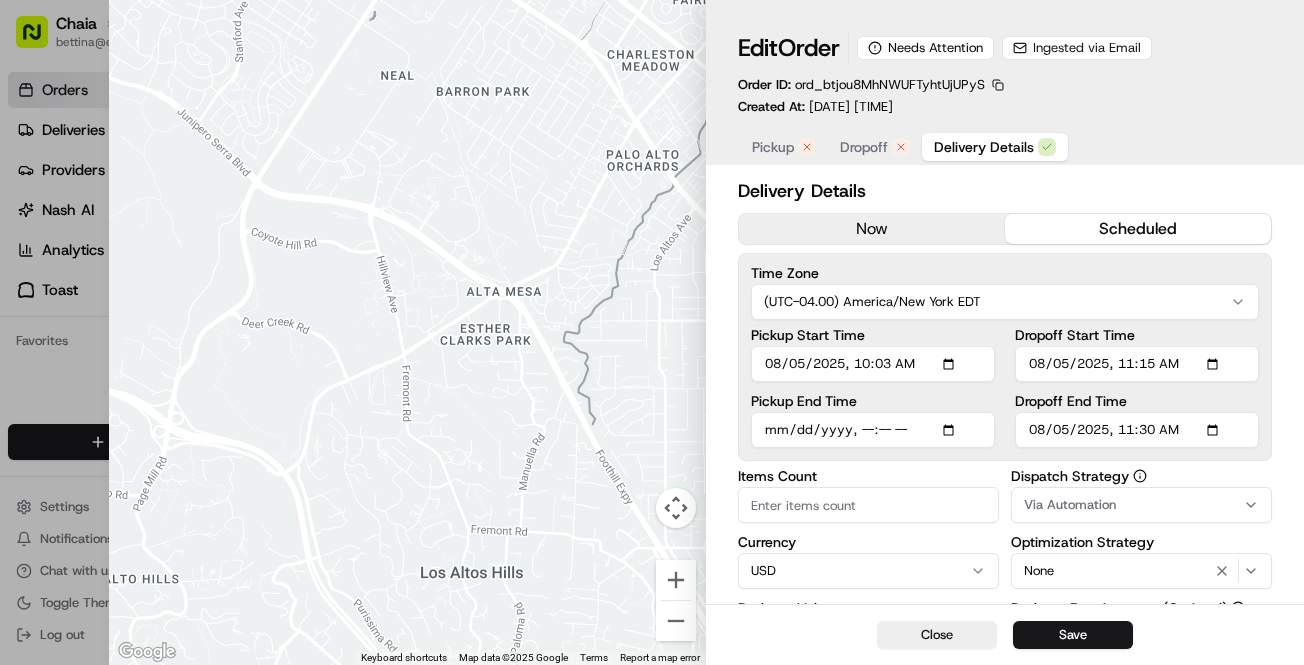 type on "[DATE]T[TIME]" 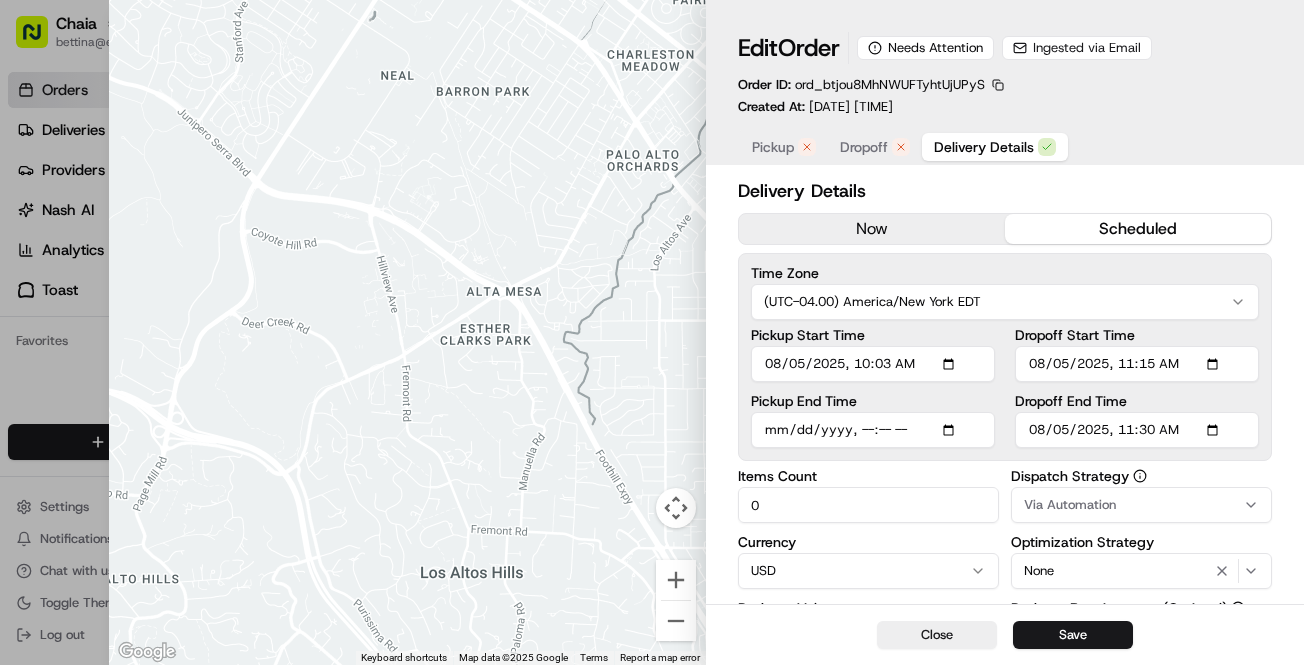 type on "0" 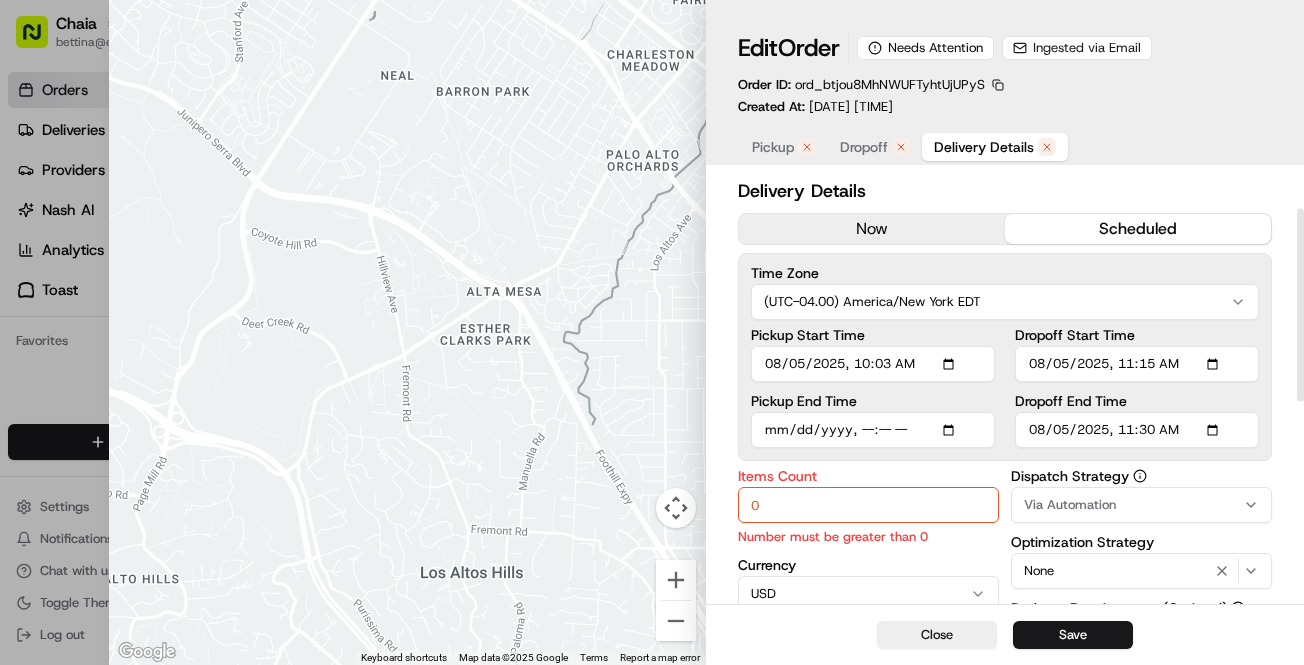 scroll, scrollTop: 125, scrollLeft: 0, axis: vertical 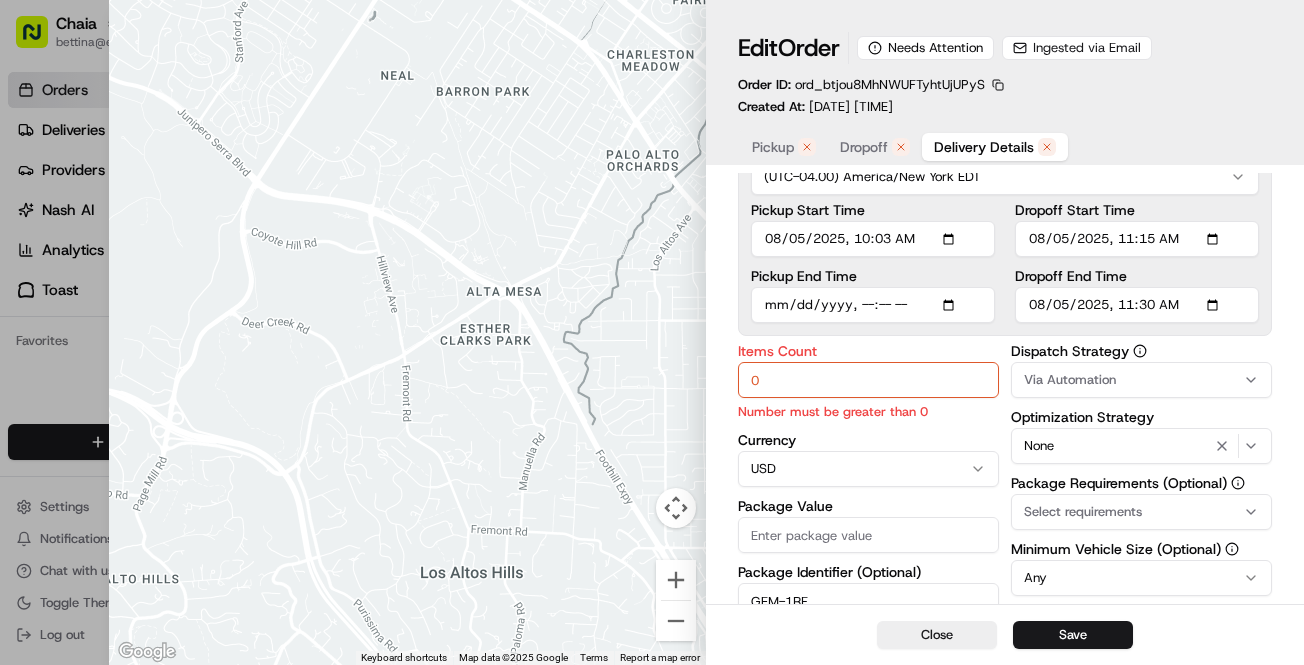 click on "Package Value" at bounding box center [868, 535] 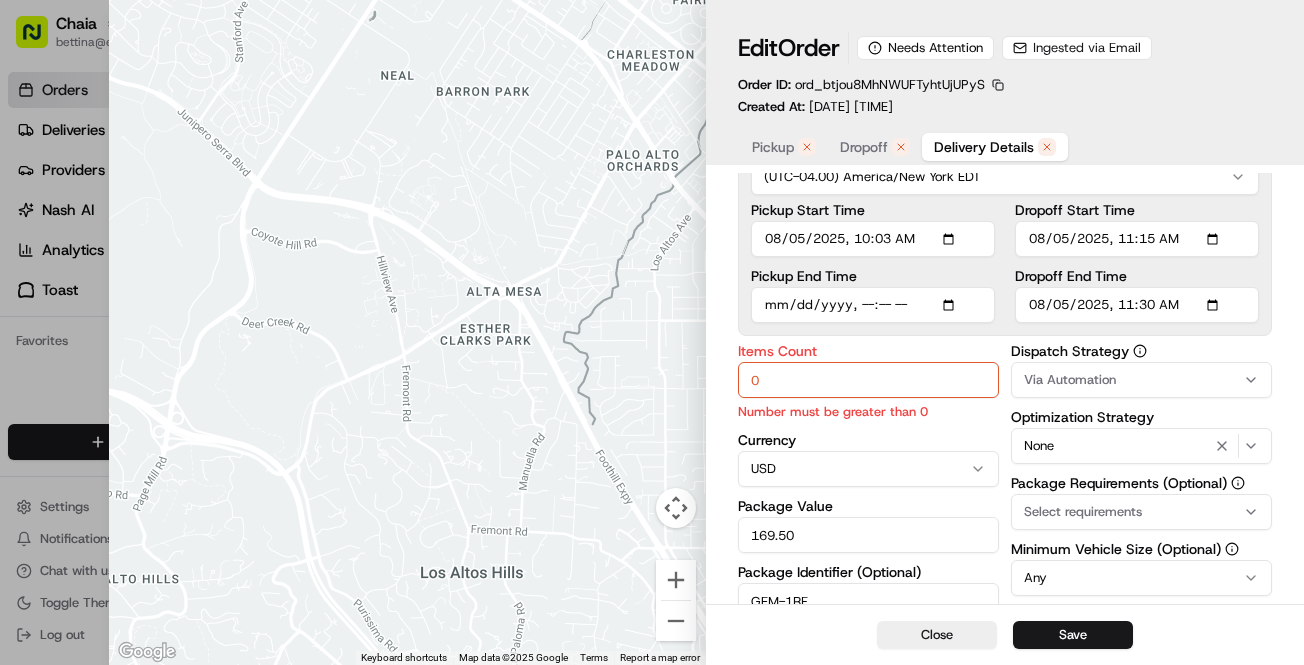 type on "169.50" 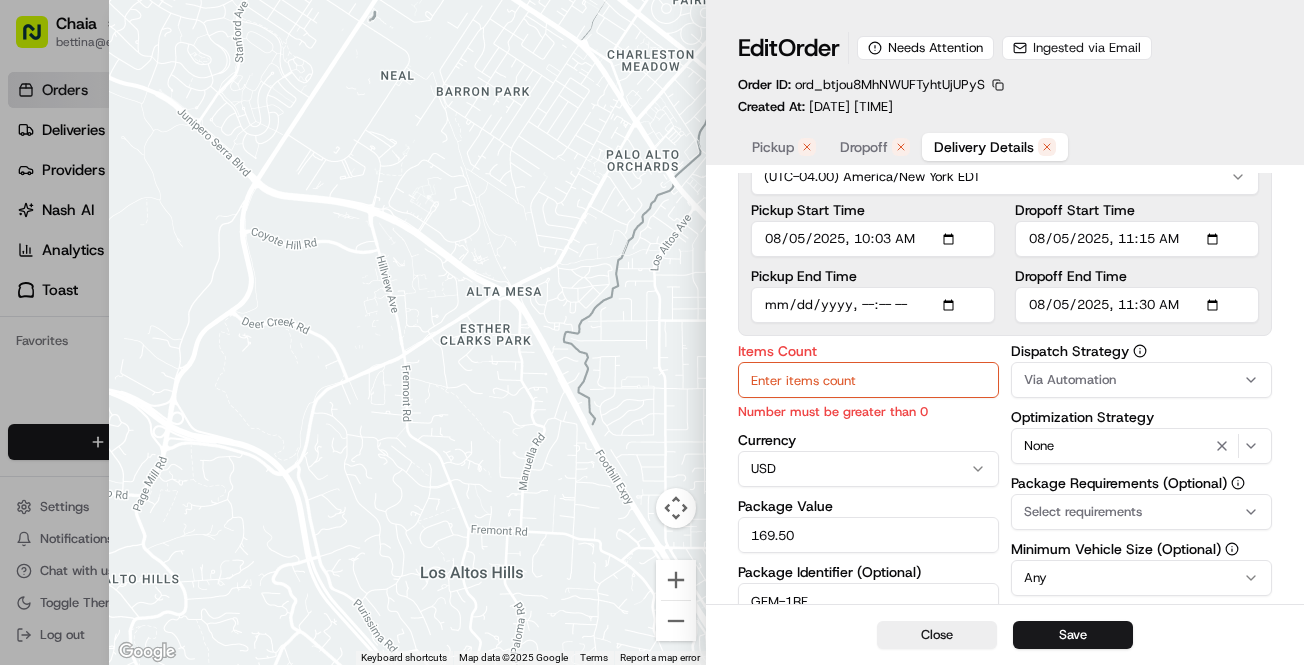 type on "1" 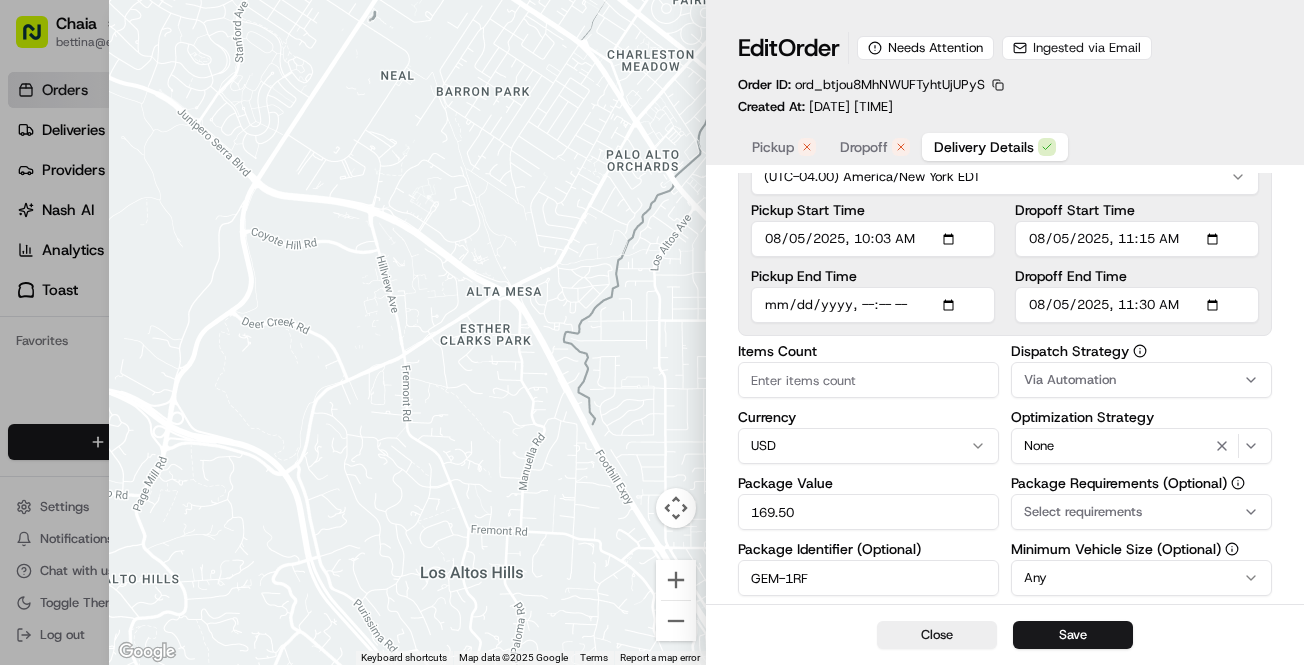 click on "Items Count Currency USD Package Value 169.50 Package Identifier (Optional) GEM-1RF Description (Optional) Tags (optional) email_ingestion" at bounding box center (868, 590) 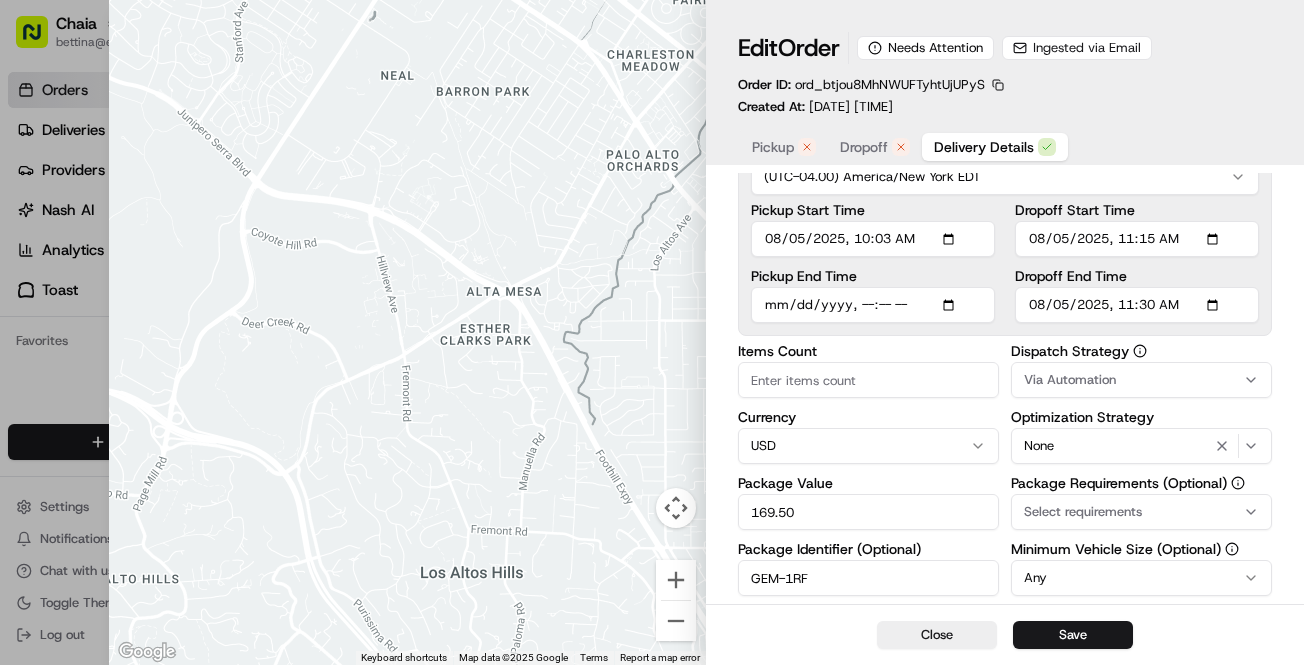 click 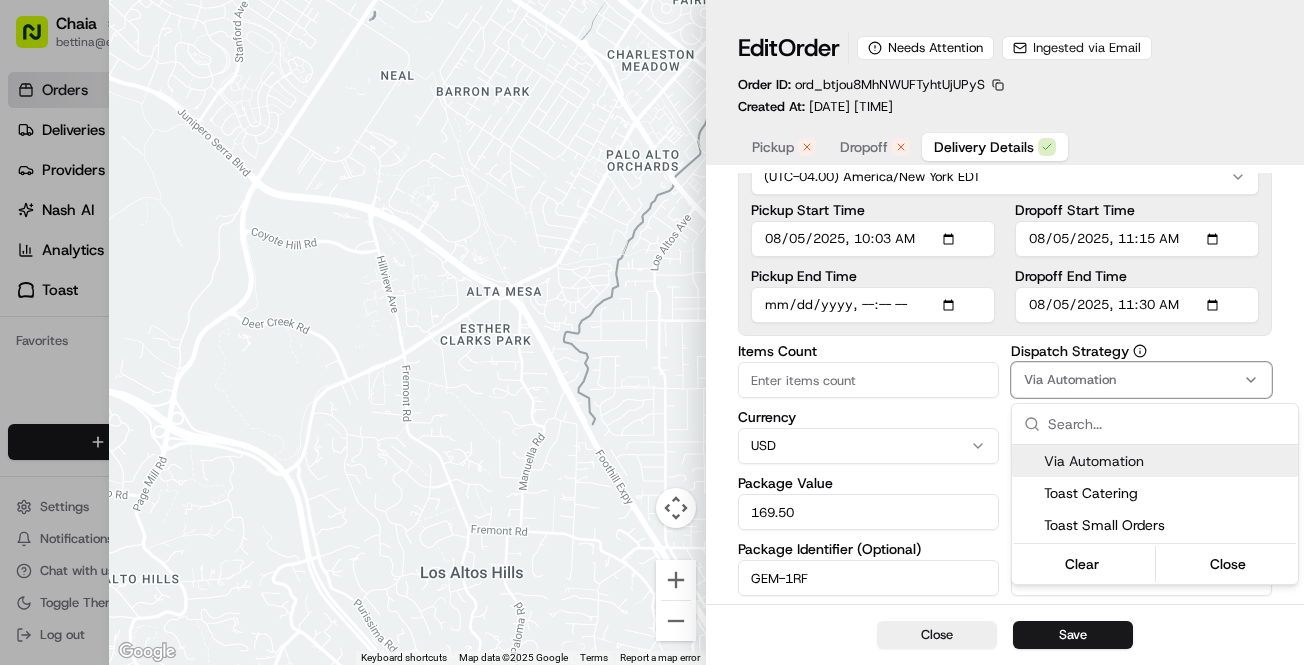 click on "Via Automation" at bounding box center (1167, 461) 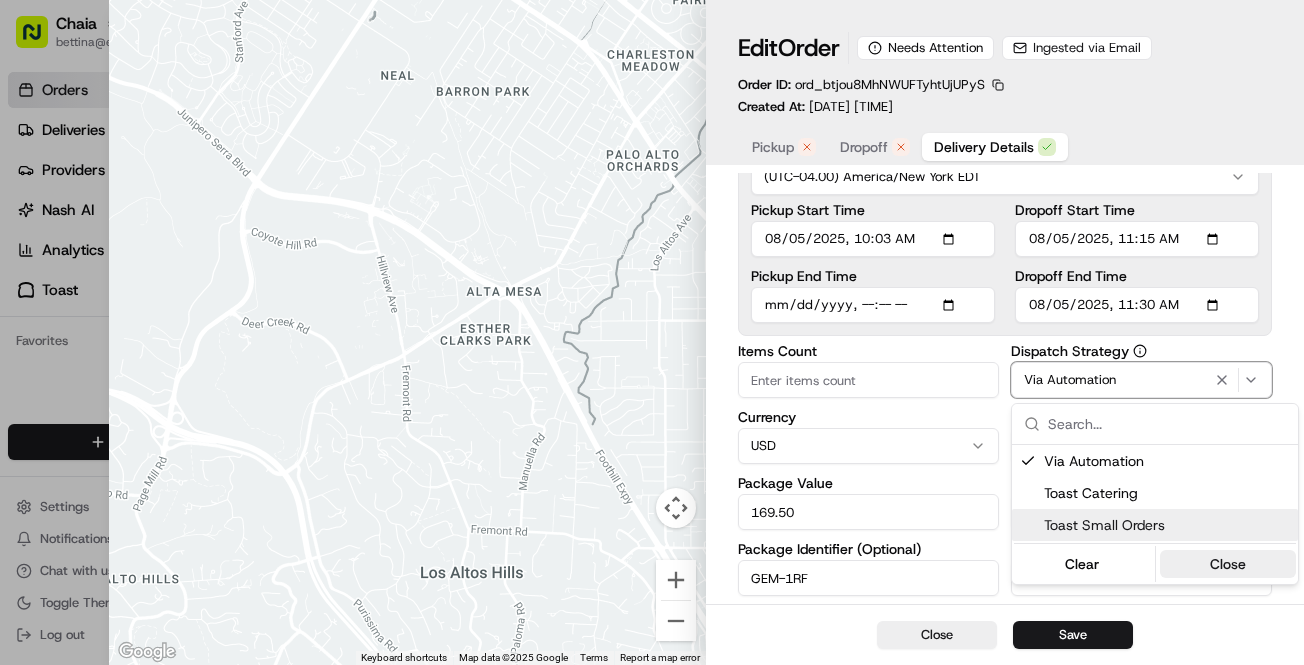 click on "Close" at bounding box center (1228, 564) 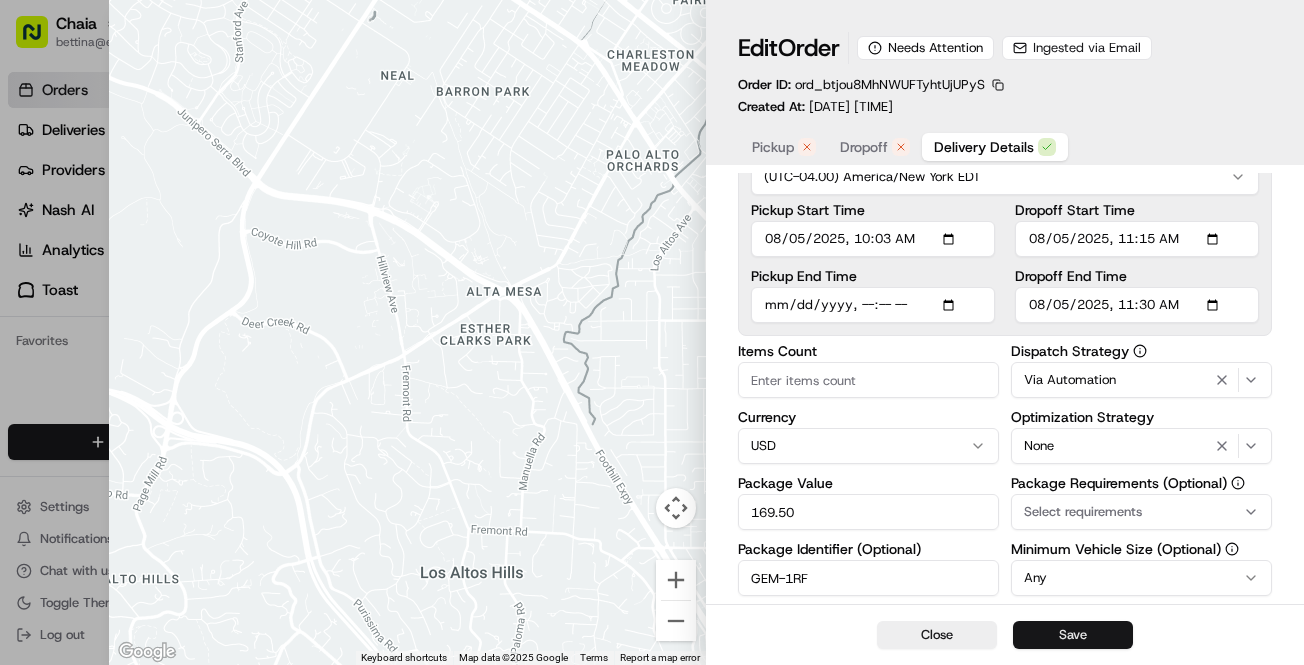 click on "Save" at bounding box center [1073, 635] 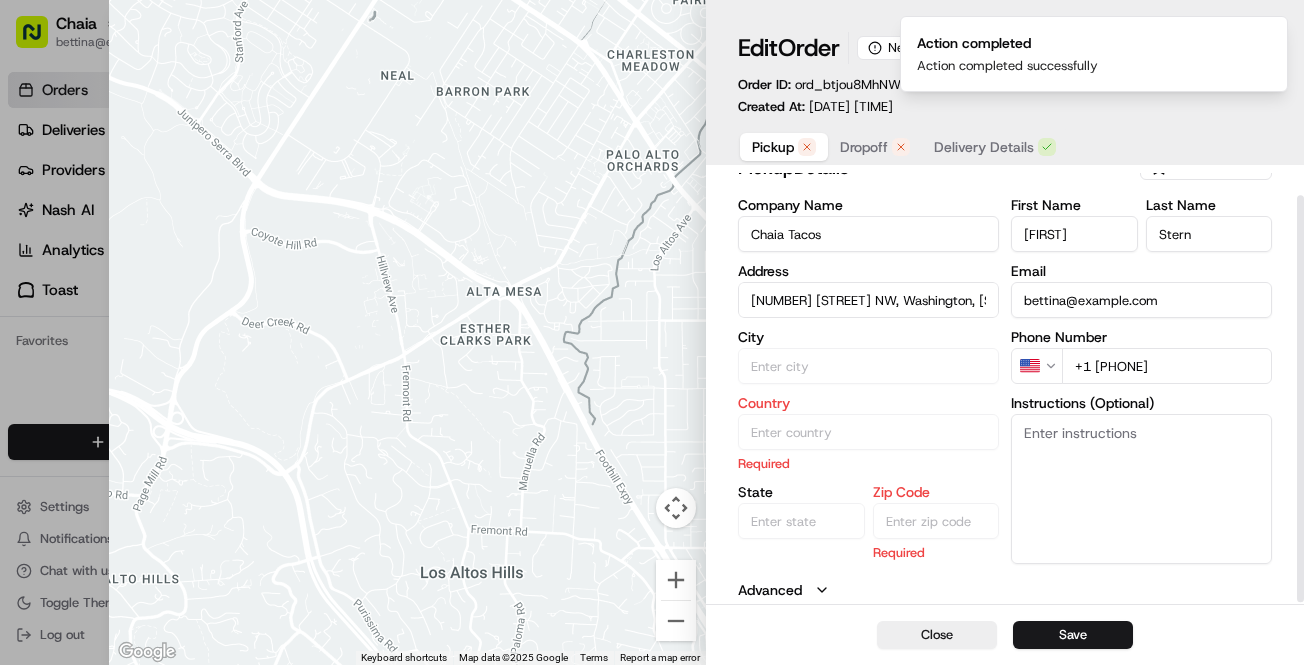 click on "Pickup" at bounding box center (773, 147) 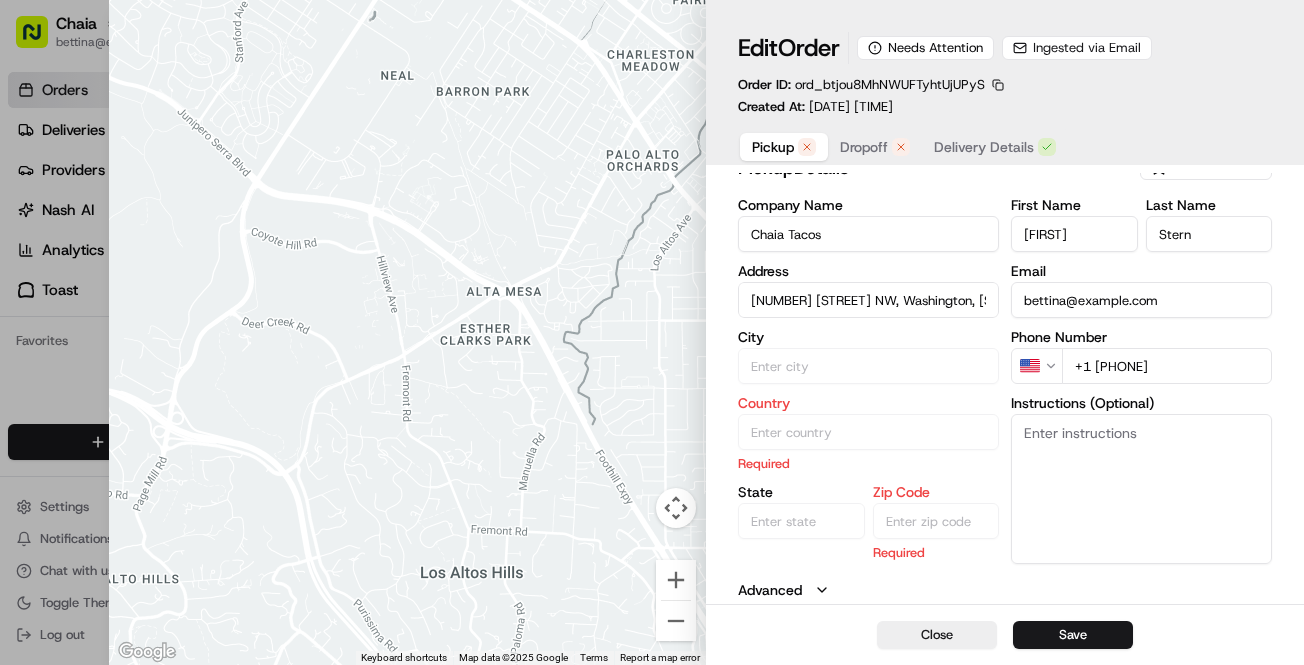 scroll, scrollTop: 0, scrollLeft: 0, axis: both 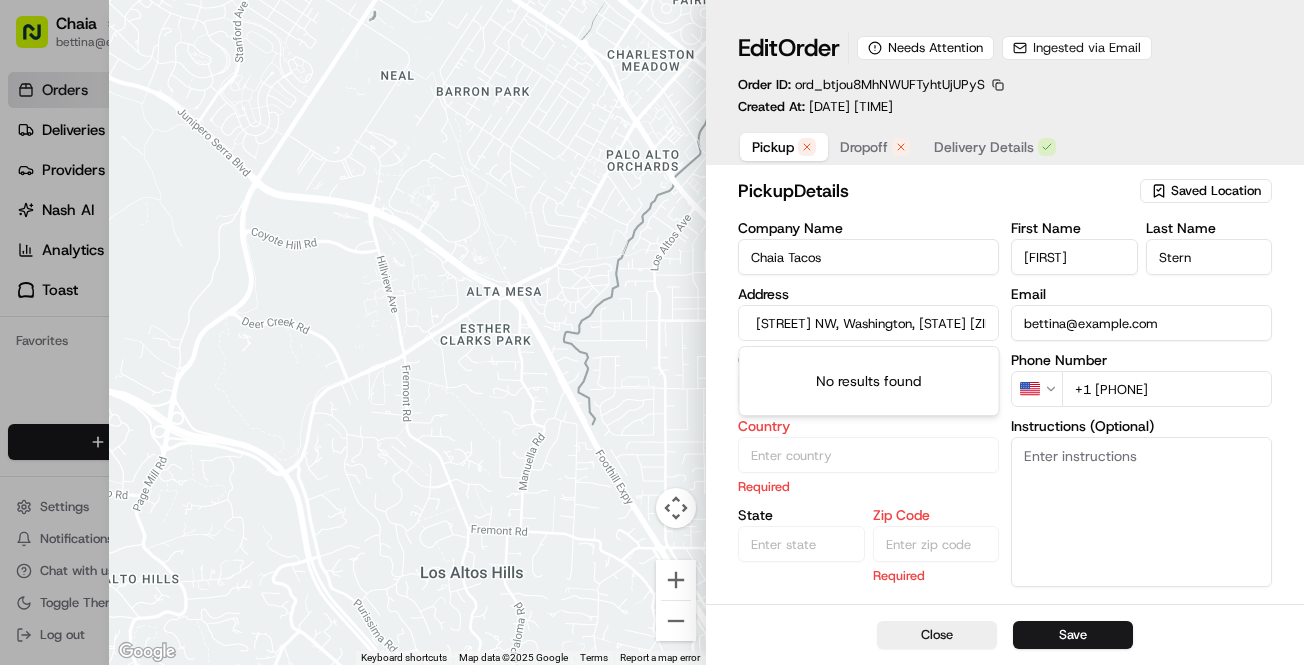 drag, startPoint x: 866, startPoint y: 325, endPoint x: 1024, endPoint y: 322, distance: 158.02847 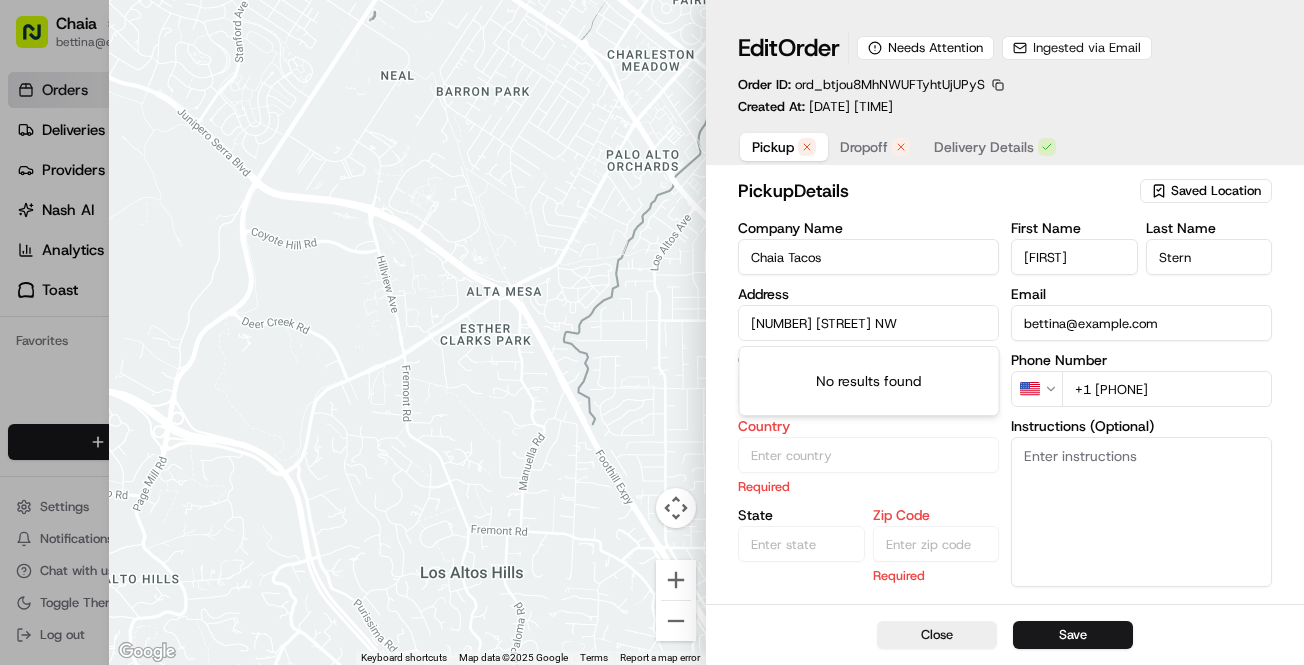 scroll, scrollTop: 0, scrollLeft: 0, axis: both 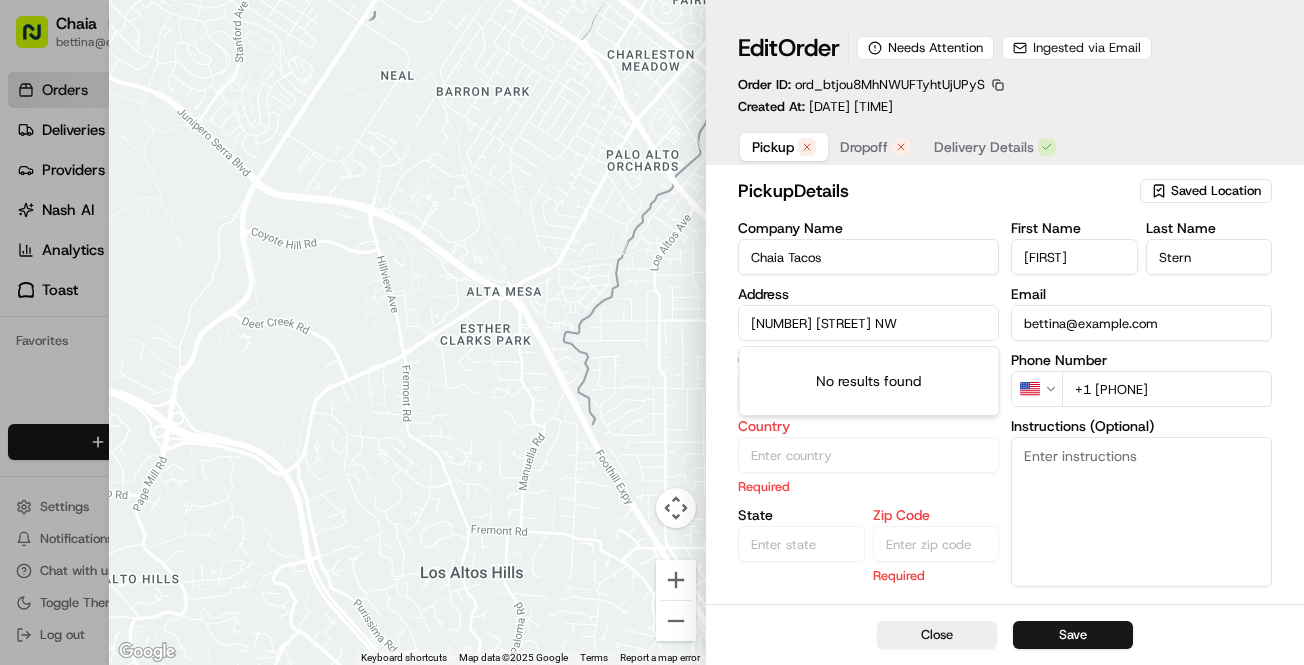 type on "3207 Grace St NW" 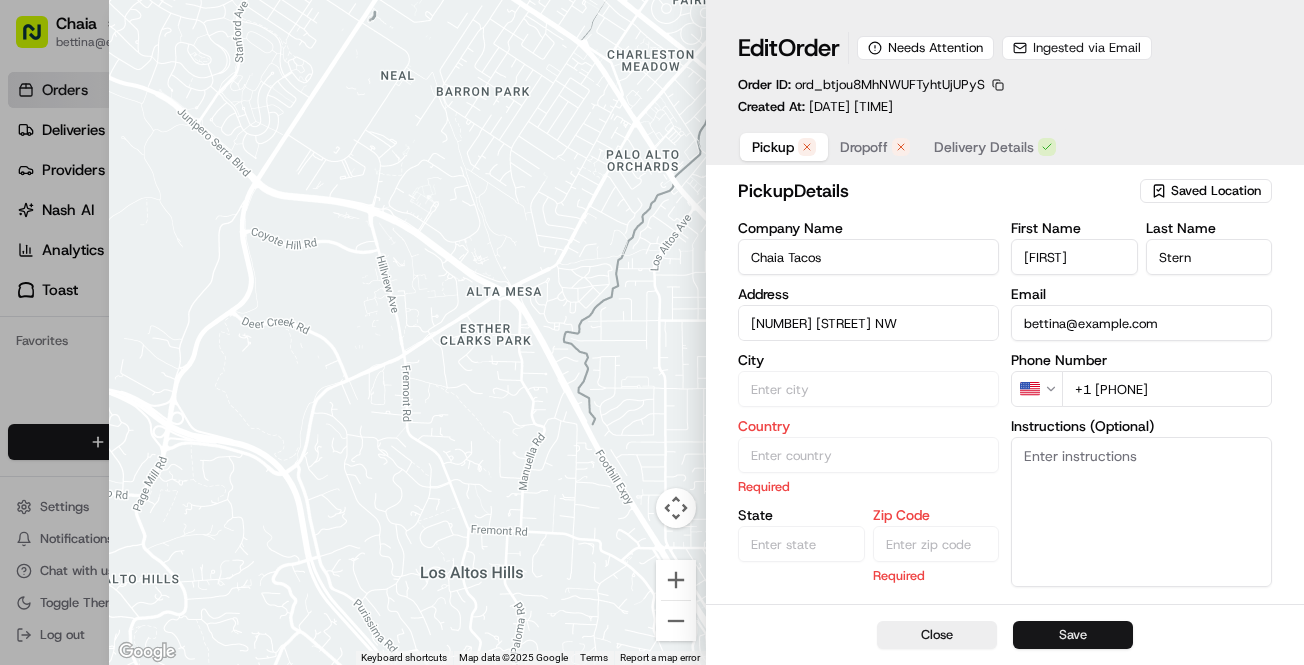 click on "Save" at bounding box center [1073, 635] 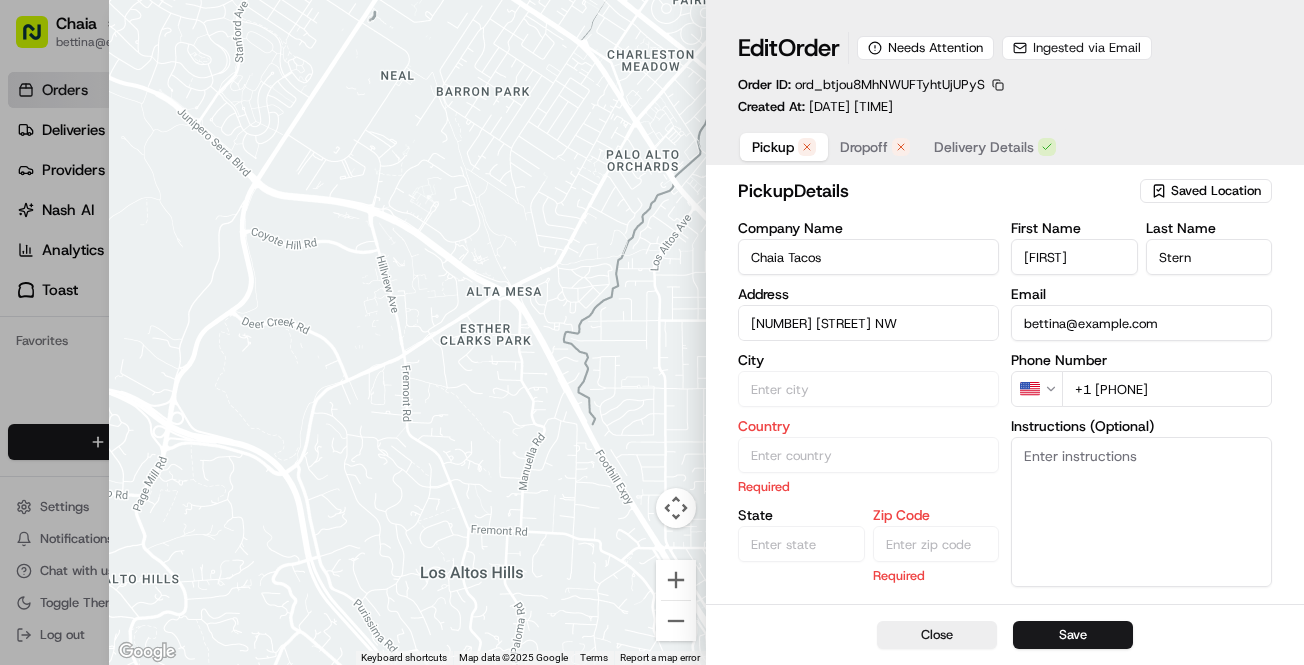 click on "Company Name Chaia Tacos Address 3207 Grace St NW City Country Required State Zip Code Required" at bounding box center (868, 404) 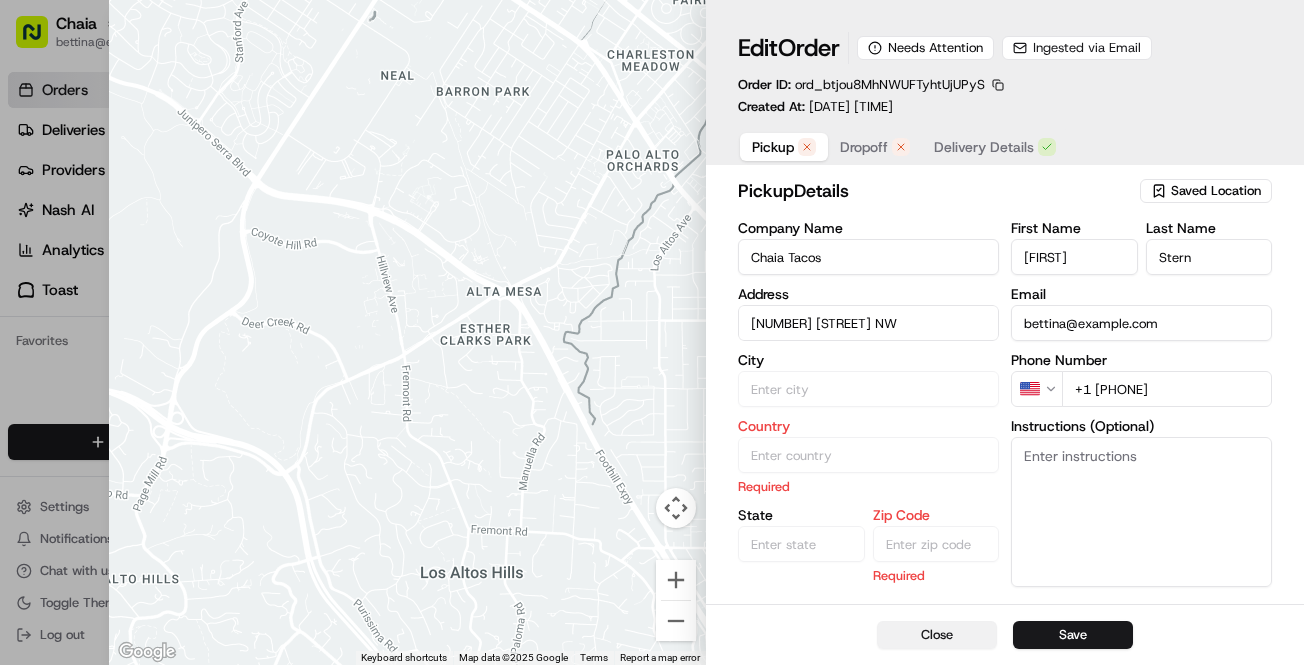 click on "Close" at bounding box center [937, 635] 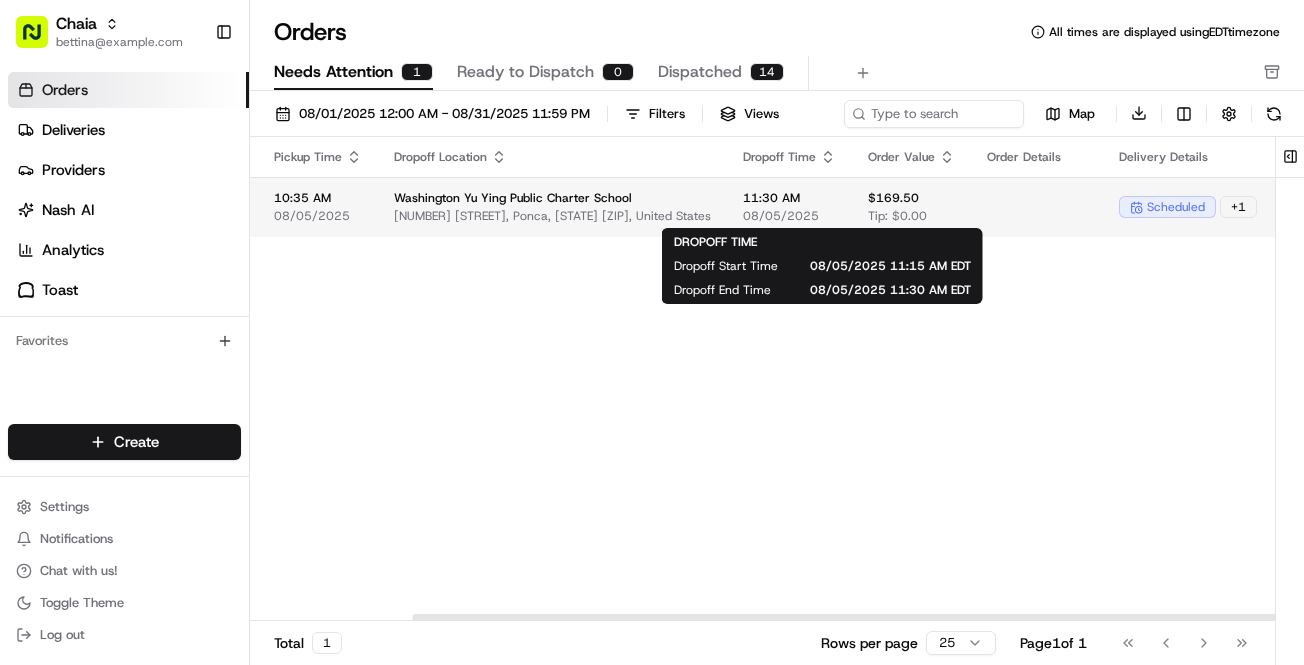 scroll, scrollTop: 0, scrollLeft: 433, axis: horizontal 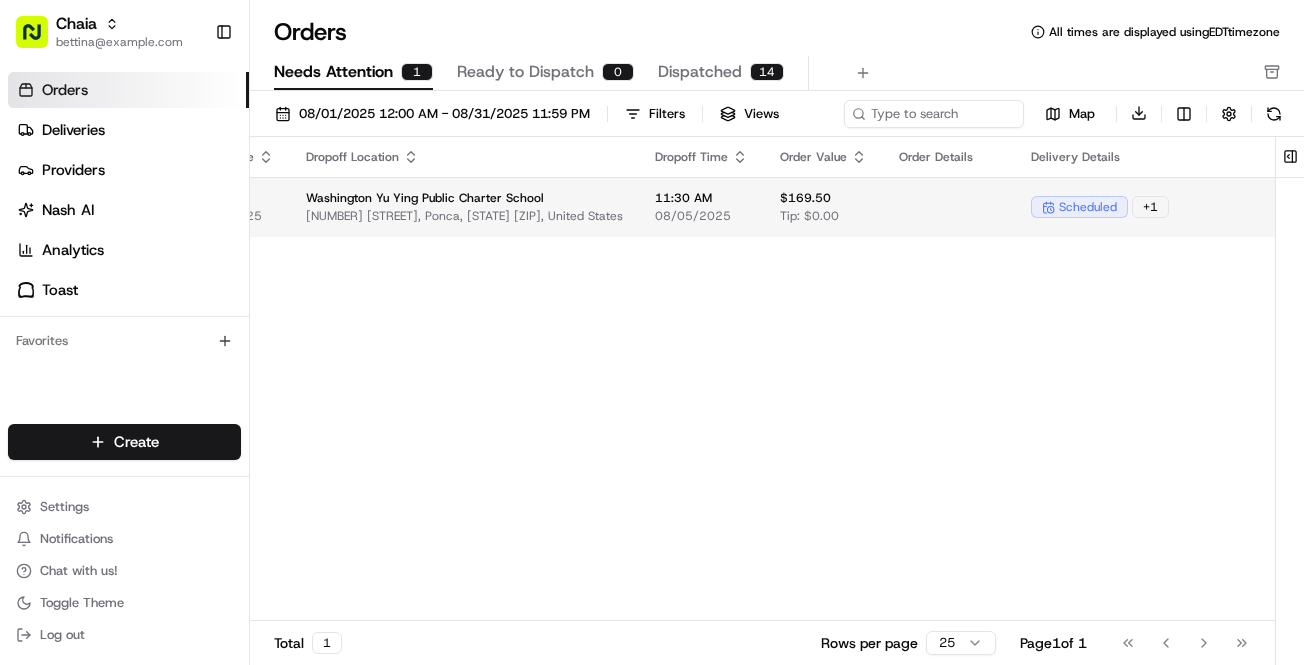 click on "scheduled + 1" at bounding box center (1151, 207) 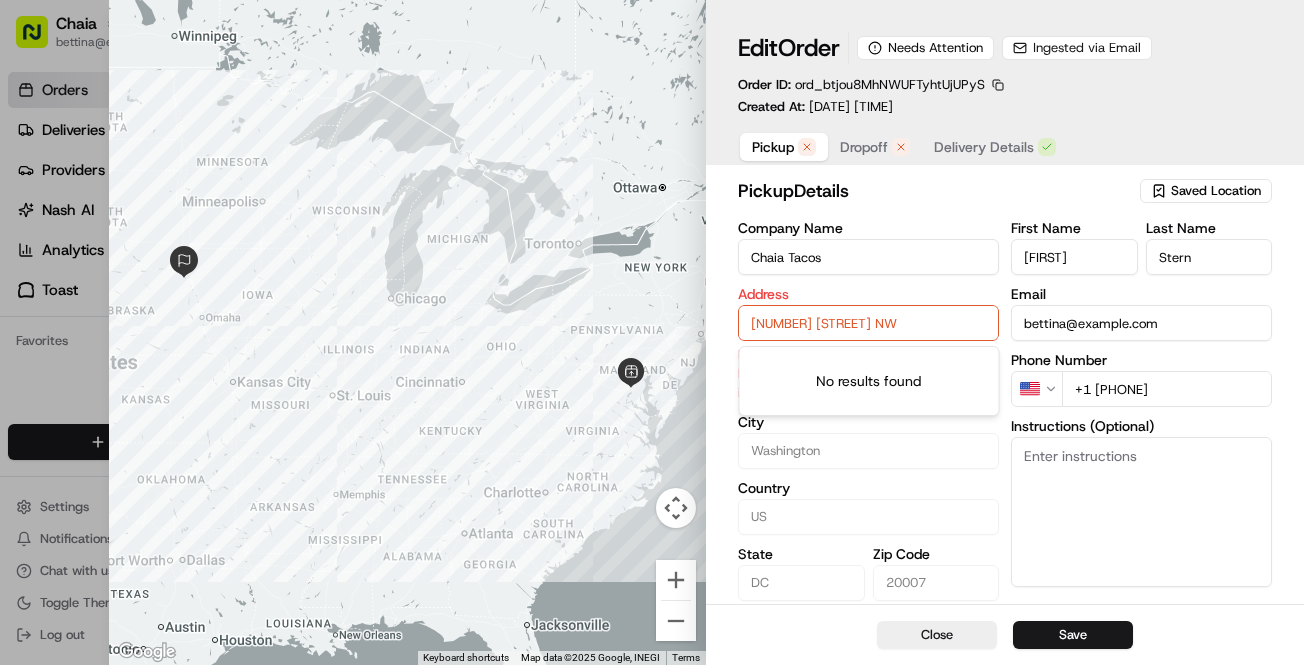 click on "3207 Grace St NW" at bounding box center [868, 323] 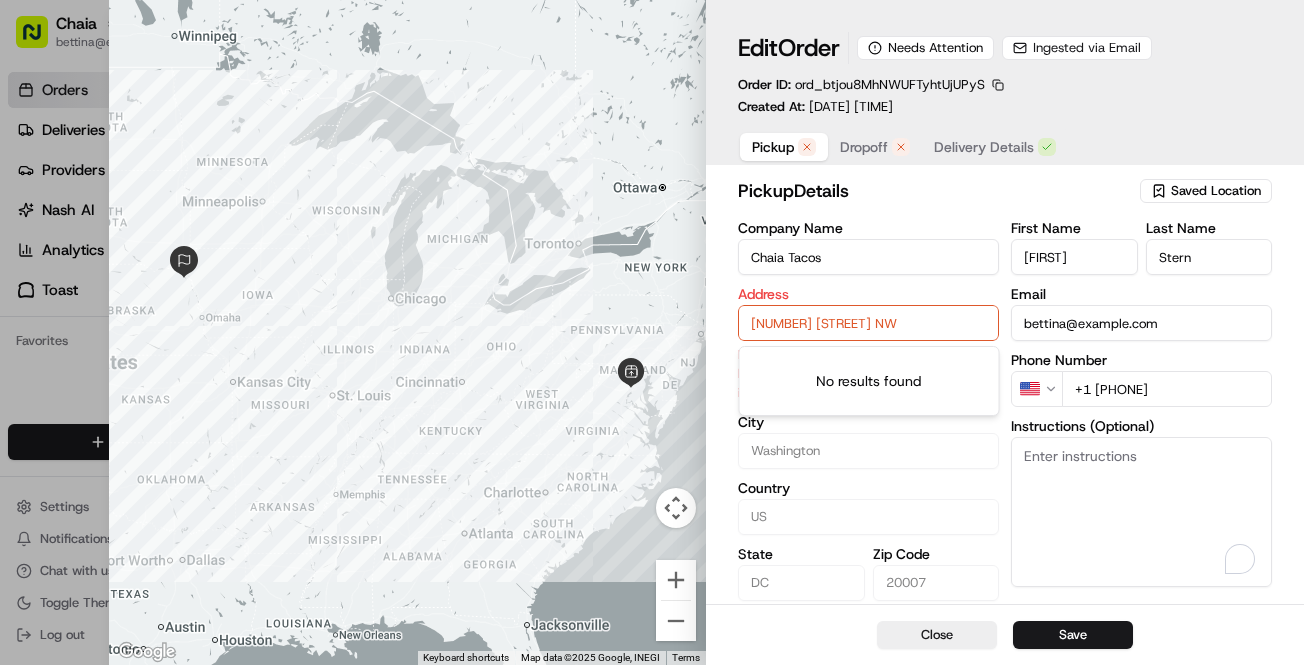 click on "Instructions (Optional)" at bounding box center (1141, 512) 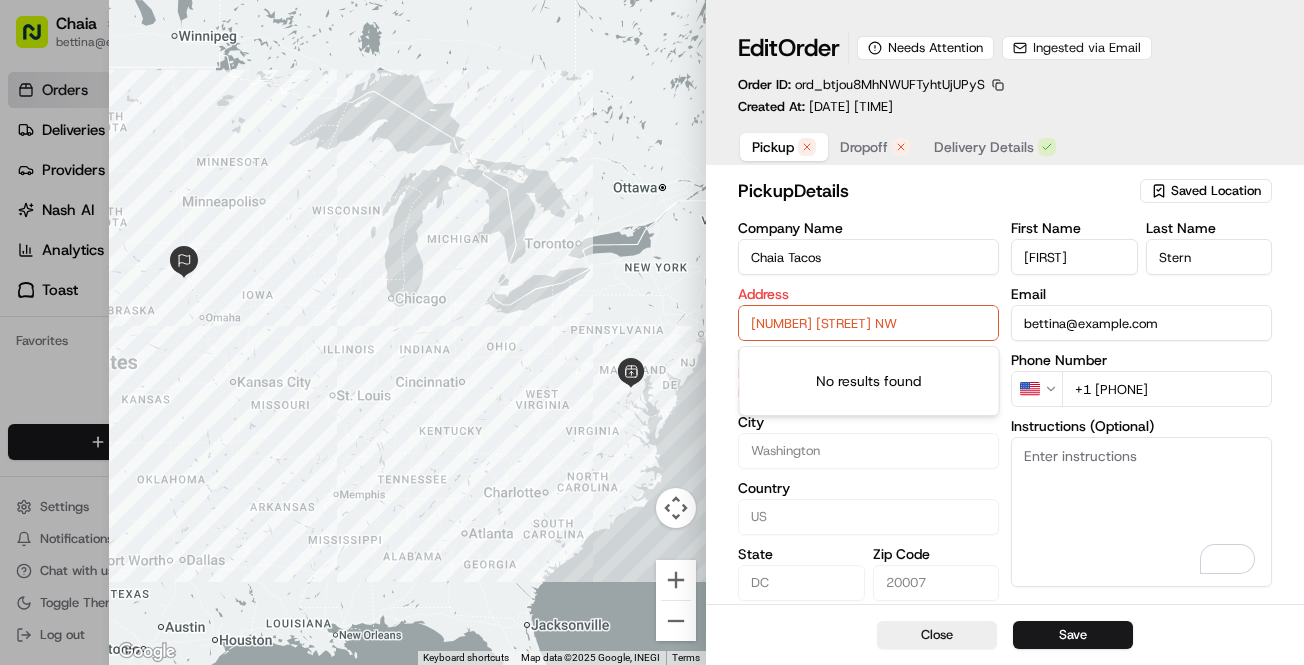 click on "3207 Grace St NW" at bounding box center (868, 323) 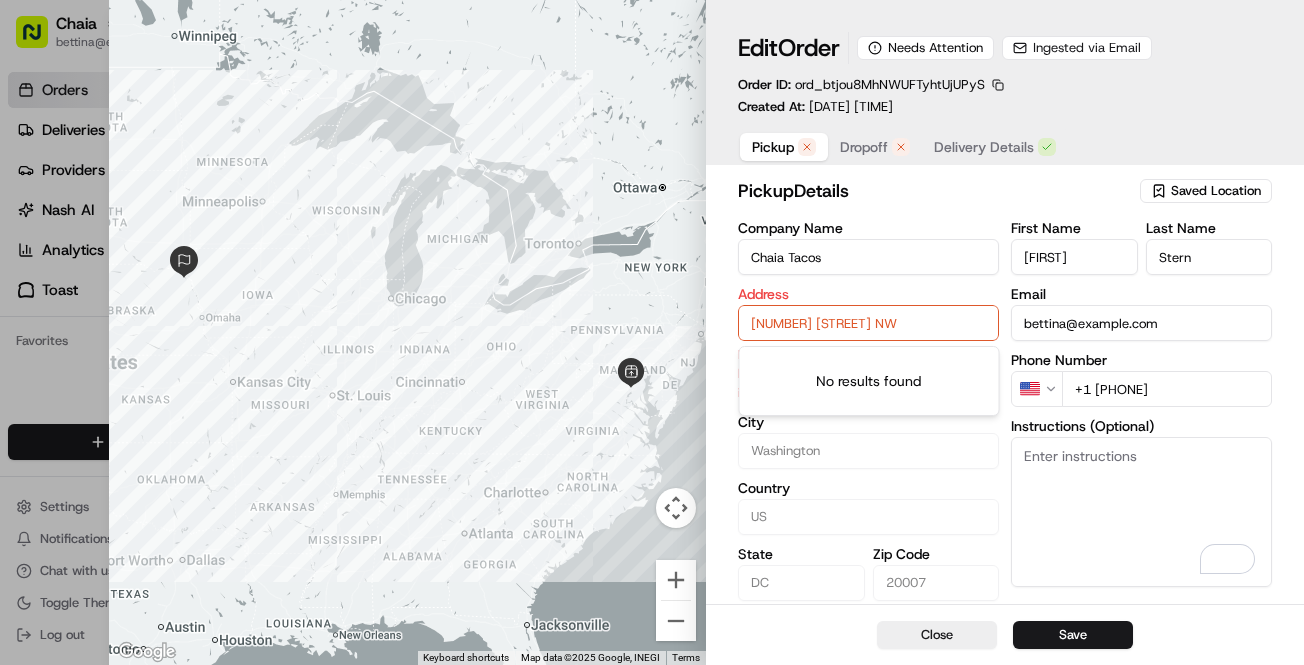 type on "3207 [STREET] St NW, [CITY], [STATE] [POSTAL_CODE], [COUNTRY]" 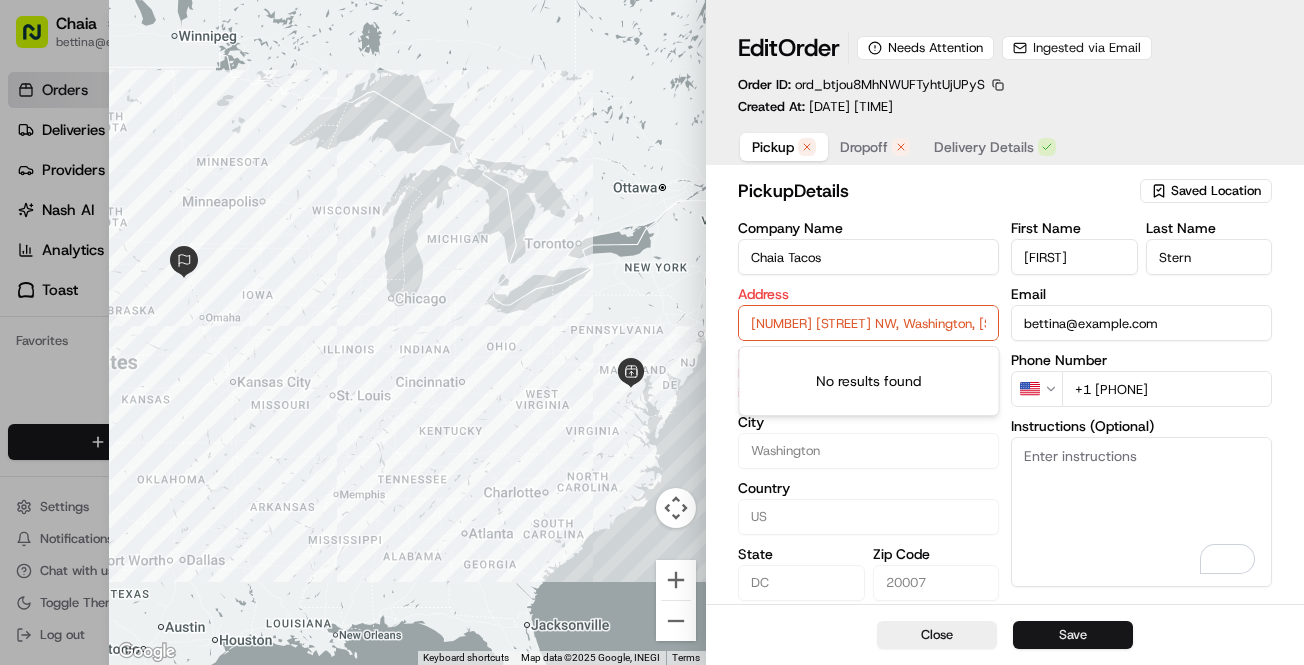 click on "Save" at bounding box center (1073, 635) 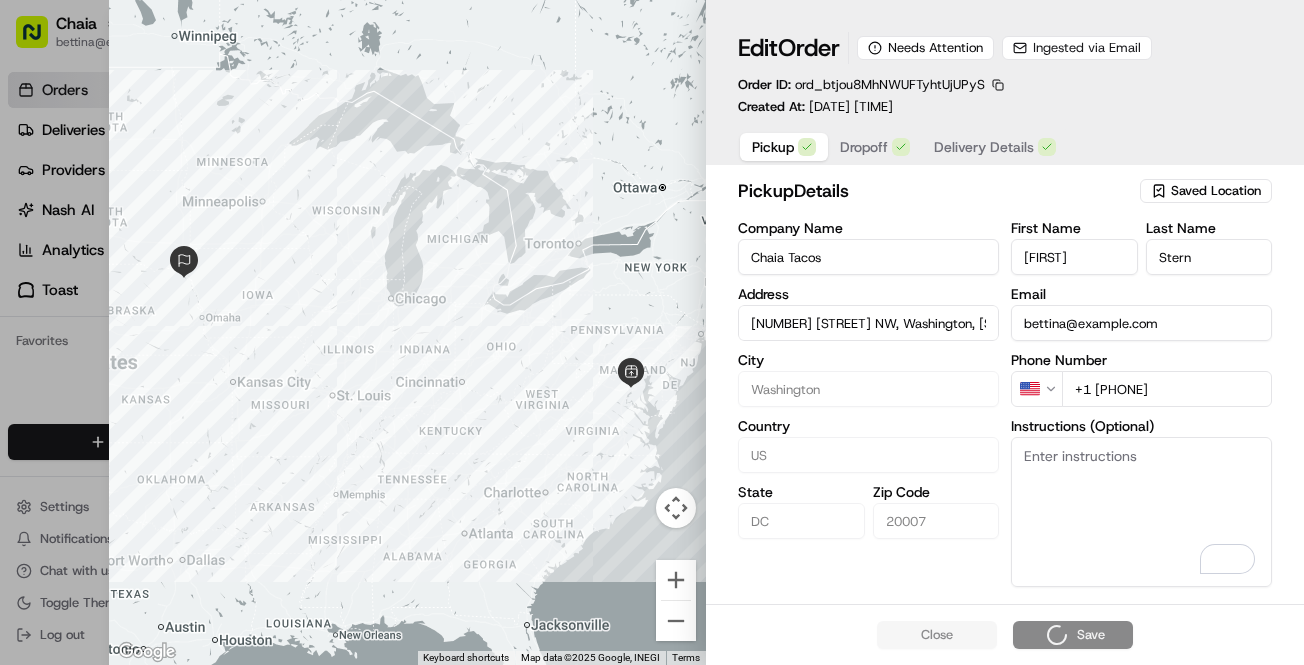 type 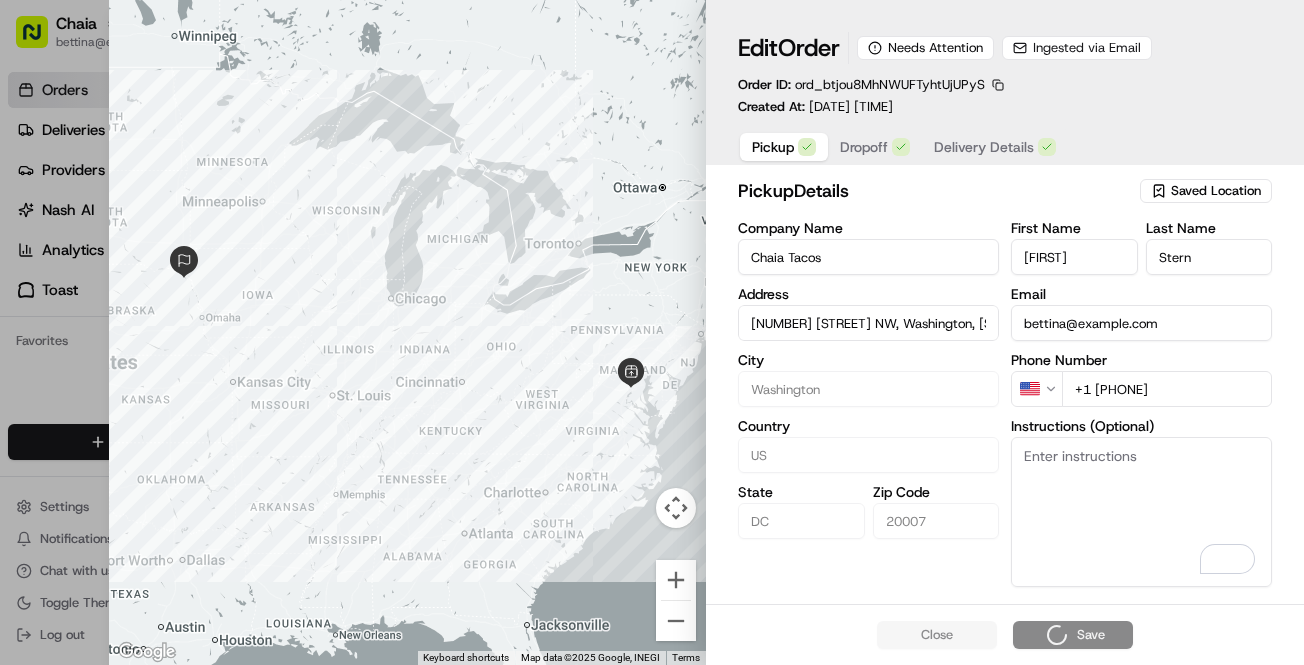 type 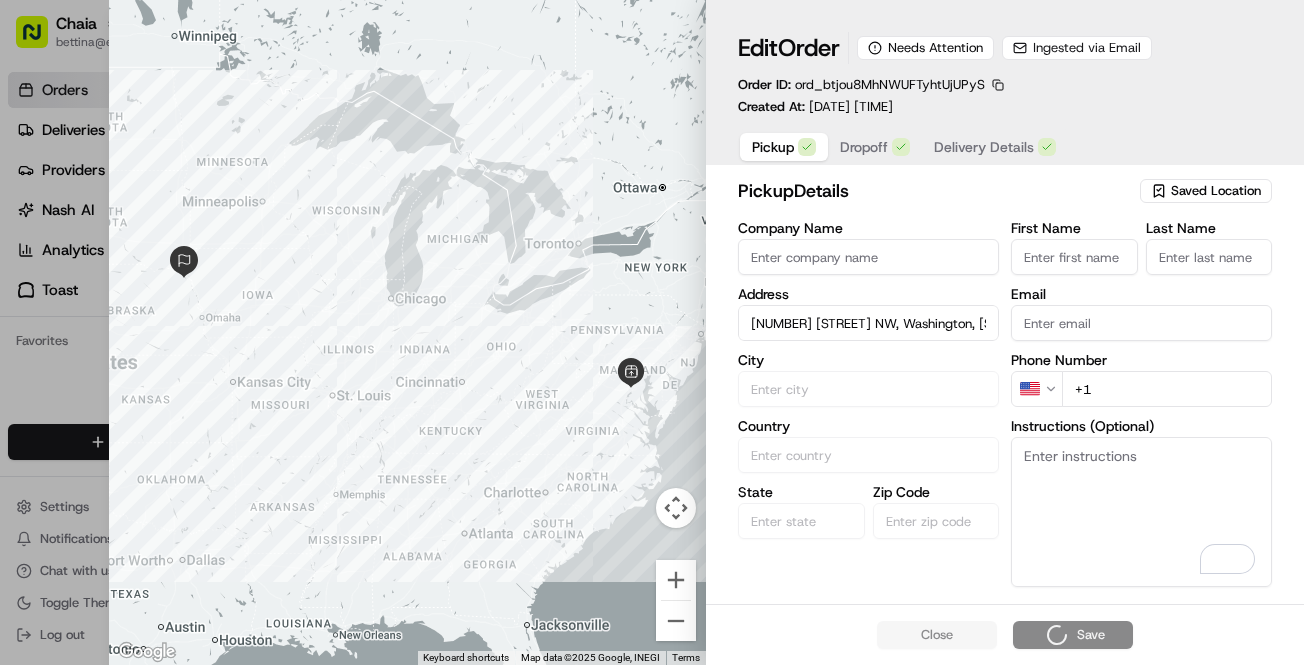 type 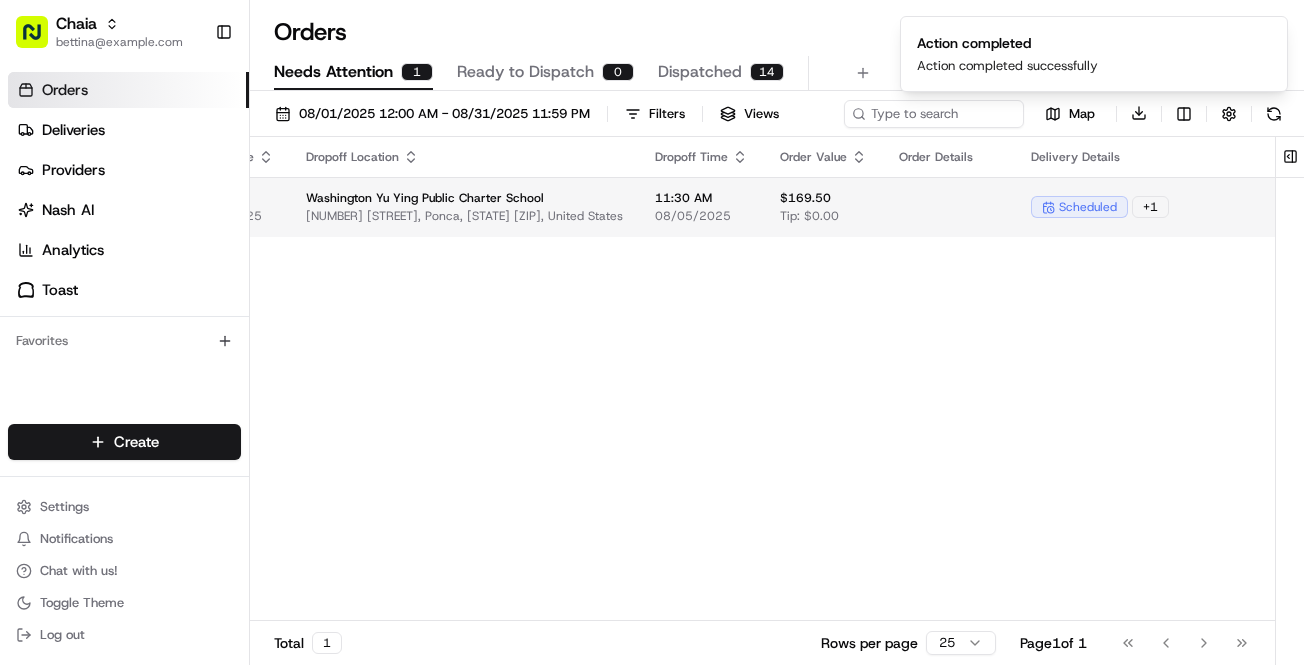 click on "Chaia bettina@chaiatacos.com Toggle Sidebar Orders Deliveries Providers Nash AI Analytics Toast Favorites Main Menu Members & Organization Organization Users Roles Preferences Customization Tracking Orchestration Automations Dispatch Strategy Locations Pickup Locations Dropoff Locations Billing Billing Refund Requests Integrations Notification Triggers Webhooks API Keys Request Logs Create Settings Notifications Chat with us! Toggle Theme Log out Orders All times are displayed using  EDT  timezone Needs Attention 1 Ready to Dispatch 0 Dispatched 14 08/01/2025 12:00 AM - 08/31/2025 11:59 PM Filters Views Map Download Pickup Location Pickup Time Dropoff Location Dropoff Time Order Value Order Details Delivery Details Actions Chaia Tacos 3207 Grace St NW, Washington, DC 20007, USA 10:35 AM 08/05/2025 Washington Yu Ying Public Charter School 4350 1st St, Ponca, NE 68770, United States 11:30 AM 08/05/2025 $169.50 Tip: $0.00 scheduled + 1 Total 1 Rows per page 25 Page  1  of   1 Go to first page" at bounding box center [652, 332] 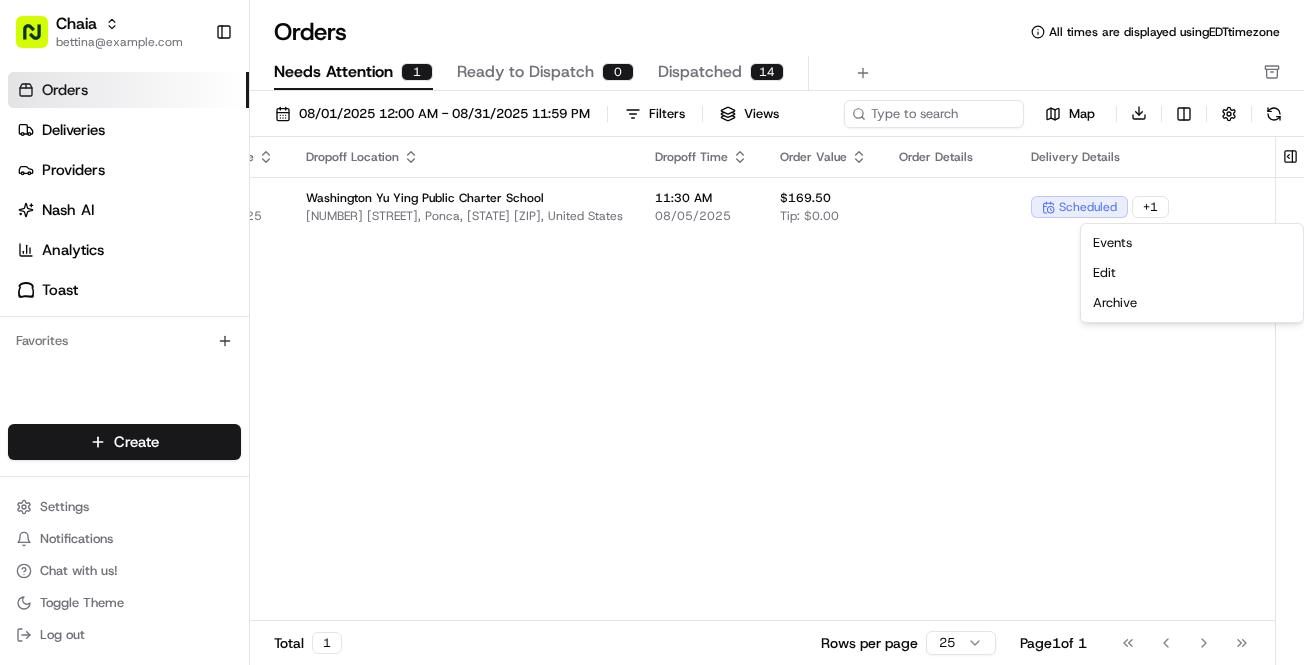 click on "Chaia bettina@chaiatacos.com Toggle Sidebar Orders Deliveries Providers Nash AI Analytics Toast Favorites Main Menu Members & Organization Organization Users Roles Preferences Customization Tracking Orchestration Automations Dispatch Strategy Locations Pickup Locations Dropoff Locations Billing Billing Refund Requests Integrations Notification Triggers Webhooks API Keys Request Logs Create Settings Notifications Chat with us! Toggle Theme Log out Orders All times are displayed using  EDT  timezone Needs Attention 1 Ready to Dispatch 0 Dispatched 14 08/01/2025 12:00 AM - 08/31/2025 11:59 PM Filters Views Map Download Pickup Location Pickup Time Dropoff Location Dropoff Time Order Value Order Details Delivery Details Actions Chaia Tacos 3207 Grace St NW, Washington, DC 20007, USA 10:35 AM 08/05/2025 Washington Yu Ying Public Charter School 4350 1st St, Ponca, NE 68770, United States 11:30 AM 08/05/2025 $169.50 Tip: $0.00 scheduled + 1 Total 1 Rows per page 25 Page  1  of   1 Go to first page" at bounding box center [652, 332] 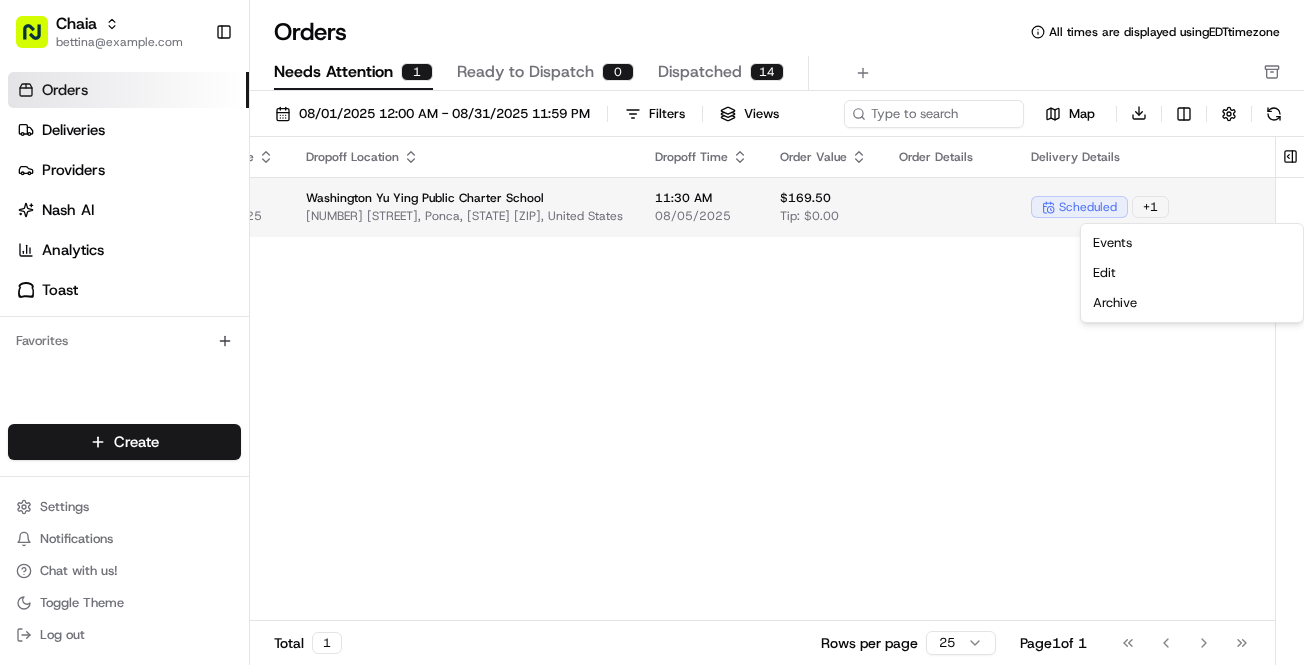 click on "Chaia bettina@chaiatacos.com Toggle Sidebar Orders Deliveries Providers Nash AI Analytics Toast Favorites Main Menu Members & Organization Organization Users Roles Preferences Customization Tracking Orchestration Automations Dispatch Strategy Locations Pickup Locations Dropoff Locations Billing Billing Refund Requests Integrations Notification Triggers Webhooks API Keys Request Logs Create Settings Notifications Chat with us! Toggle Theme Log out Orders All times are displayed using  EDT  timezone Needs Attention 1 Ready to Dispatch 0 Dispatched 14 08/01/2025 12:00 AM - 08/31/2025 11:59 PM Filters Views Map Download Pickup Location Pickup Time Dropoff Location Dropoff Time Order Value Order Details Delivery Details Actions Chaia Tacos 3207 Grace St NW, Washington, DC 20007, USA 10:35 AM 08/05/2025 Washington Yu Ying Public Charter School 4350 1st St, Ponca, NE 68770, United States 11:30 AM 08/05/2025 $169.50 Tip: $0.00 scheduled + 1 Total 1 Rows per page 25 Page  1  of   1 Go to first page" at bounding box center [652, 332] 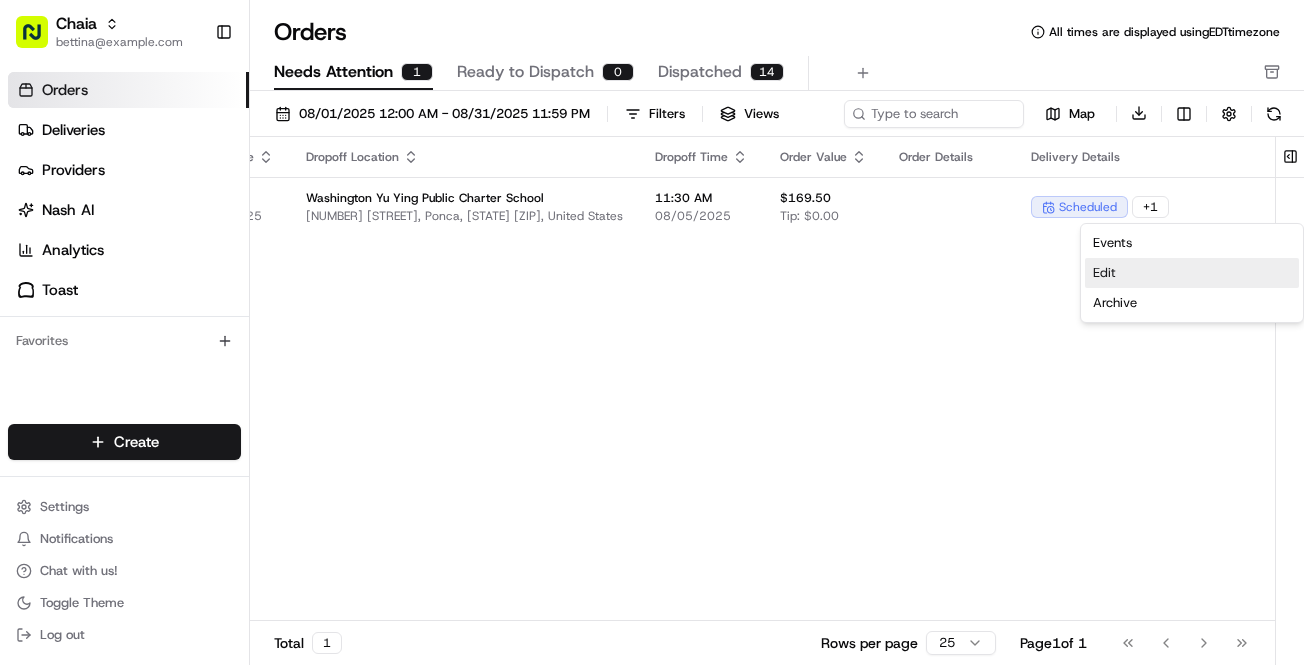 click on "Edit" at bounding box center (1192, 273) 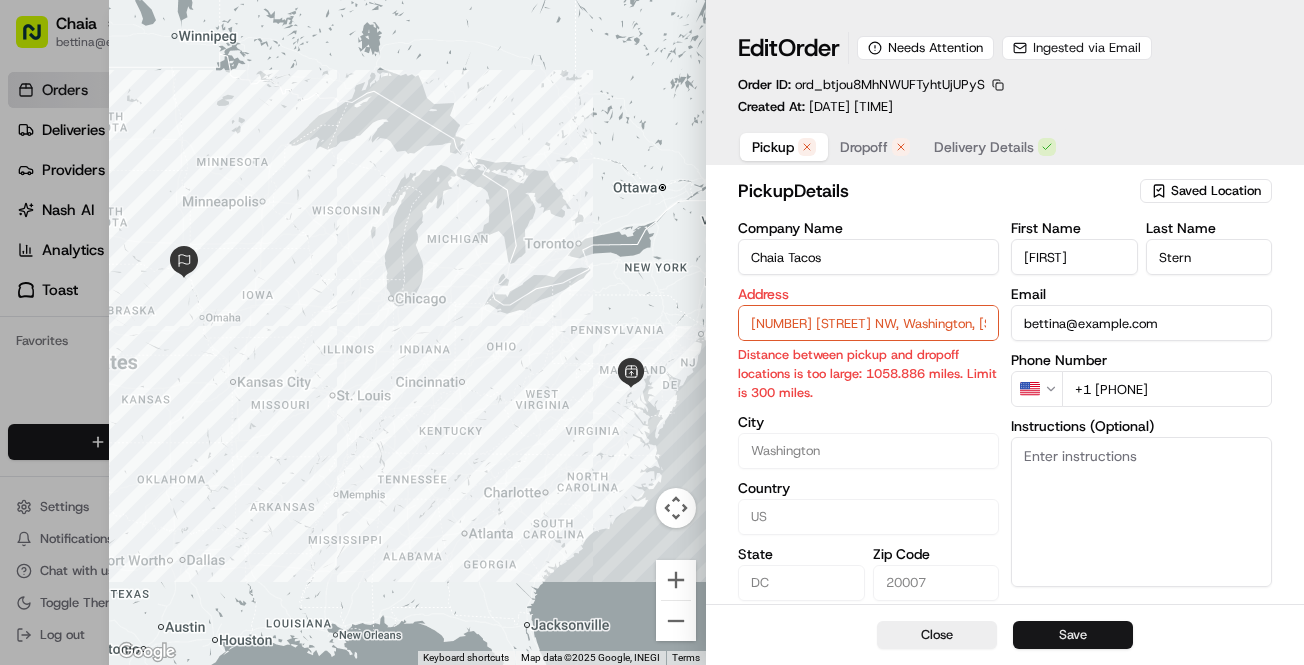 click on "Save" at bounding box center [1073, 635] 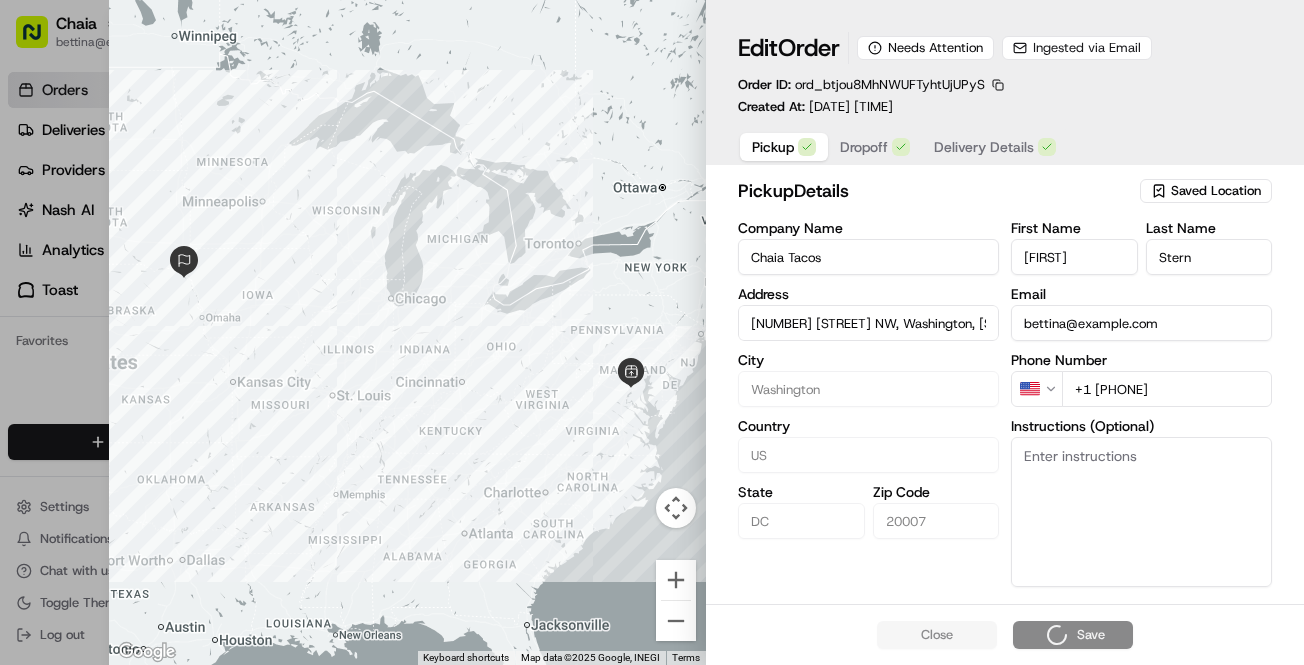 type 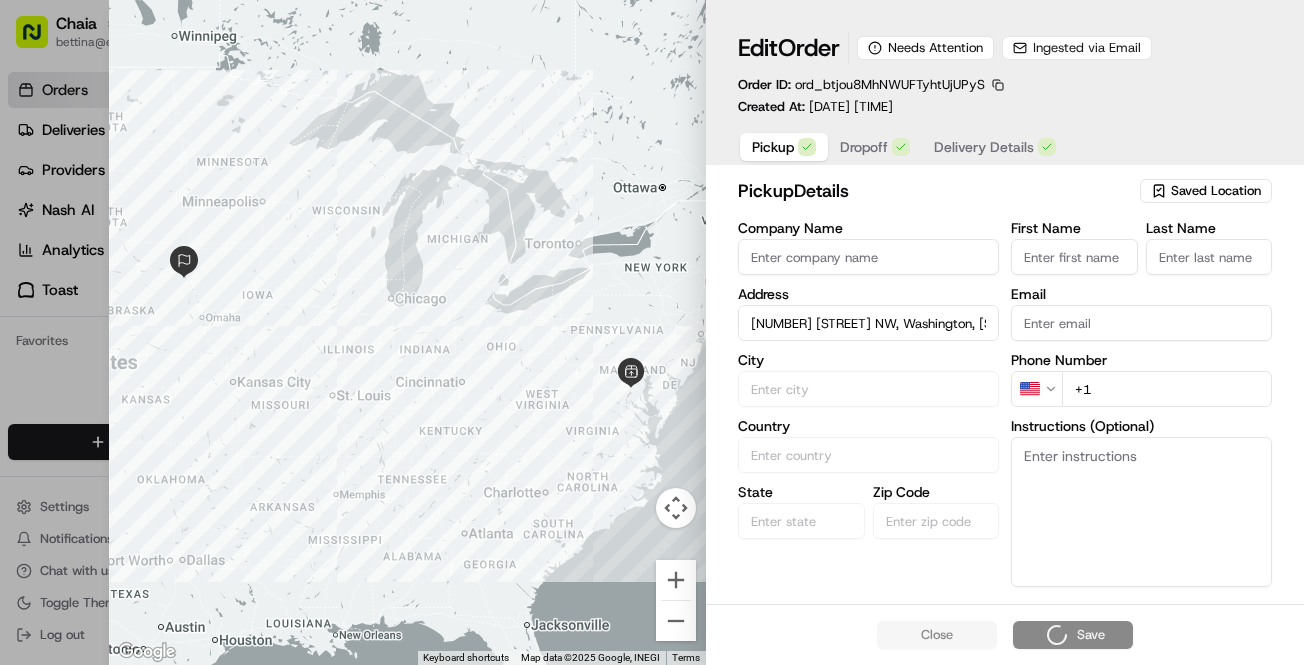type 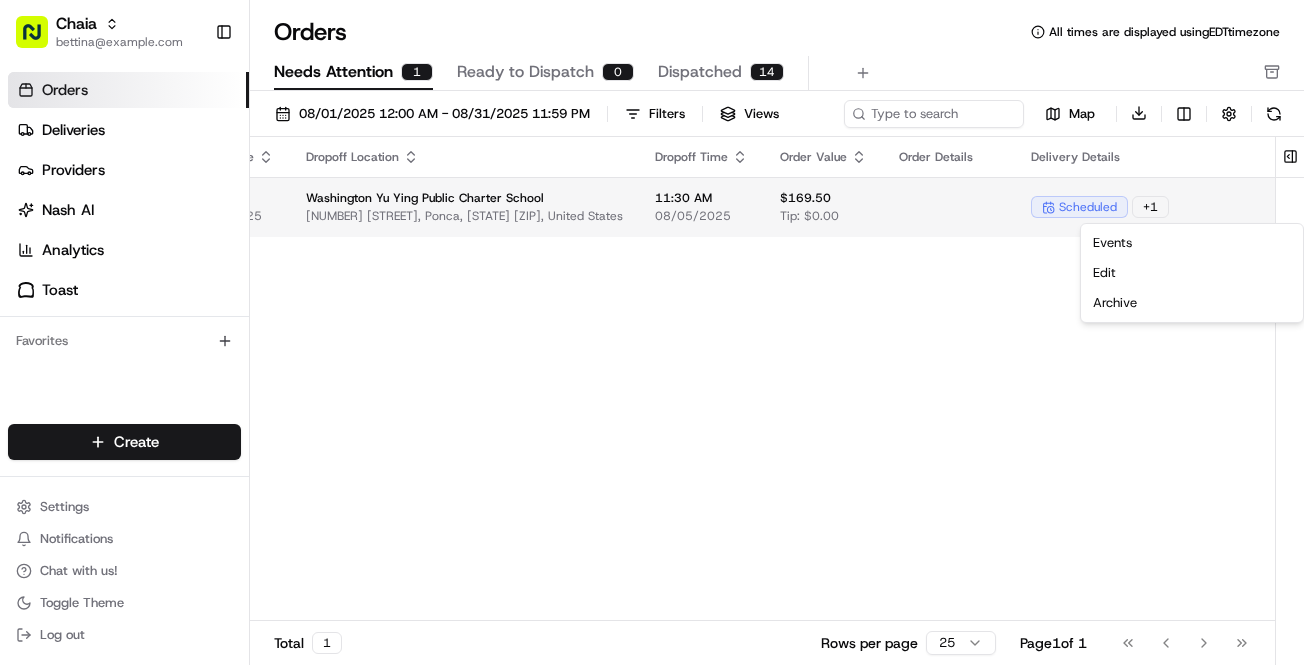 click at bounding box center (1325, 207) 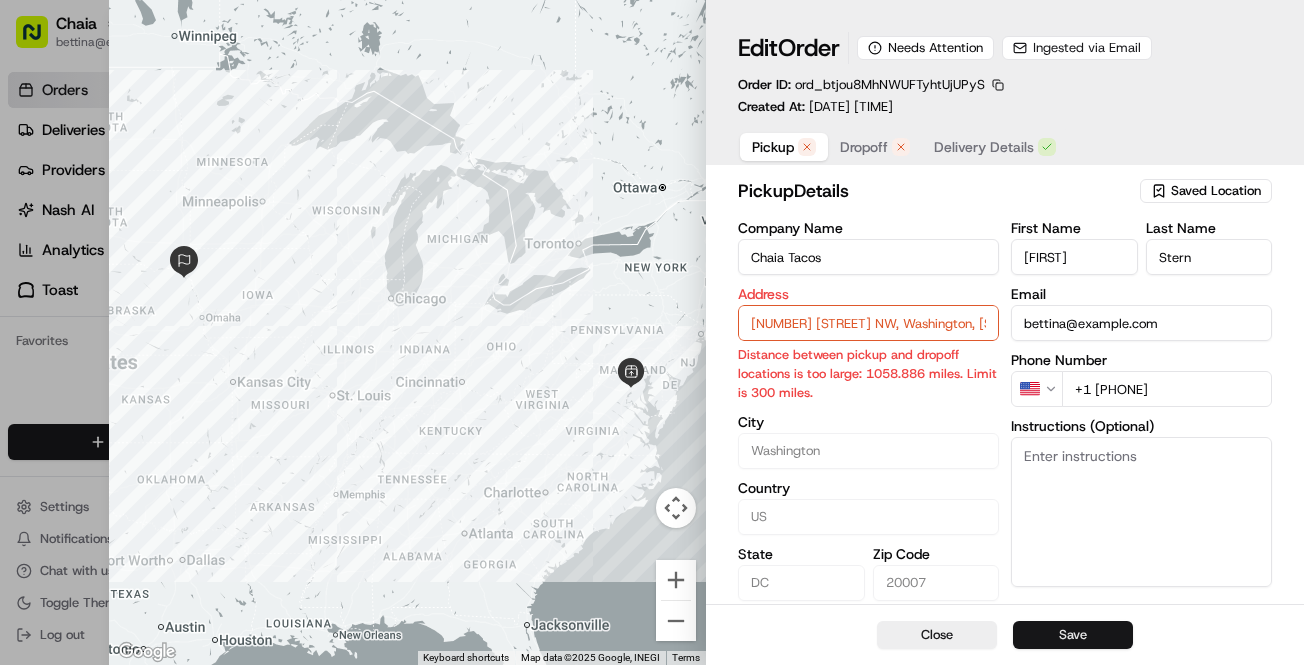 click on "Save" at bounding box center [1073, 635] 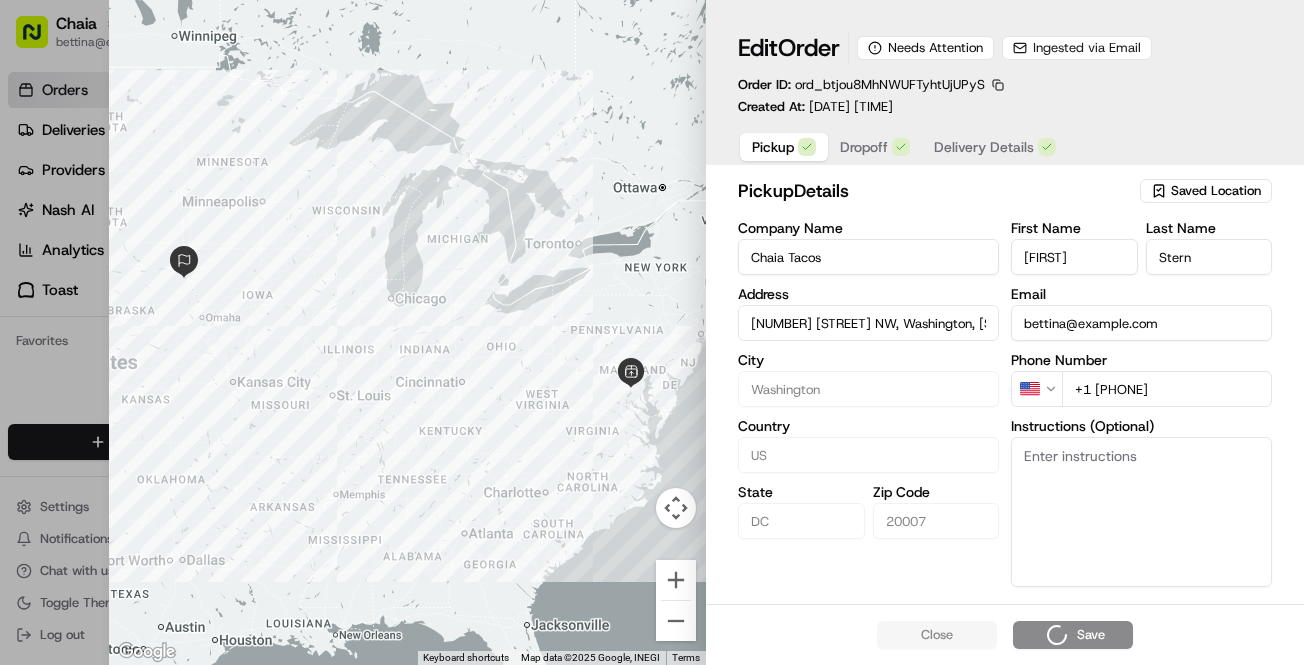 type 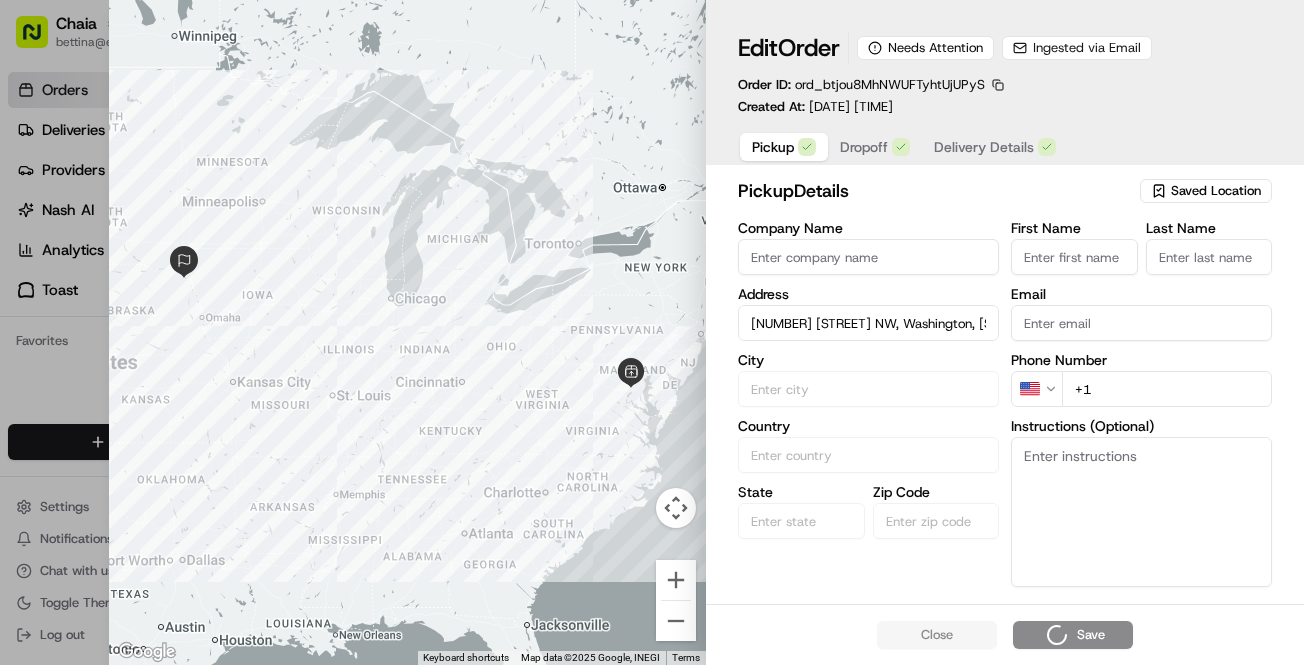 type 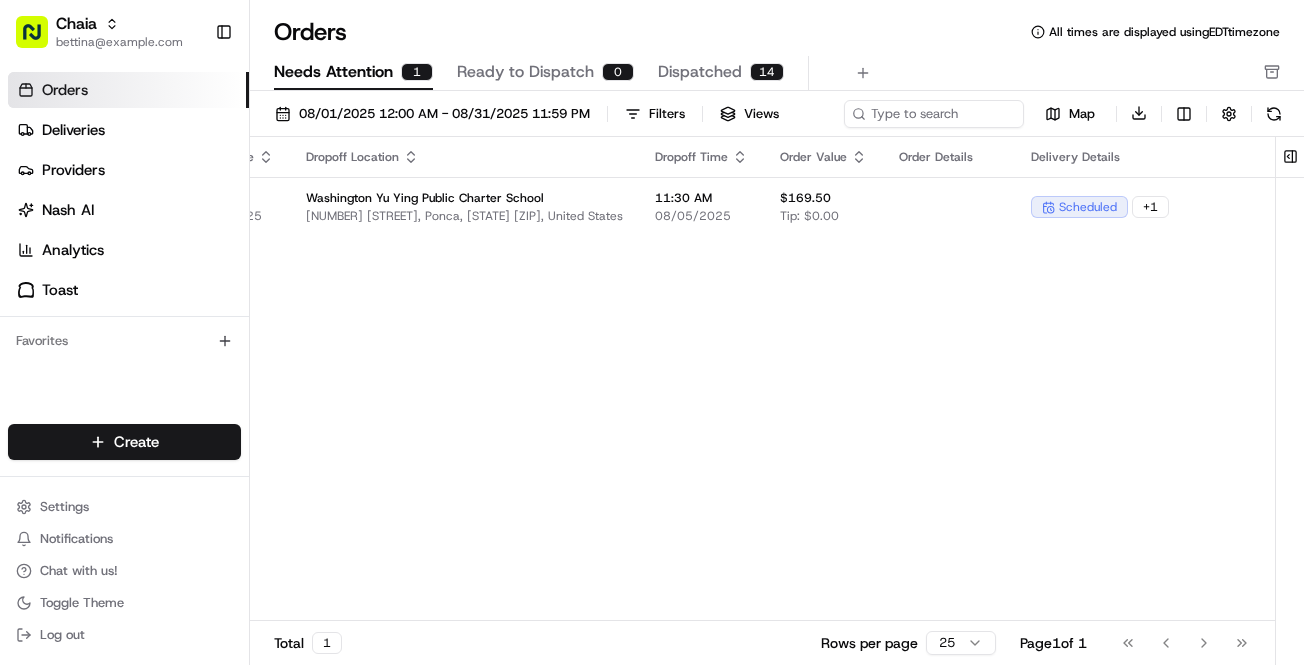 click on "Needs Attention" at bounding box center (333, 72) 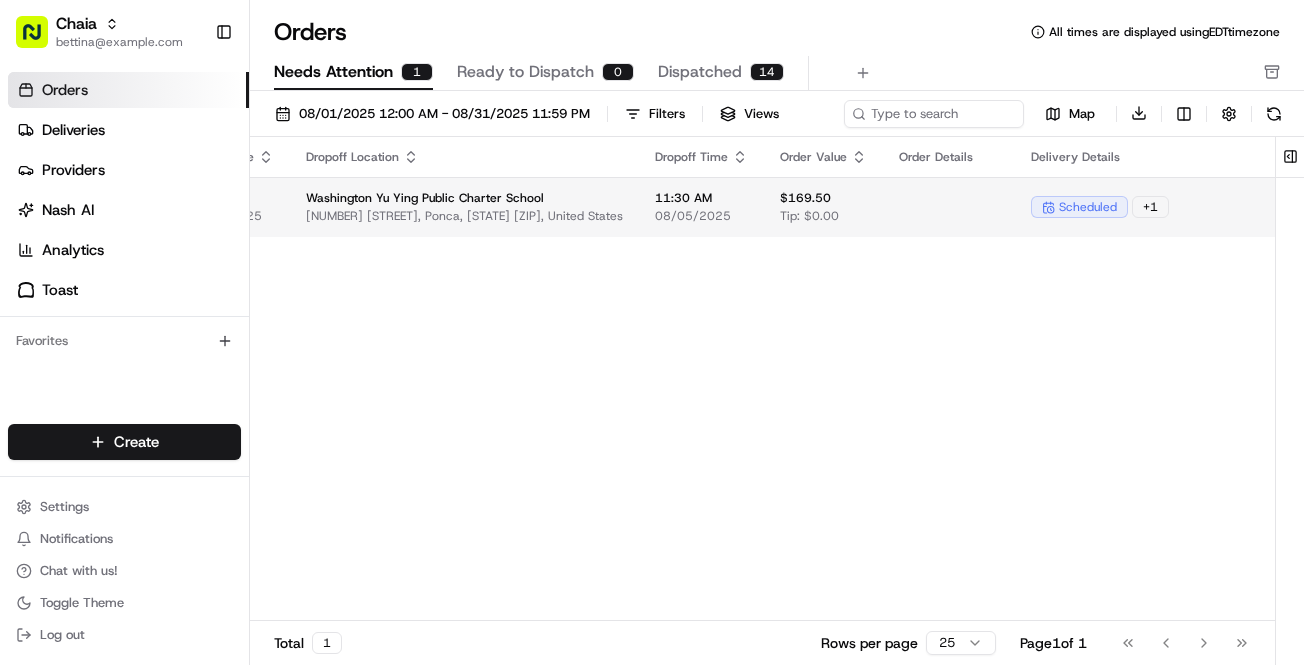 click on "Washington Yu Ying Public Charter School 4350 1st St, Ponca, NE 68770, United States" at bounding box center (464, 207) 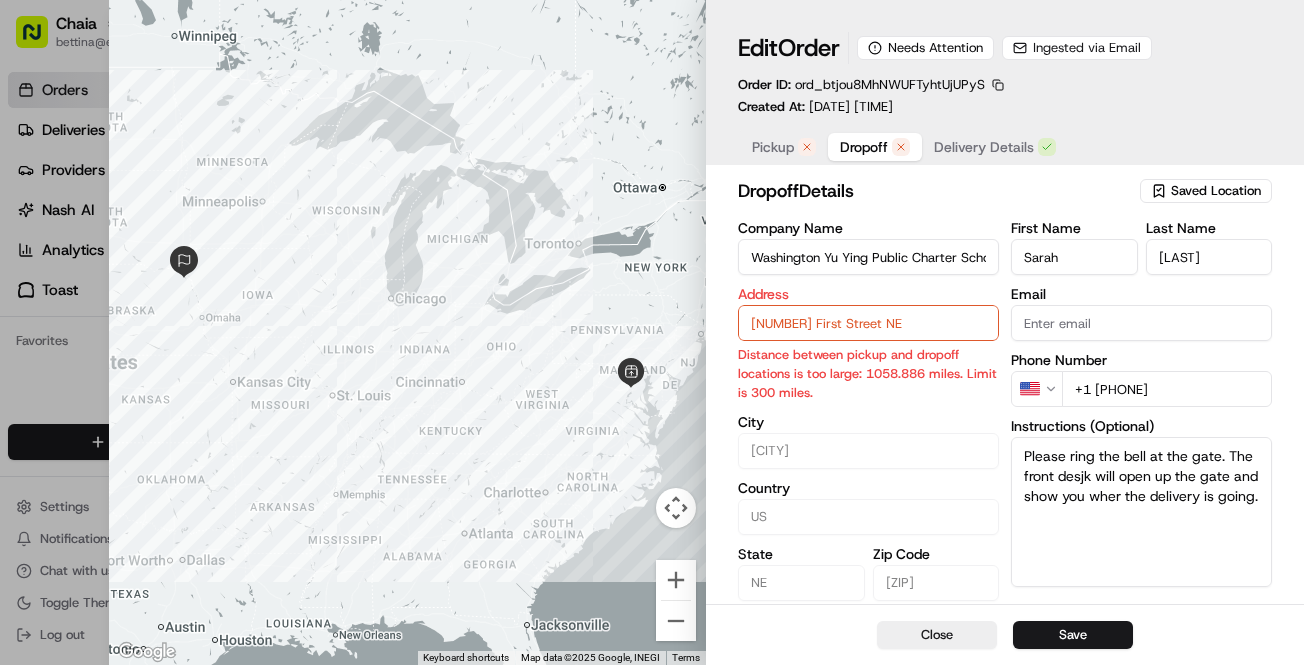 click on "Dropoff" at bounding box center [864, 147] 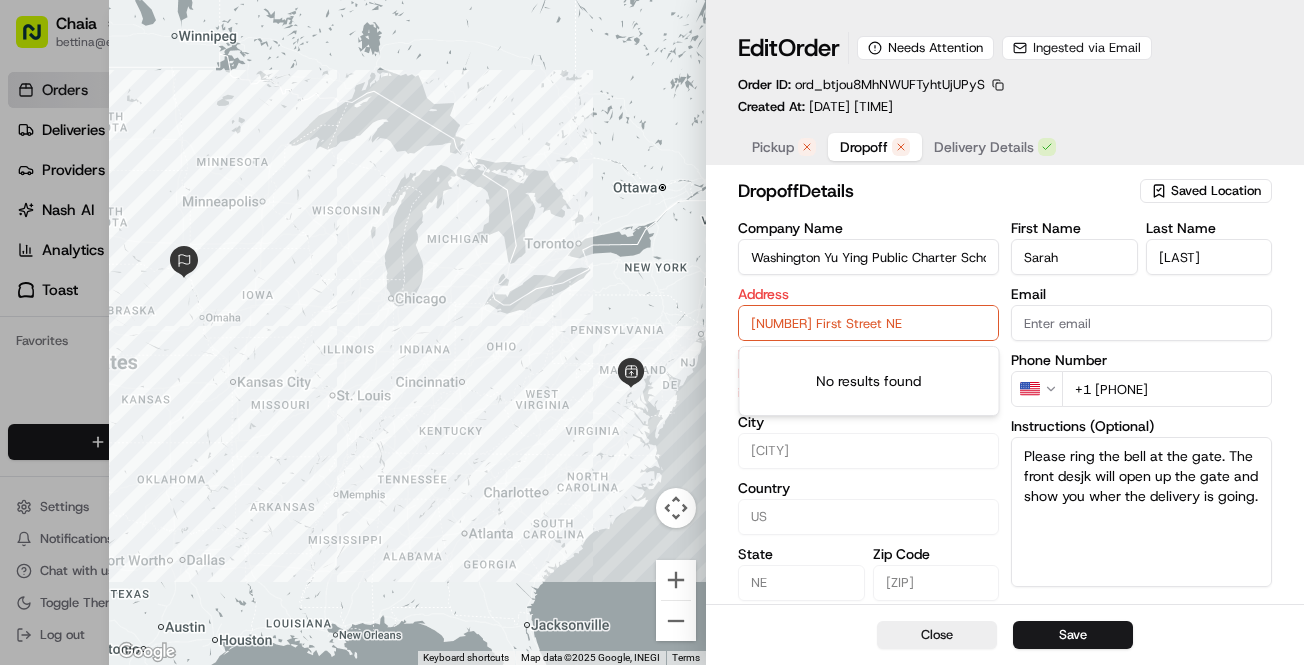 click on "4350 First Street NE" at bounding box center [868, 323] 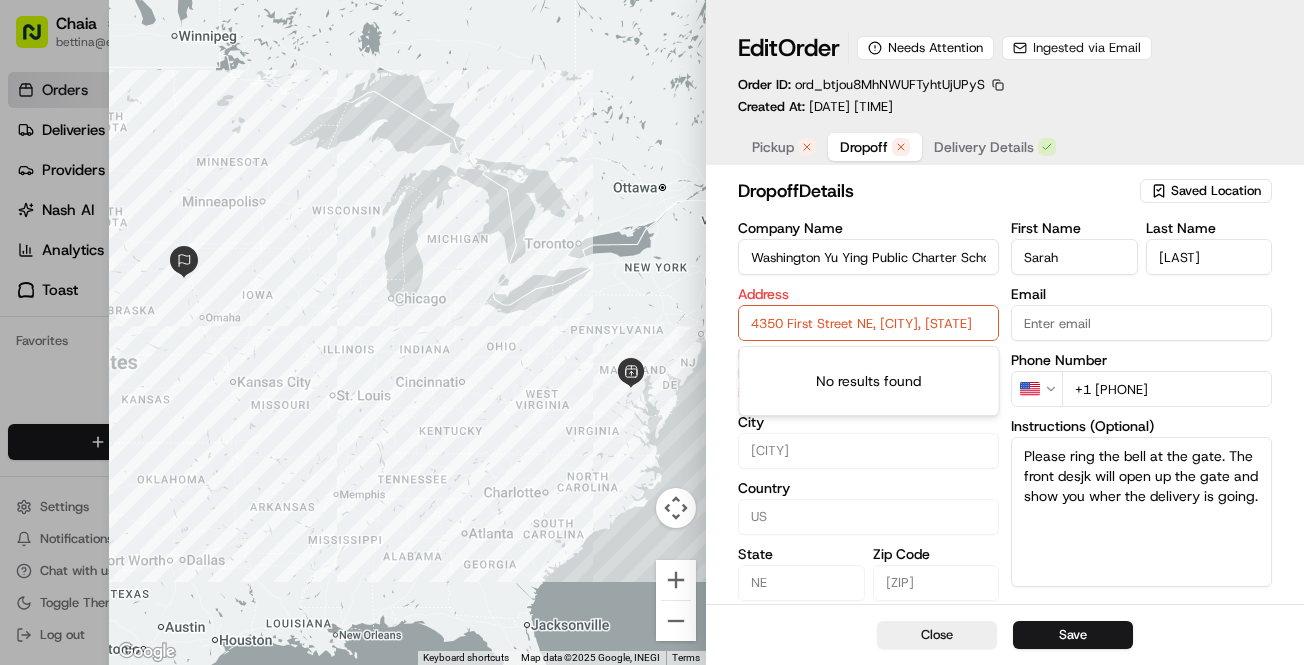 click on "4350 First Street NE, Washington DC" at bounding box center [868, 323] 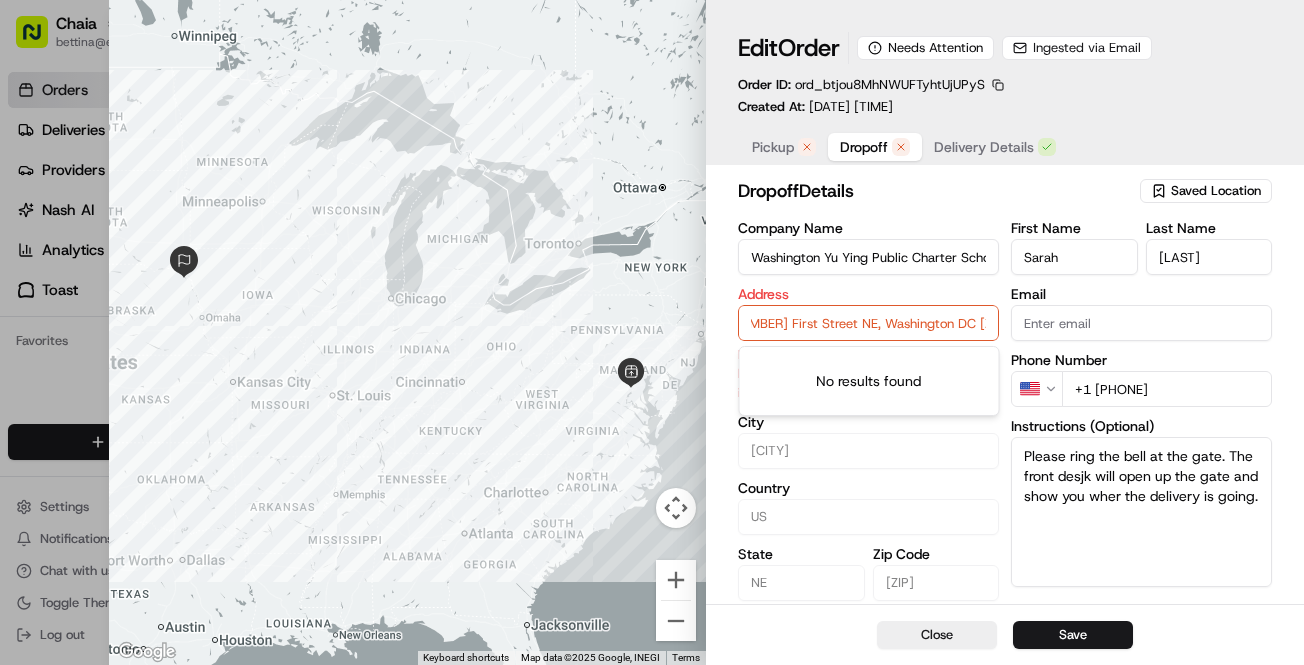 scroll, scrollTop: 0, scrollLeft: 33, axis: horizontal 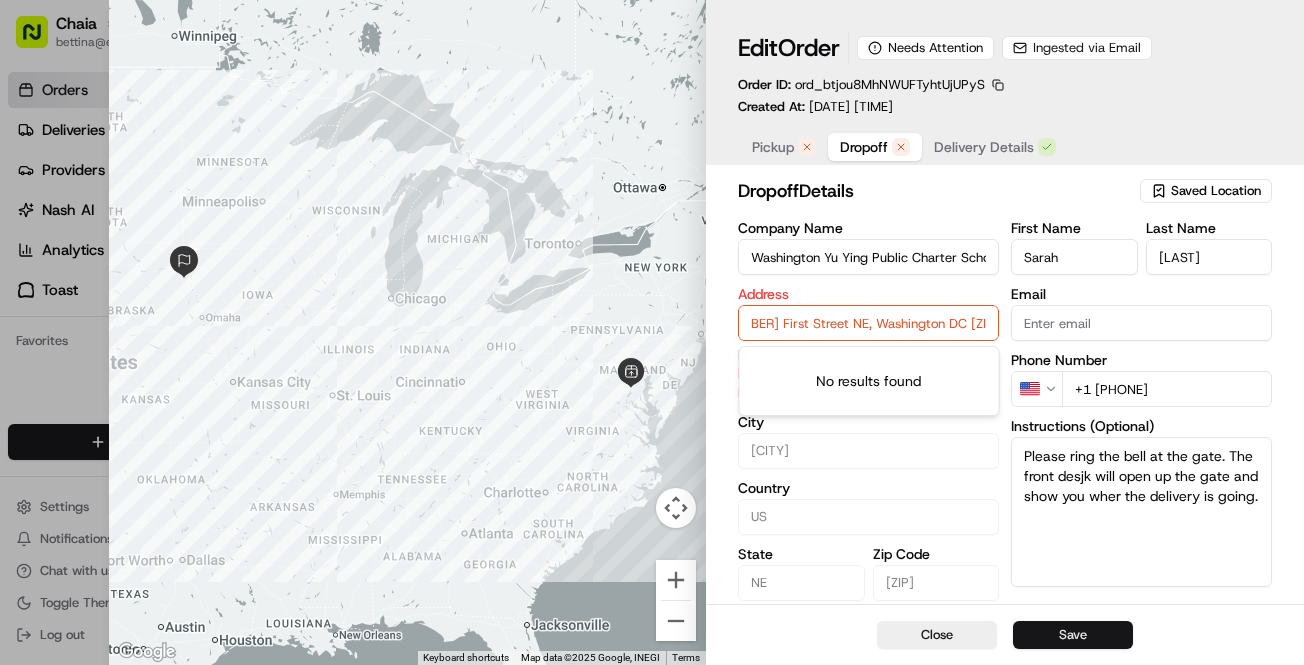 type on "4350 First Street NE, Washington DC 20011" 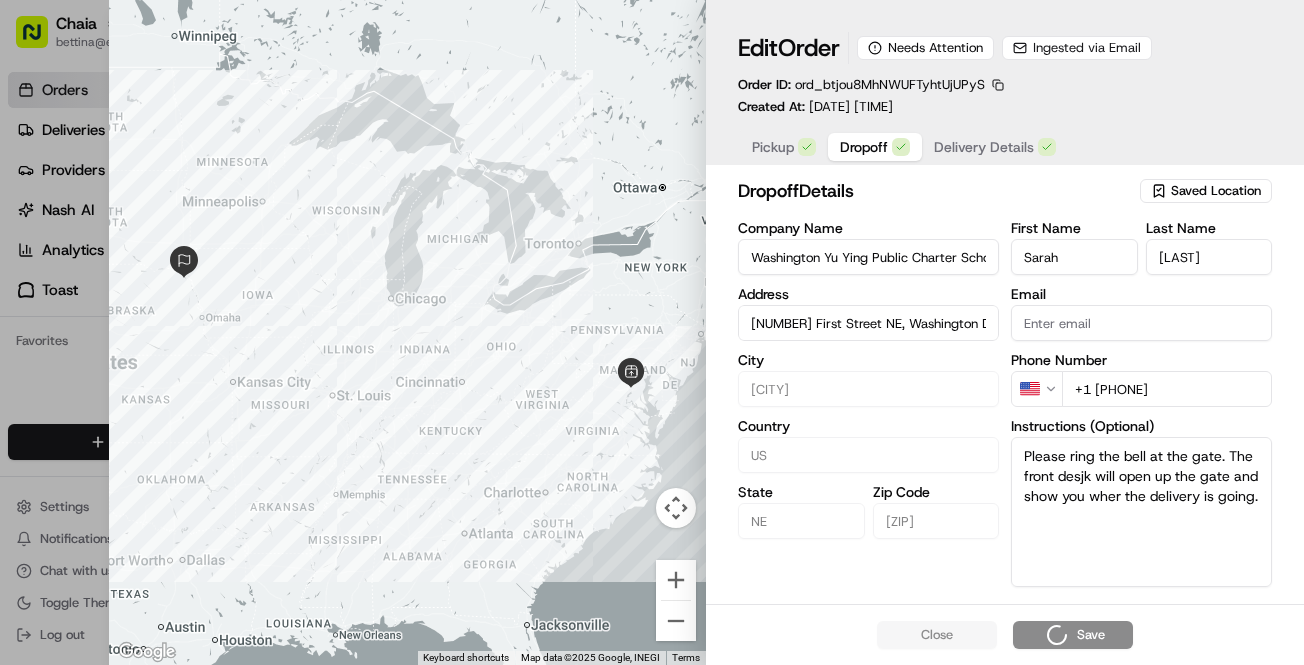 type 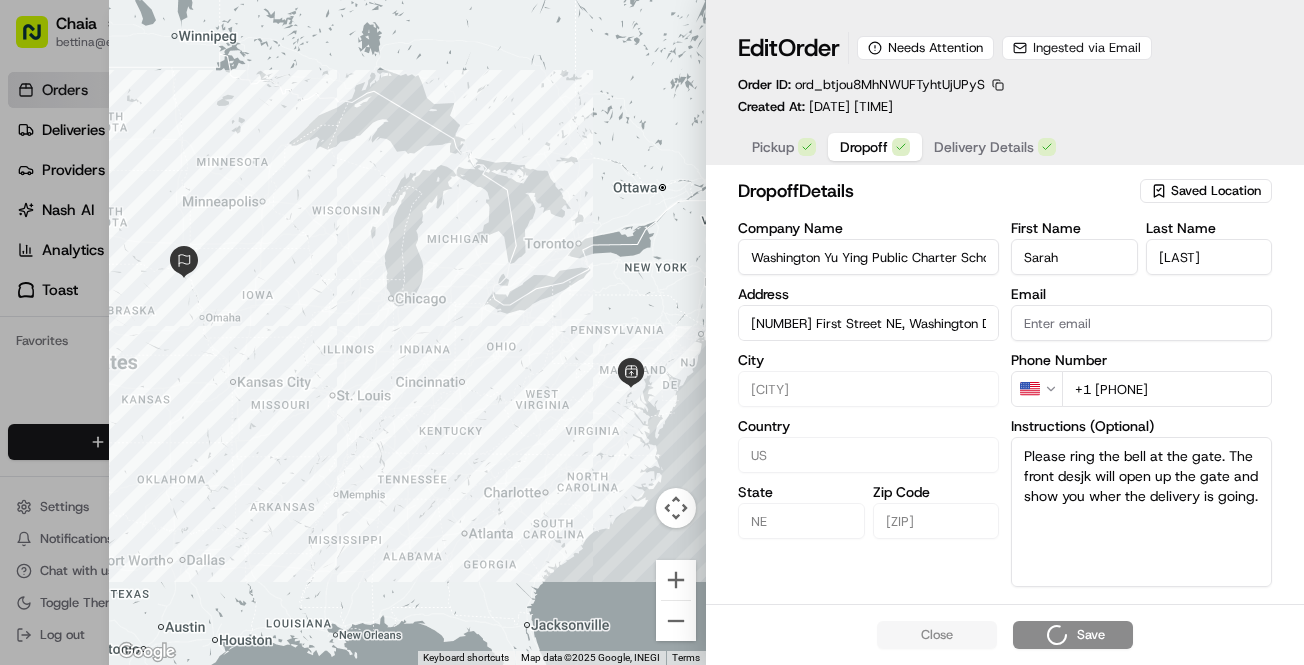 type 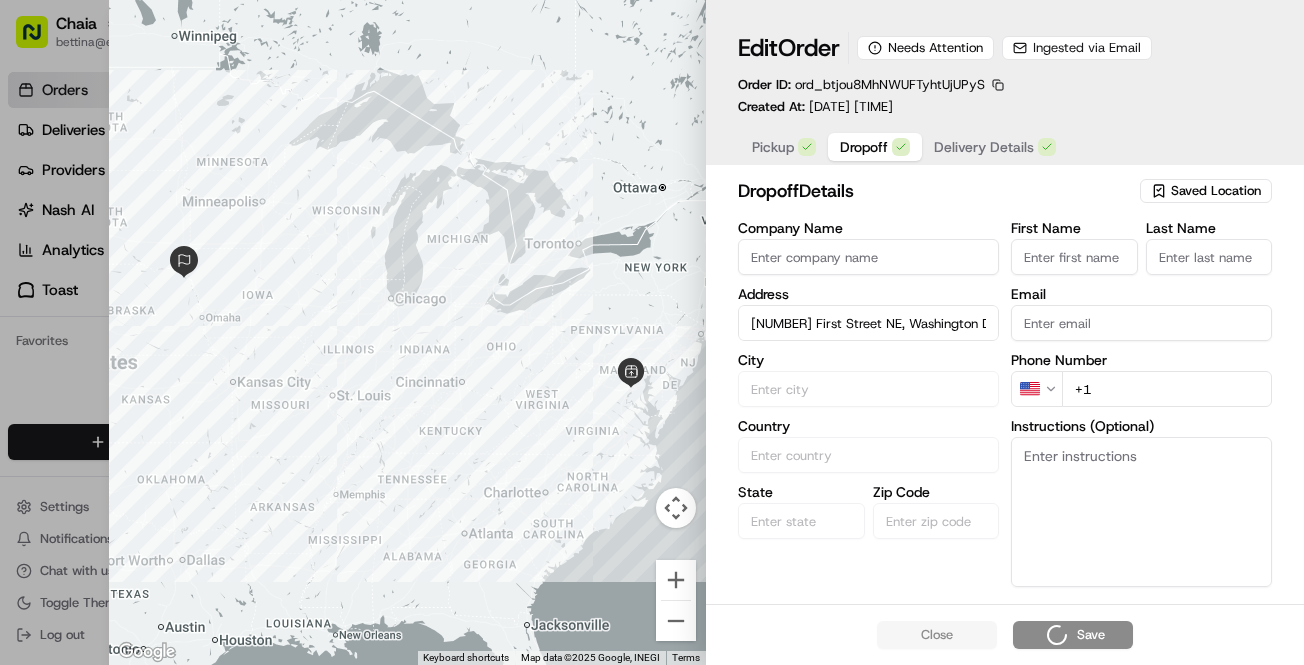 type 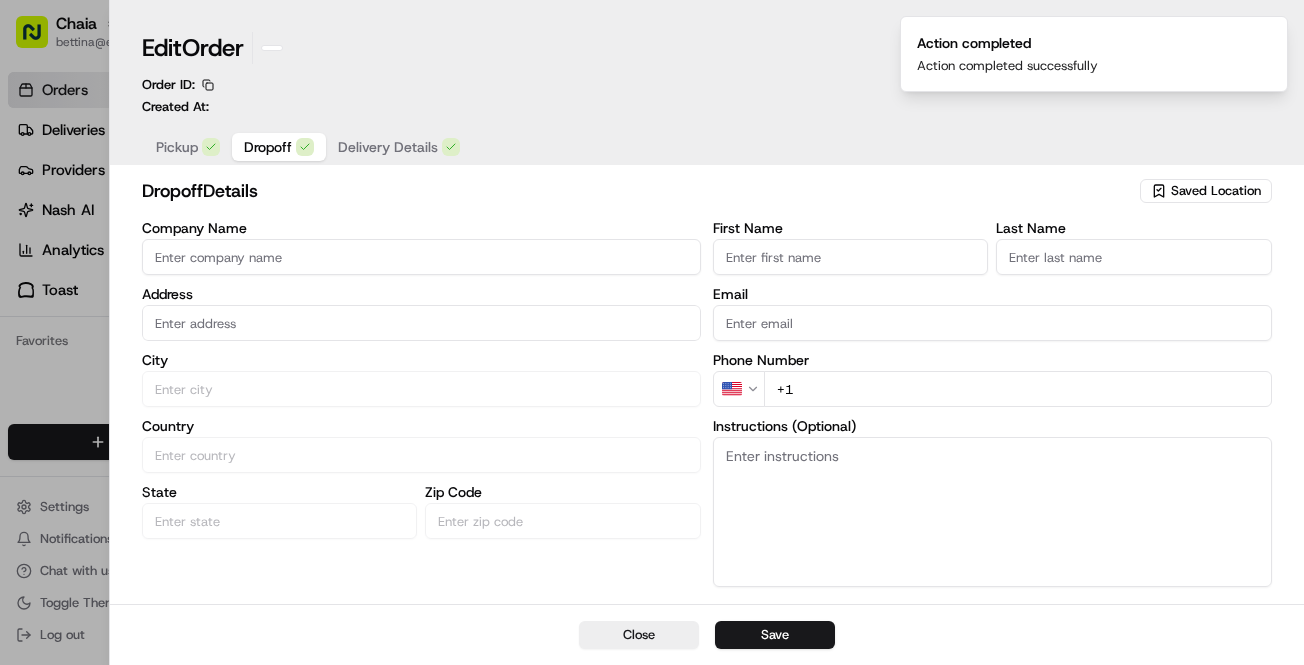 scroll, scrollTop: 0, scrollLeft: 115, axis: horizontal 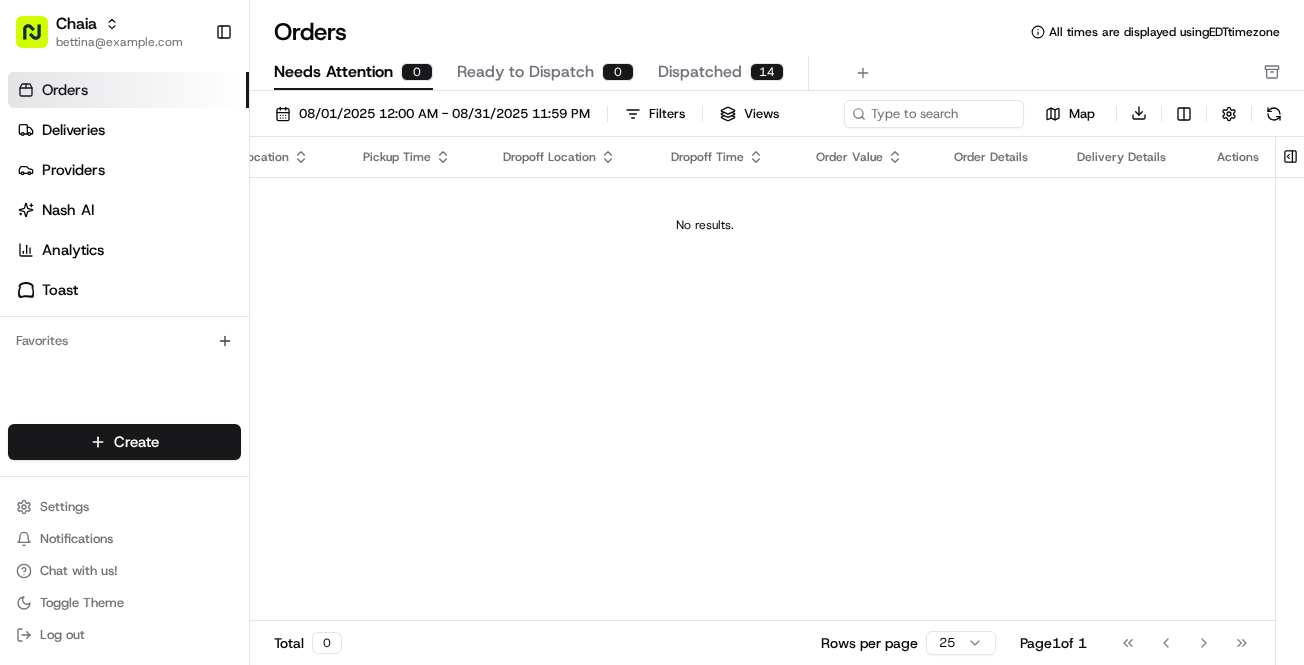 click on "Dispatched" at bounding box center (700, 72) 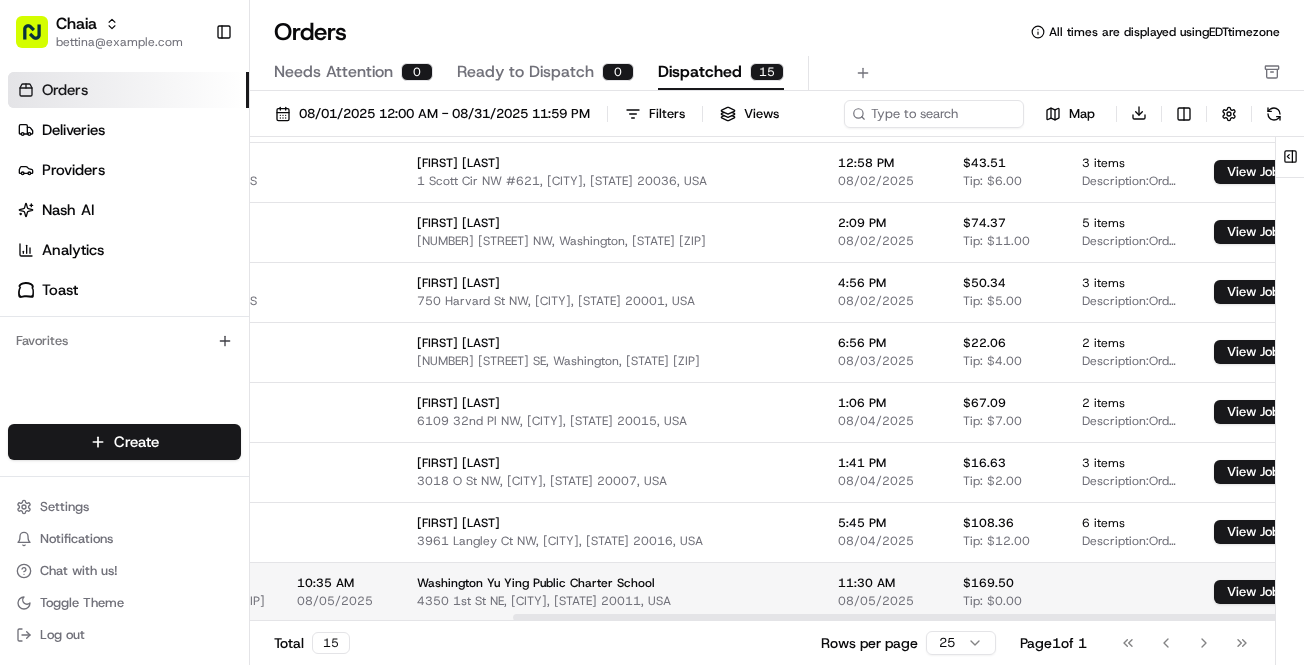 scroll, scrollTop: 455, scrollLeft: 353, axis: both 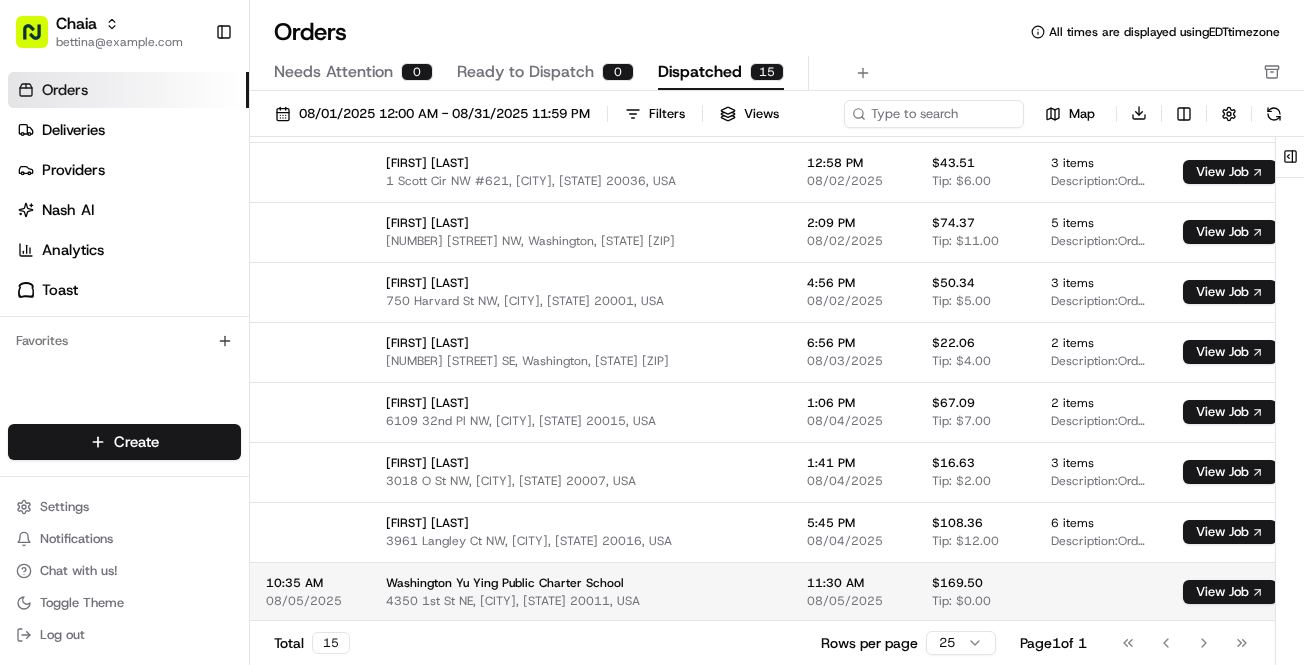 click on "Chaia bettina@chaiatacos.com Toggle Sidebar Orders Deliveries Providers Nash AI Analytics Toast Favorites Main Menu Members & Organization Organization Users Roles Preferences Customization Tracking Orchestration Automations Dispatch Strategy Locations Pickup Locations Dropoff Locations Billing Billing Refund Requests Integrations Notification Triggers Webhooks API Keys Request Logs Create Settings Notifications Chat with us! Toggle Theme Log out Orders All times are displayed using  EDT  timezone Needs Attention 0 Ready to Dispatch 0 Dispatched 15 08/01/2025 12:00 AM - 08/31/2025 11:59 PM Filters Views Map Download Pickup Location Pickup Time Dropoff Location Dropoff Time Order Value Order Details Delivery Details Actions Chaia Chinatown 615 I St NW, Washington, DC 20001, US Kelle Thorpe 1401 K St NW #400, Washington, DC 20005, USA 12:00 PM 08/01/2025 $21.22 Tip: $0.00 2   items Description:  Order number: 2 for Kelle Thorpe View Job Chaia Chinatown 615 I St NW, Washington, DC 20001, US 3   1" at bounding box center (652, 332) 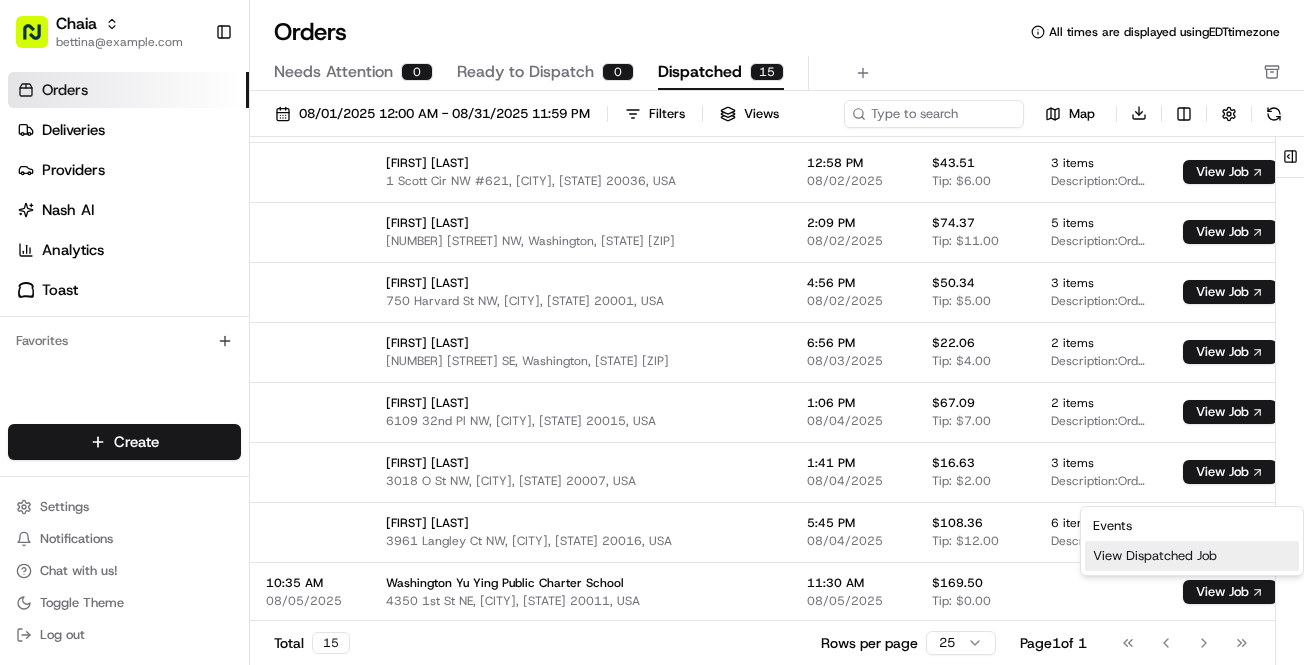 click on "View Dispatched Job" at bounding box center [1192, 556] 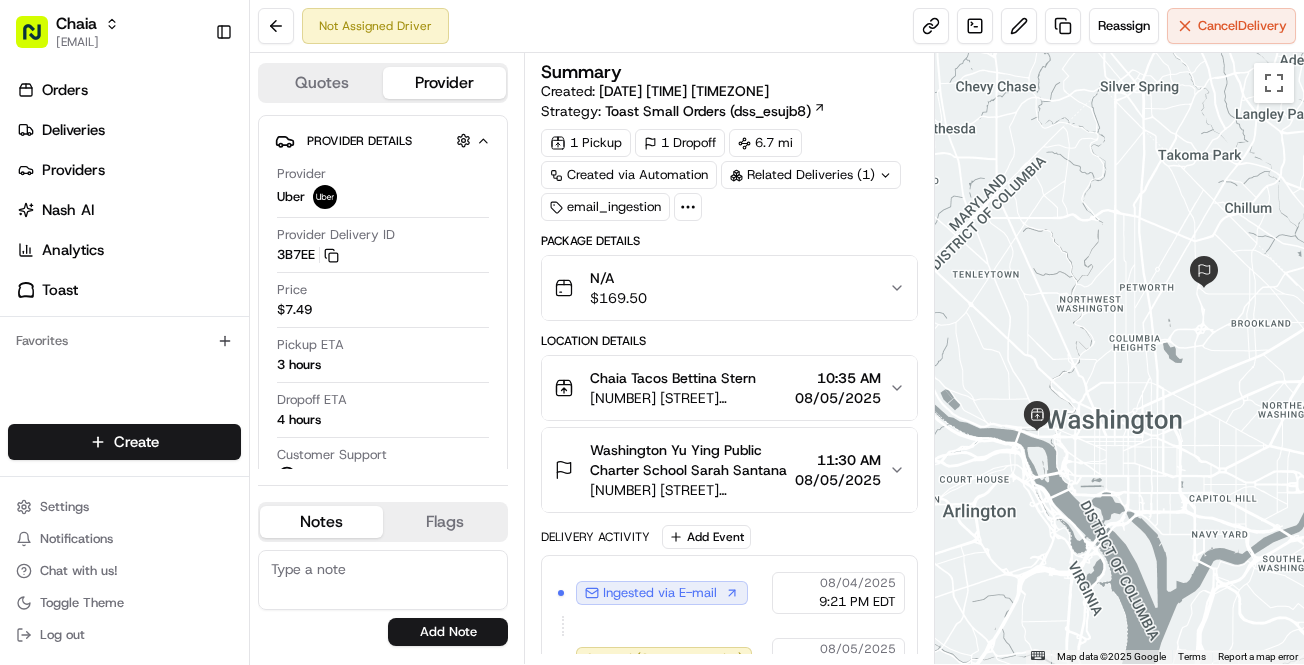 scroll, scrollTop: 0, scrollLeft: 0, axis: both 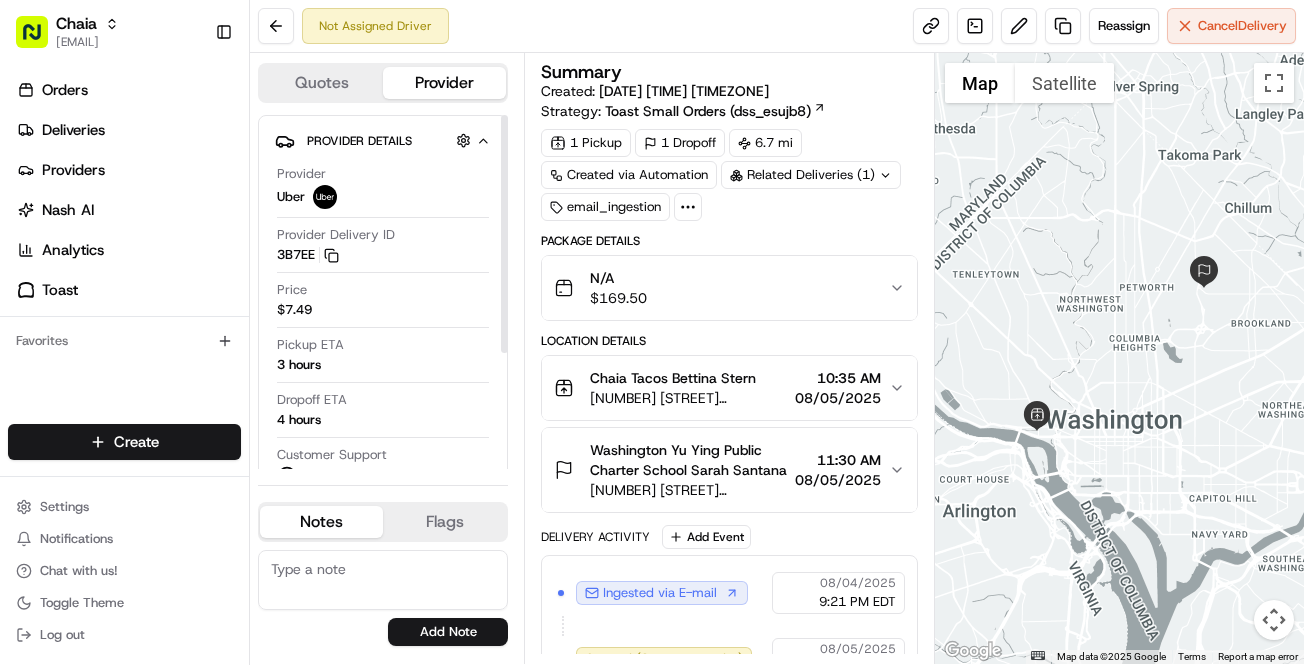 click 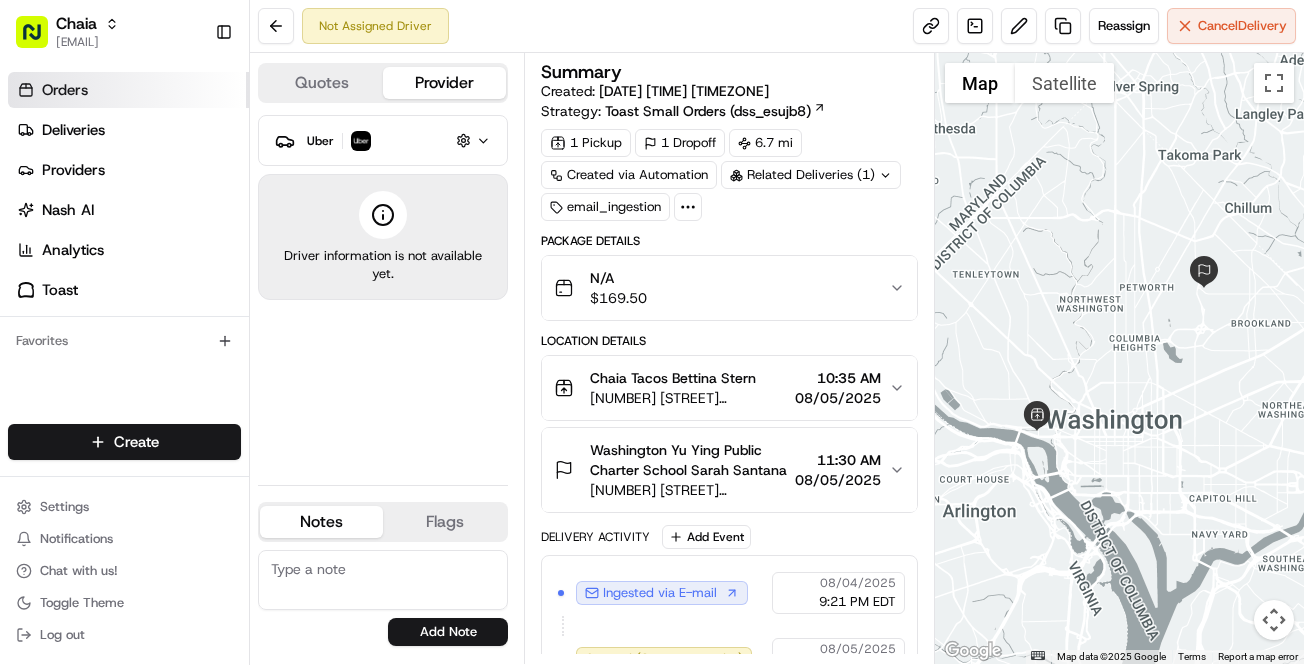 click on "Orders" at bounding box center [65, 90] 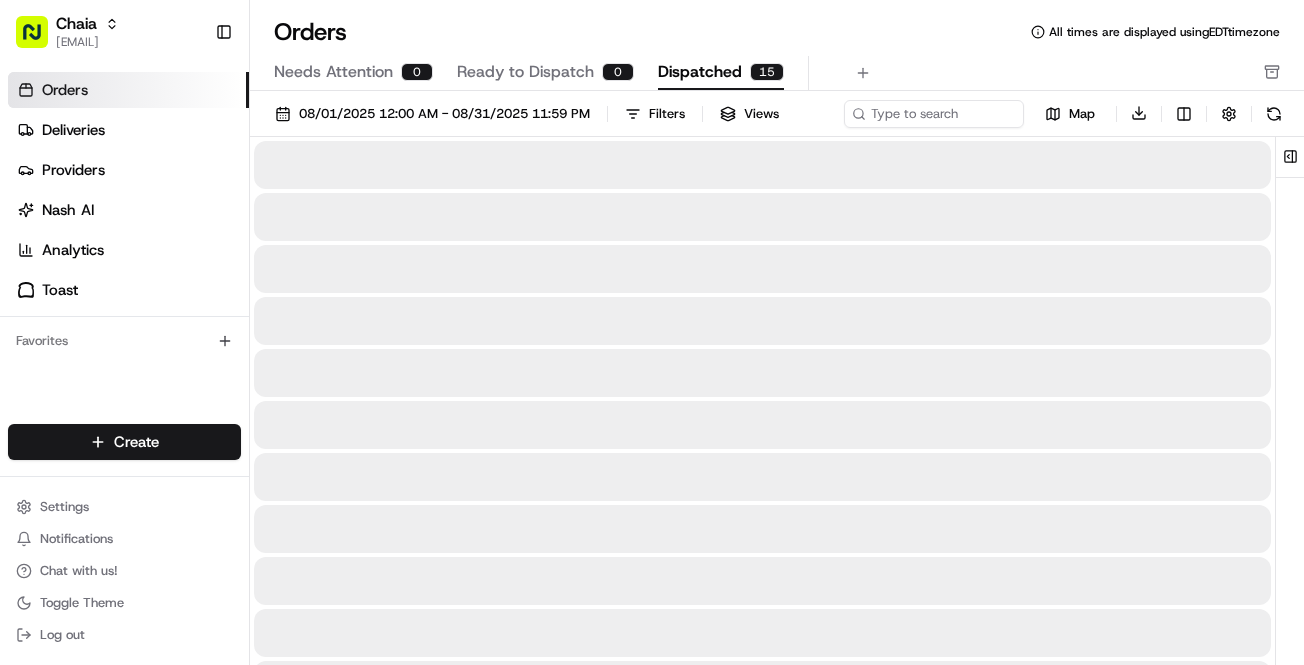 click on "Dispatched" at bounding box center (700, 72) 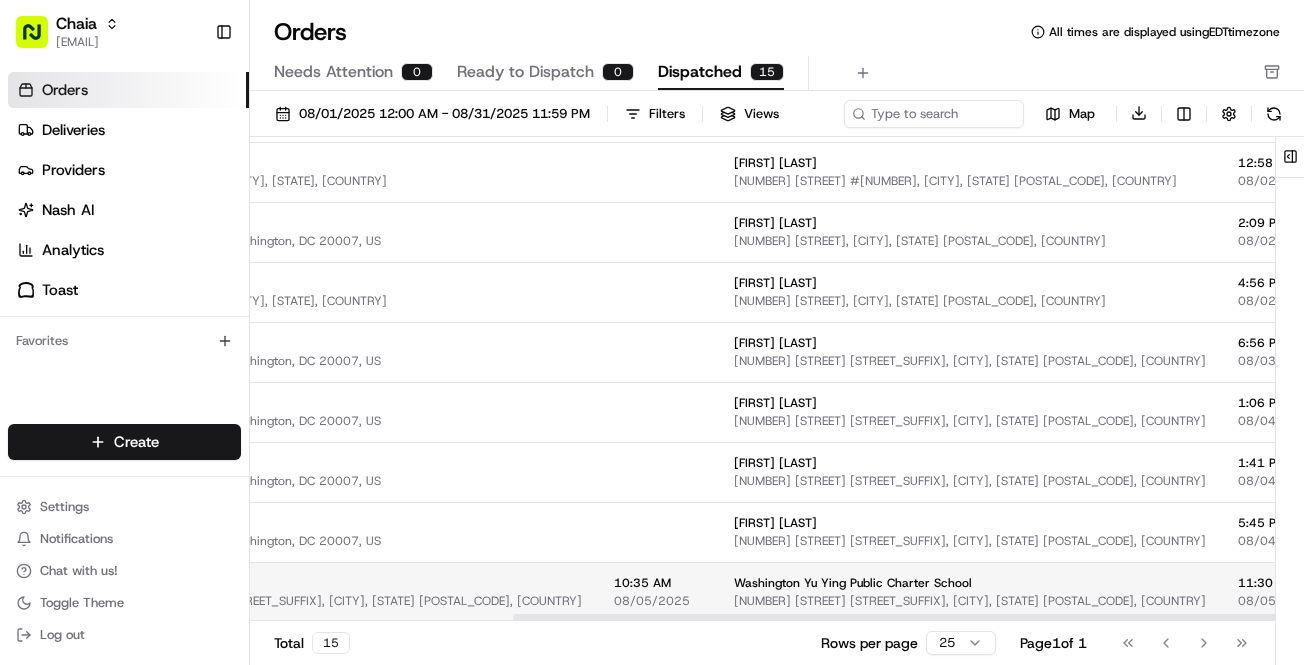 scroll, scrollTop: 455, scrollLeft: 353, axis: both 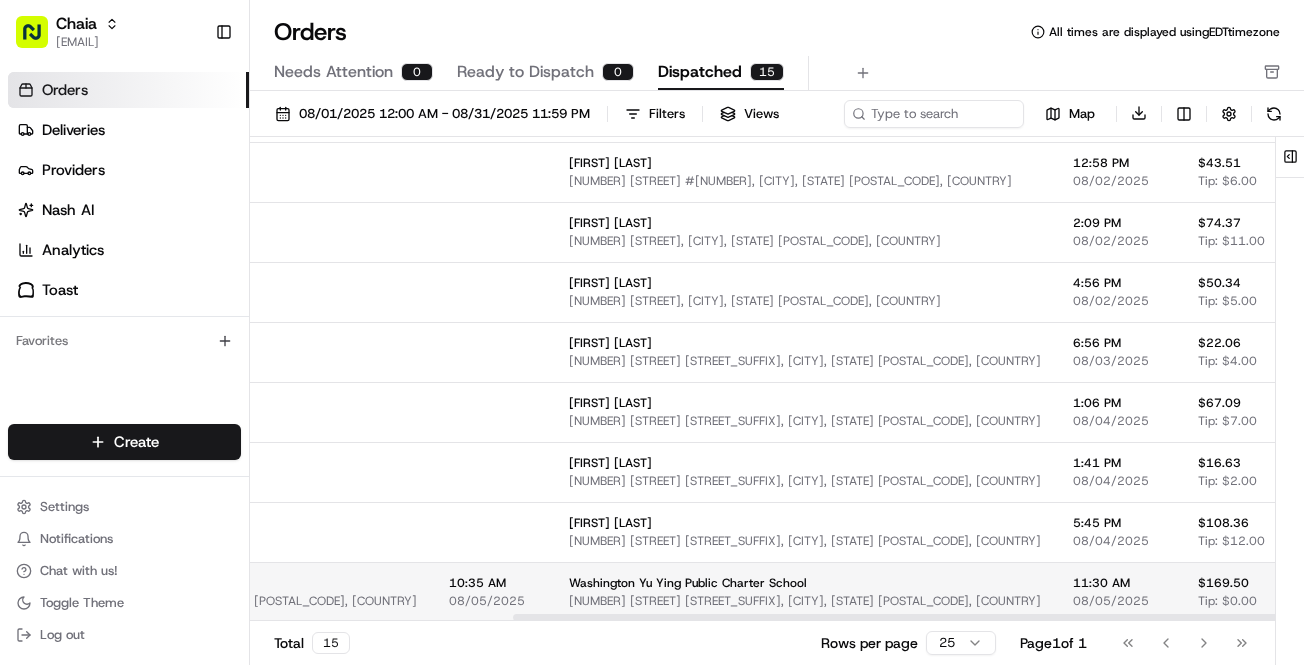 click on "Chaia bettina@chaiatacos.com Toggle Sidebar Orders Deliveries Providers Nash AI Analytics Toast Favorites Main Menu Members & Organization Organization Users Roles Preferences Customization Tracking Orchestration Automations Dispatch Strategy Locations Pickup Locations Dropoff Locations Billing Billing Refund Requests Integrations Notification Triggers Webhooks API Keys Request Logs Create Settings Notifications Chat with us! Toggle Theme Log out Orders All times are displayed using  EDT  timezone Needs Attention 0 Ready to Dispatch 0 Dispatched 15 08/01/2025 12:00 AM - 08/31/2025 11:59 PM Filters Views Map Download Pickup Location Pickup Time Dropoff Location Dropoff Time Order Value Order Details Delivery Details Actions Chaia Chinatown 615 I St NW, Washington, DC 20001, US Kelle Thorpe 1401 K St NW #400, Washington, DC 20005, USA 12:00 PM 08/01/2025 $21.22 Tip: $0.00 2   items Description:  Order number: 2 for Kelle Thorpe View Job Chaia Chinatown 615 I St NW, Washington, DC 20001, US 3   1" at bounding box center [652, 332] 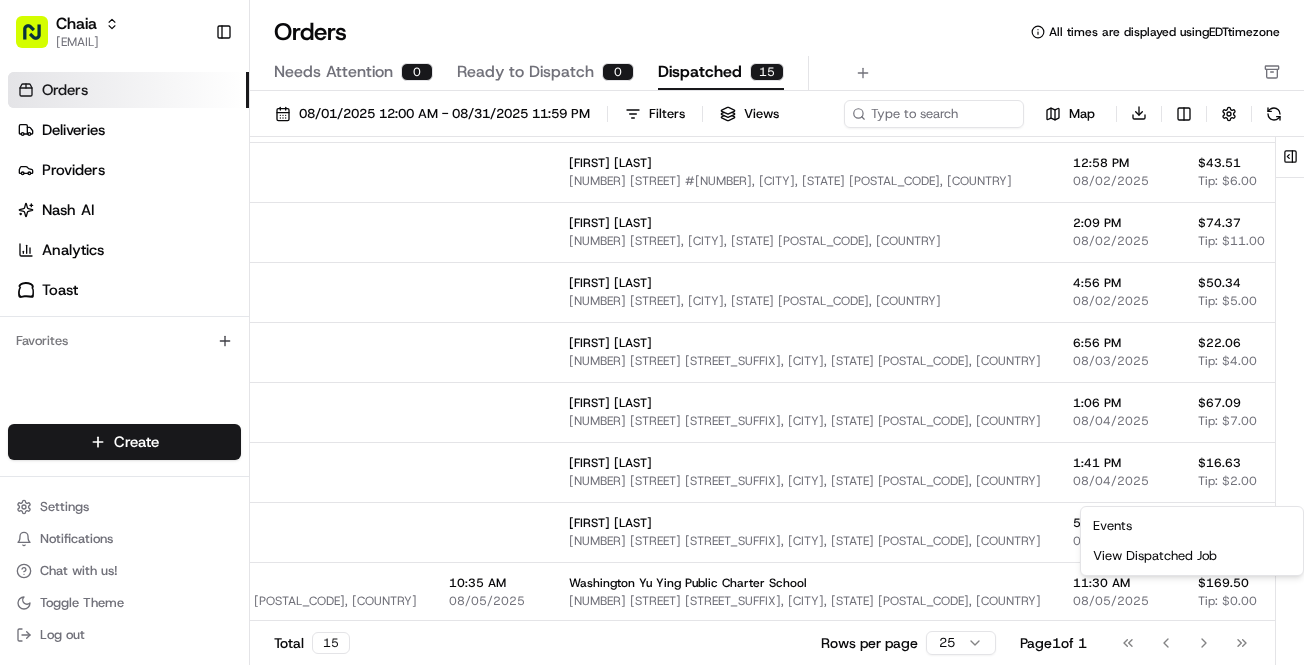 click on "Chaia bettina@chaiatacos.com Toggle Sidebar Orders Deliveries Providers Nash AI Analytics Toast Favorites Main Menu Members & Organization Organization Users Roles Preferences Customization Tracking Orchestration Automations Dispatch Strategy Locations Pickup Locations Dropoff Locations Billing Billing Refund Requests Integrations Notification Triggers Webhooks API Keys Request Logs Create Settings Notifications Chat with us! Toggle Theme Log out Orders All times are displayed using  EDT  timezone Needs Attention 0 Ready to Dispatch 0 Dispatched 15 08/01/2025 12:00 AM - 08/31/2025 11:59 PM Filters Views Map Download Pickup Location Pickup Time Dropoff Location Dropoff Time Order Value Order Details Delivery Details Actions Chaia Chinatown 615 I St NW, Washington, DC 20001, US Kelle Thorpe 1401 K St NW #400, Washington, DC 20005, USA 12:00 PM 08/01/2025 $21.22 Tip: $0.00 2   items Description:  Order number: 2 for Kelle Thorpe View Job Chaia Chinatown 615 I St NW, Washington, DC 20001, US 3   1" at bounding box center (652, 332) 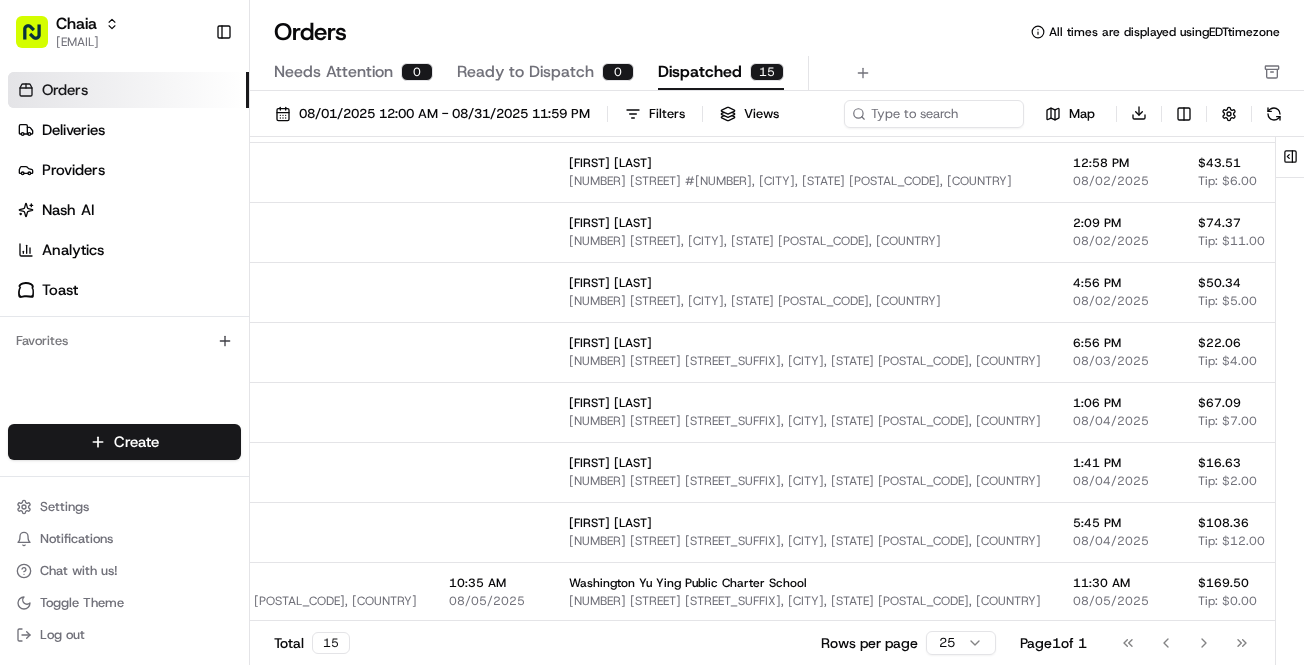 click on "View Job" at bounding box center [1496, 592] 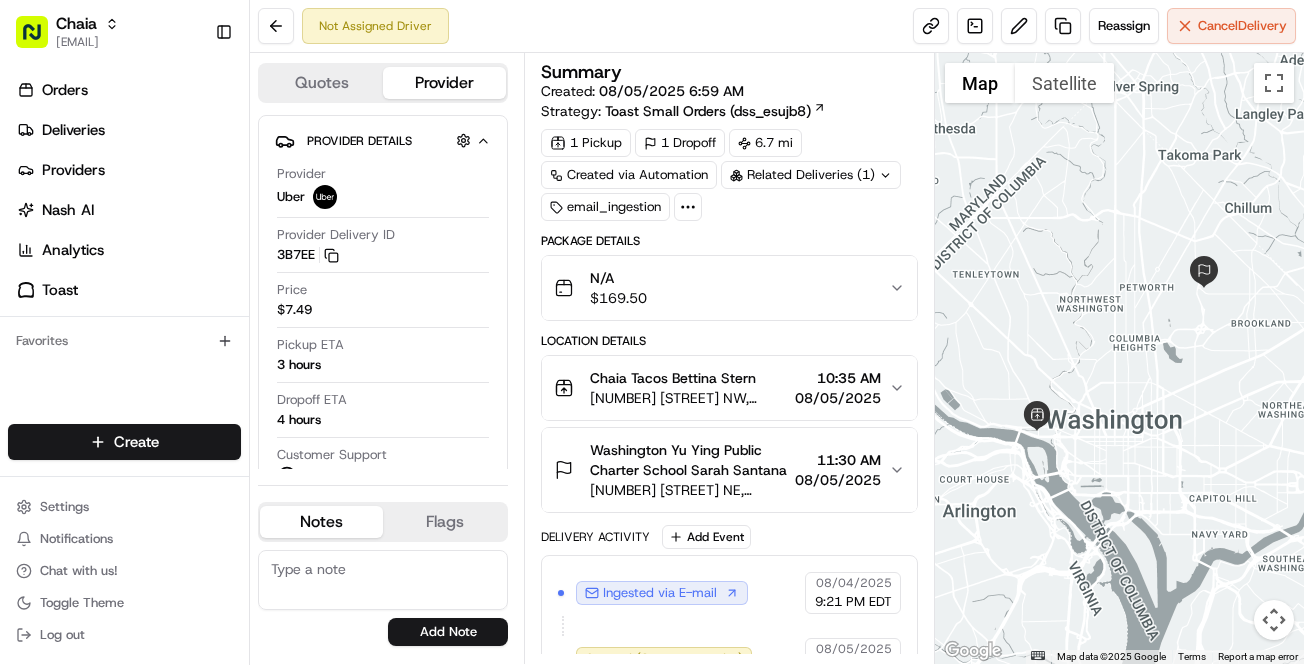 scroll, scrollTop: 0, scrollLeft: 0, axis: both 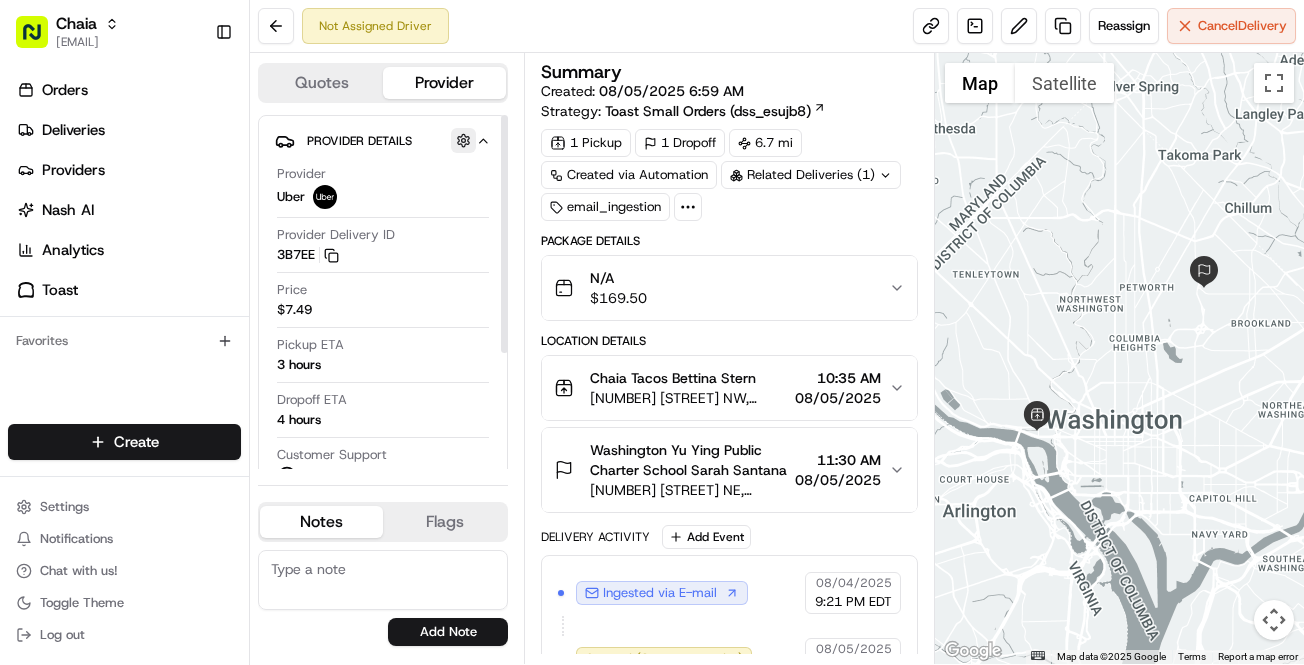 click at bounding box center [463, 140] 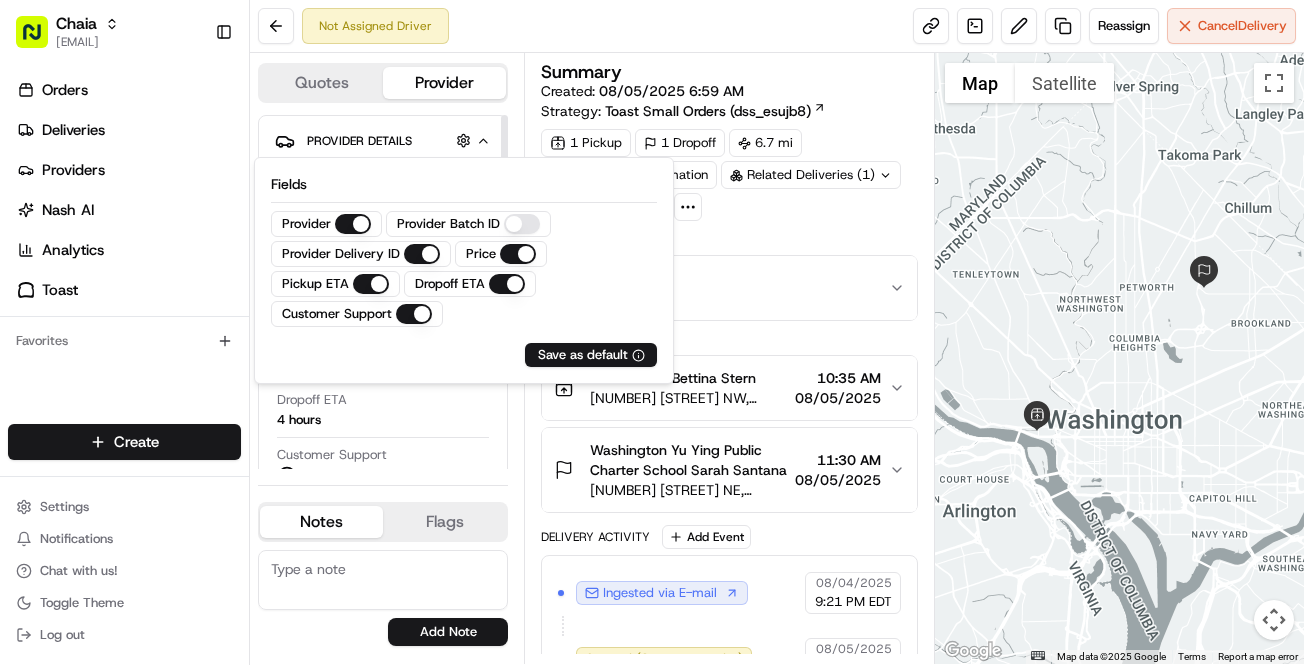 click on "Provider Provider Batch ID Provider Delivery ID Price Pickup ETA Dropoff ETA Customer Support" at bounding box center (464, 269) 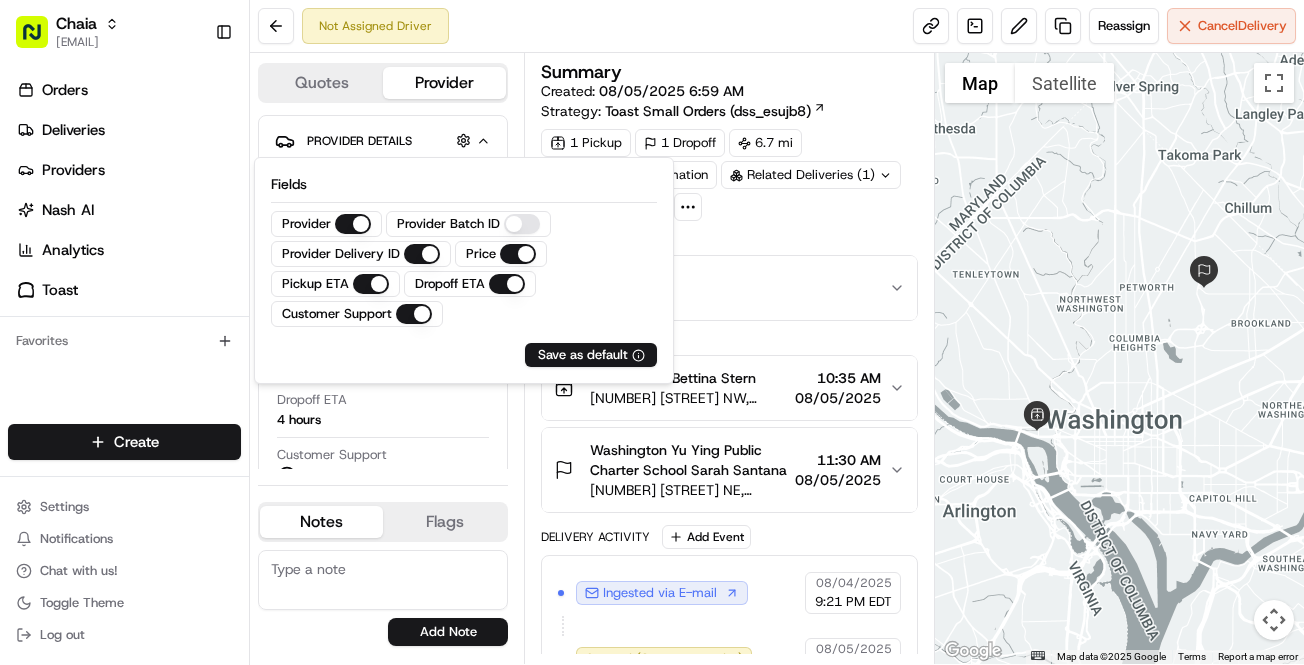 click on "Summary Created:   08/05/2025 6:59 AM Strategy:   Toast Small Orders (dss_esujb8)" at bounding box center (729, 92) 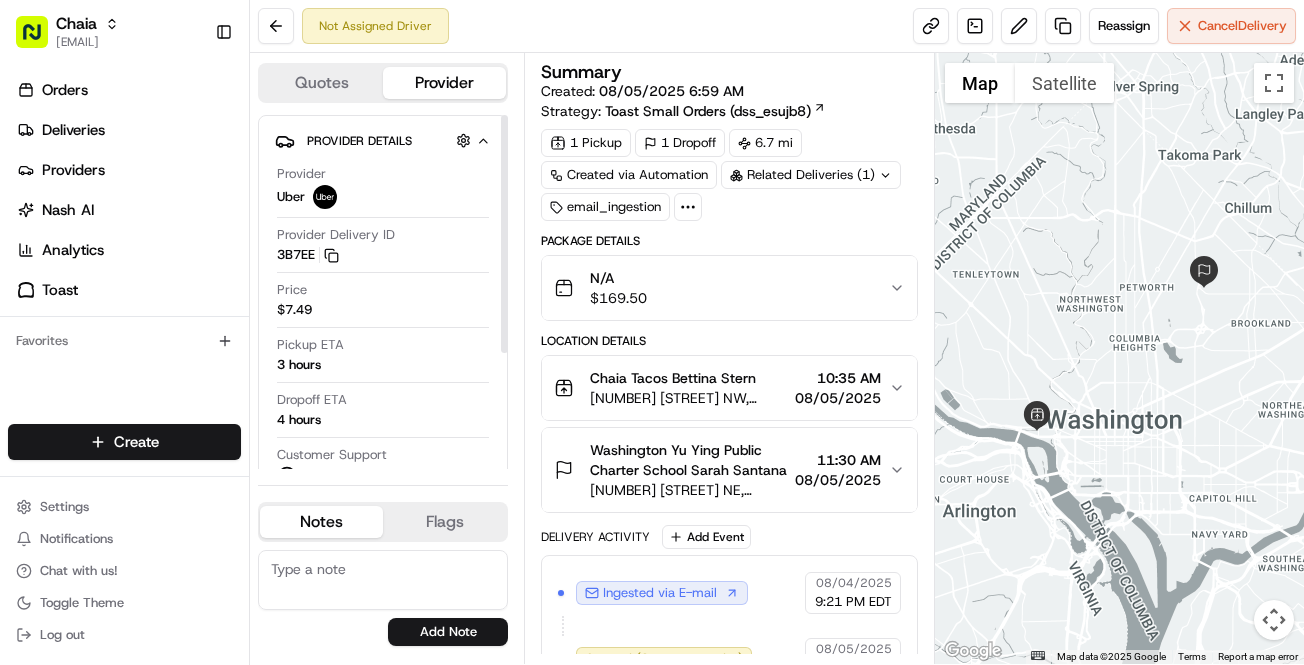 click 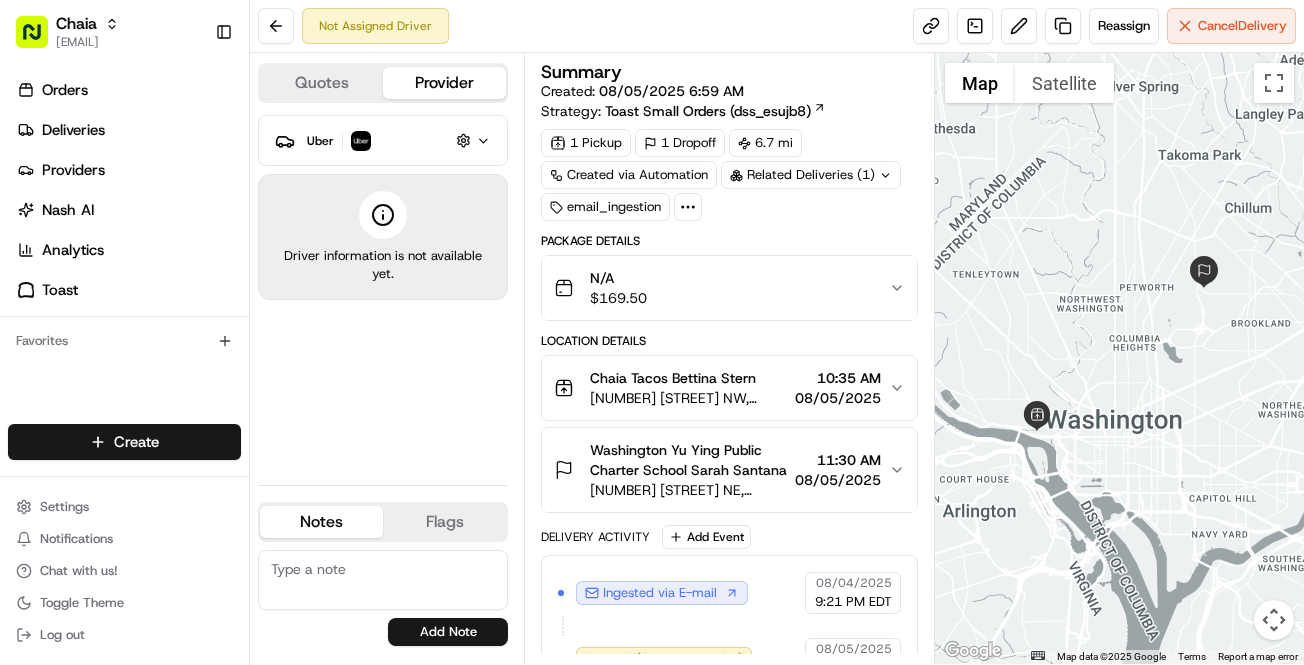 click 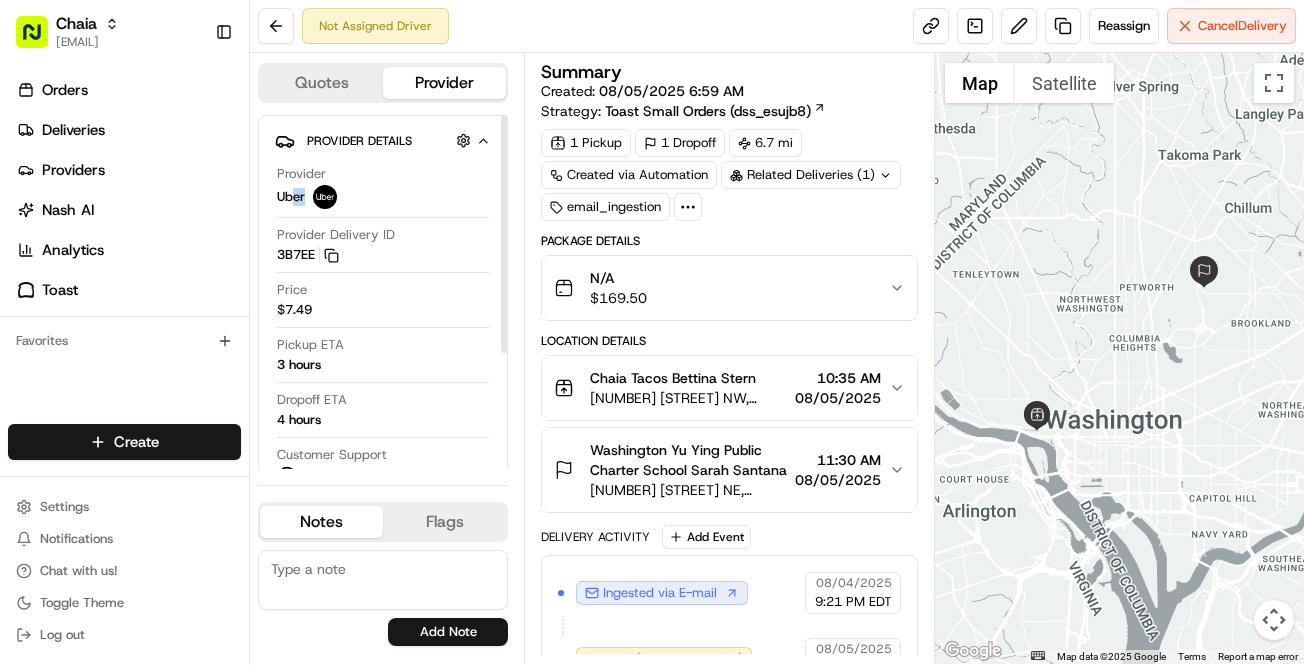 drag, startPoint x: 291, startPoint y: 206, endPoint x: 291, endPoint y: 180, distance: 26 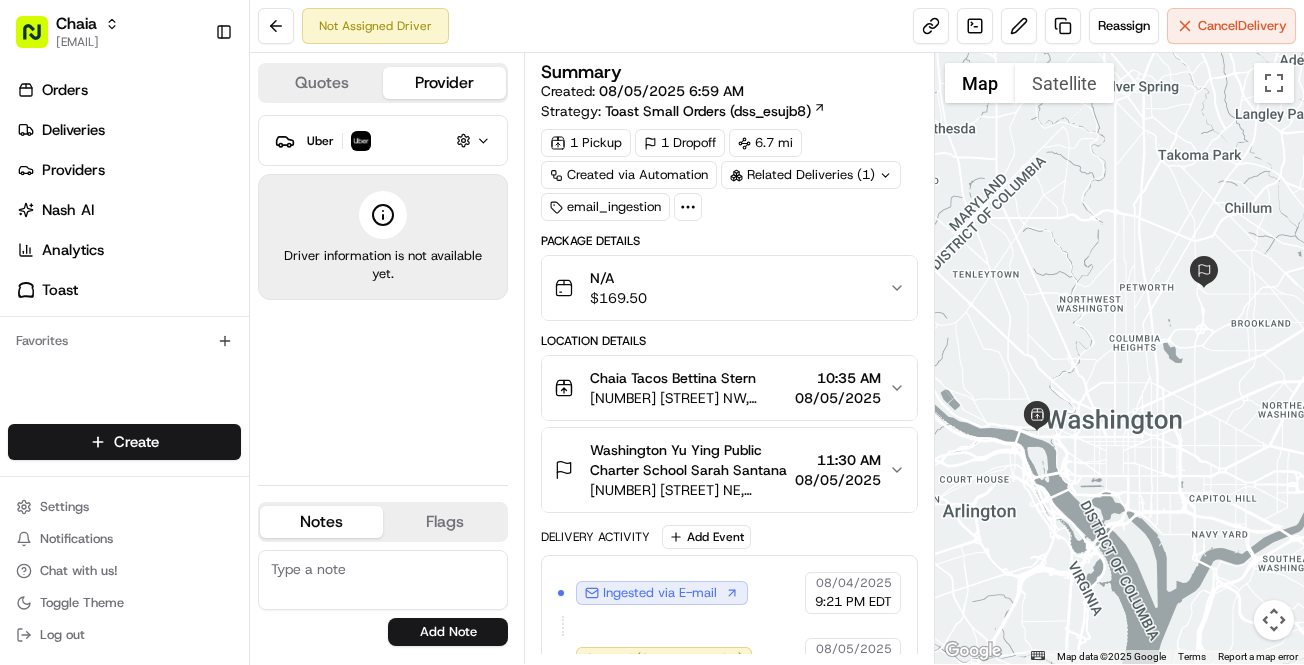 click 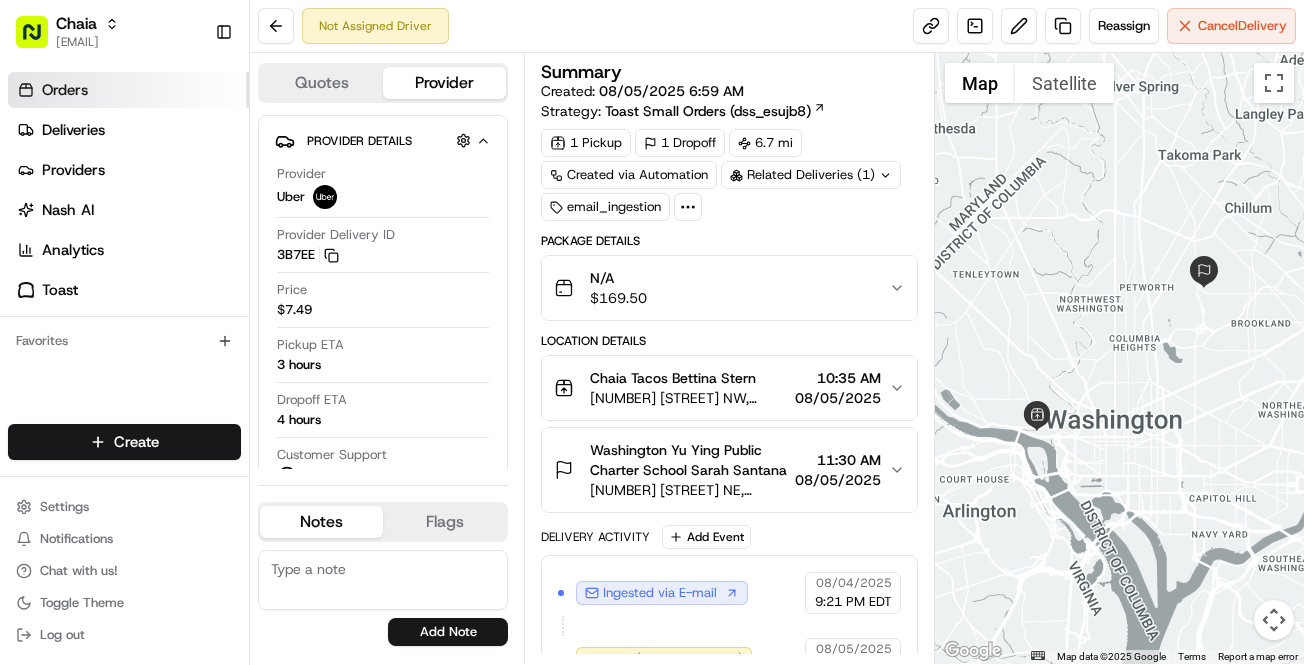 click on "Orders" at bounding box center [128, 90] 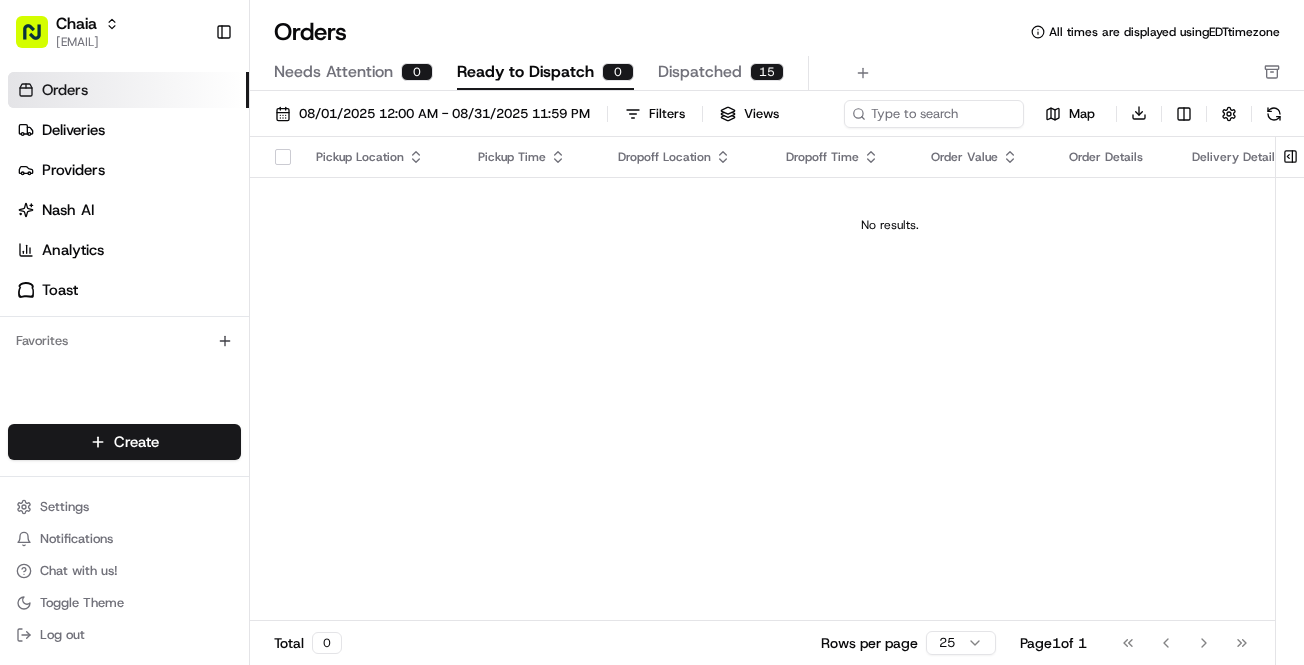 click on "Dispatched" at bounding box center [700, 72] 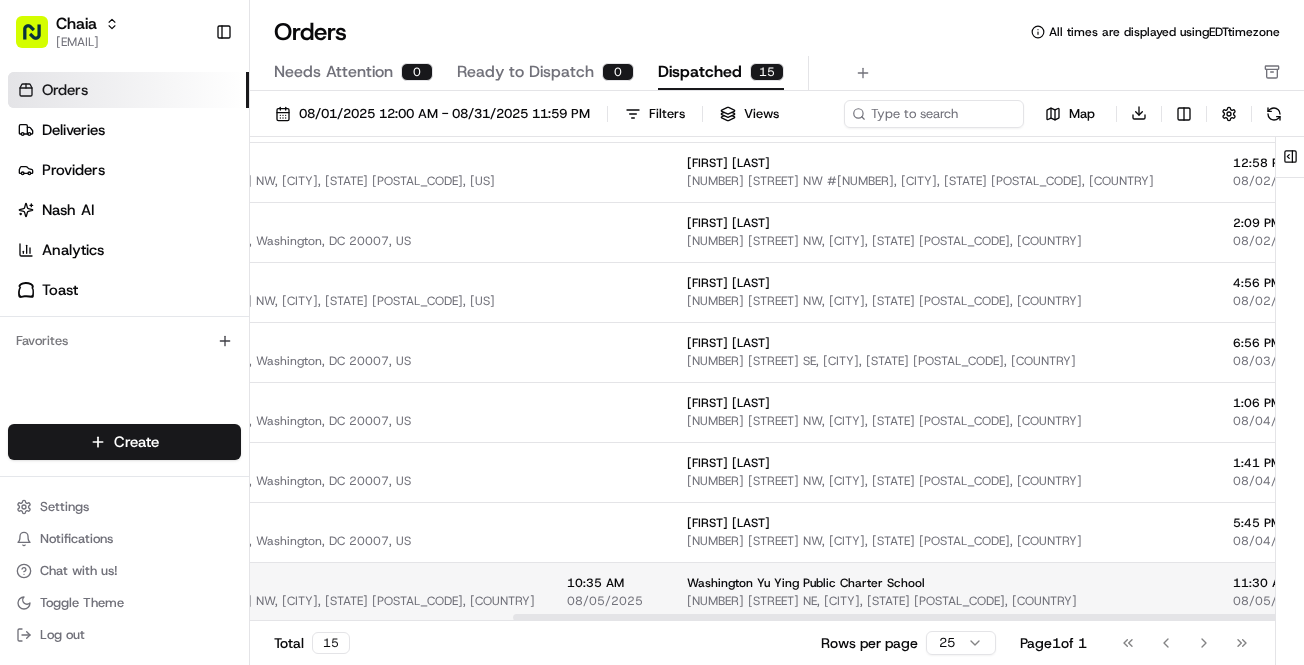 scroll, scrollTop: 455, scrollLeft: 353, axis: both 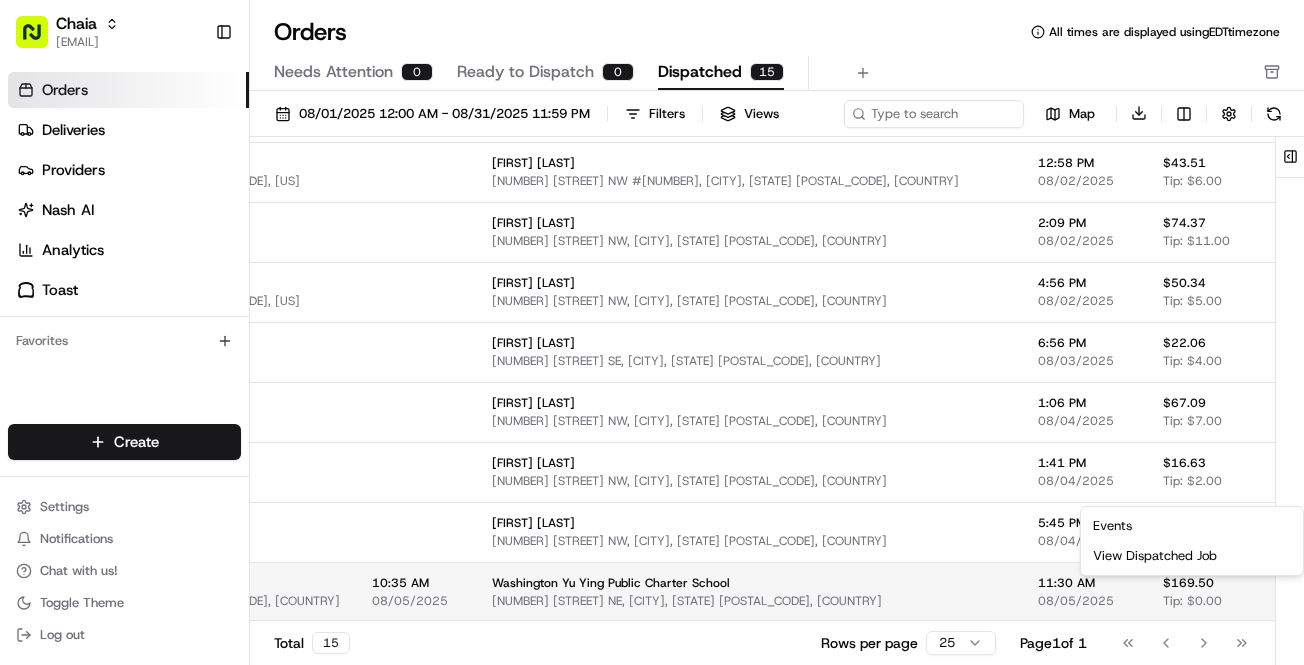click on "Chaia bettina@example.com Toggle Sidebar Orders Deliveries Providers Nash AI Analytics Toast Favorites Main Menu Members & Organization Organization Users Roles Preferences Customization Tracking Orchestration Automations Dispatch Strategy Locations Pickup Locations Dropoff Locations Billing Billing Refund Requests Integrations Notification Triggers Webhooks API Keys Request Logs Create Settings Notifications Chat with us! Toggle Theme Log out Orders All times are displayed using  EDT  timezone Needs Attention 0 Ready to Dispatch 0 Dispatched 15 08/01/2025 12:00 AM - 08/31/2025 11:59 PM Filters Views Map Download Pickup Location Pickup Time Dropoff Location Dropoff Time Order Value Order Details Delivery Details Actions Chaia Chinatown 615 I St NW, [CITY], [STATE] 20001, US Kelle Thorpe 1401 K St NW #400, [CITY], [STATE] 20005, USA 12:00 PM 08/01/2025 $21.22 Tip: $0.00 2   items Description:  Order number: 2 for Kelle Thorpe View Job Chaia Chinatown 615 I St NW, [CITY], [STATE] 20001, US 3   1" at bounding box center [652, 332] 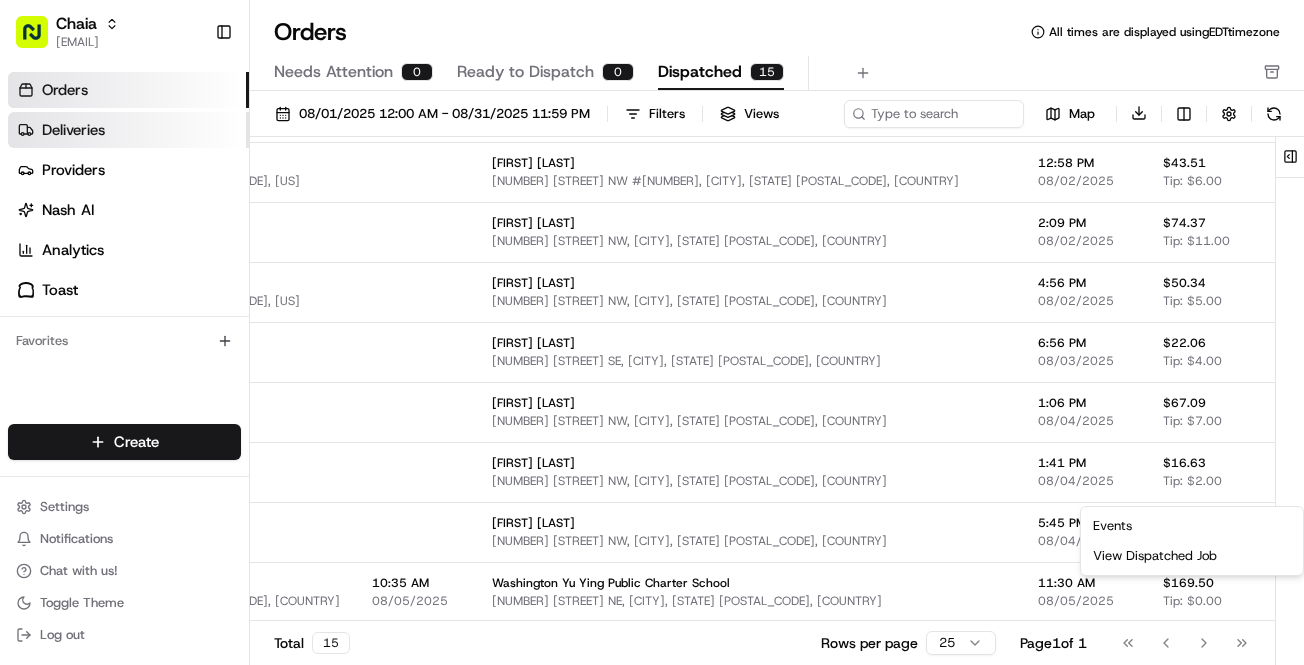 click on "Chaia bettina@example.com Toggle Sidebar Orders Deliveries Providers Nash AI Analytics Toast Favorites Main Menu Members & Organization Organization Users Roles Preferences Customization Tracking Orchestration Automations Dispatch Strategy Locations Pickup Locations Dropoff Locations Billing Billing Refund Requests Integrations Notification Triggers Webhooks API Keys Request Logs Create Settings Notifications Chat with us! Toggle Theme Log out Orders All times are displayed using  EDT  timezone Needs Attention 0 Ready to Dispatch 0 Dispatched 15 08/01/2025 12:00 AM - 08/31/2025 11:59 PM Filters Views Map Download Pickup Location Pickup Time Dropoff Location Dropoff Time Order Value Order Details Delivery Details Actions Chaia Chinatown 615 I St NW, [CITY], [STATE] 20001, US Kelle Thorpe 1401 K St NW #400, [CITY], [STATE] 20005, USA 12:00 PM 08/01/2025 $21.22 Tip: $0.00 2   items Description:  Order number: 2 for Kelle Thorpe View Job Chaia Chinatown 615 I St NW, [CITY], [STATE] 20001, US 3   1" at bounding box center [652, 332] 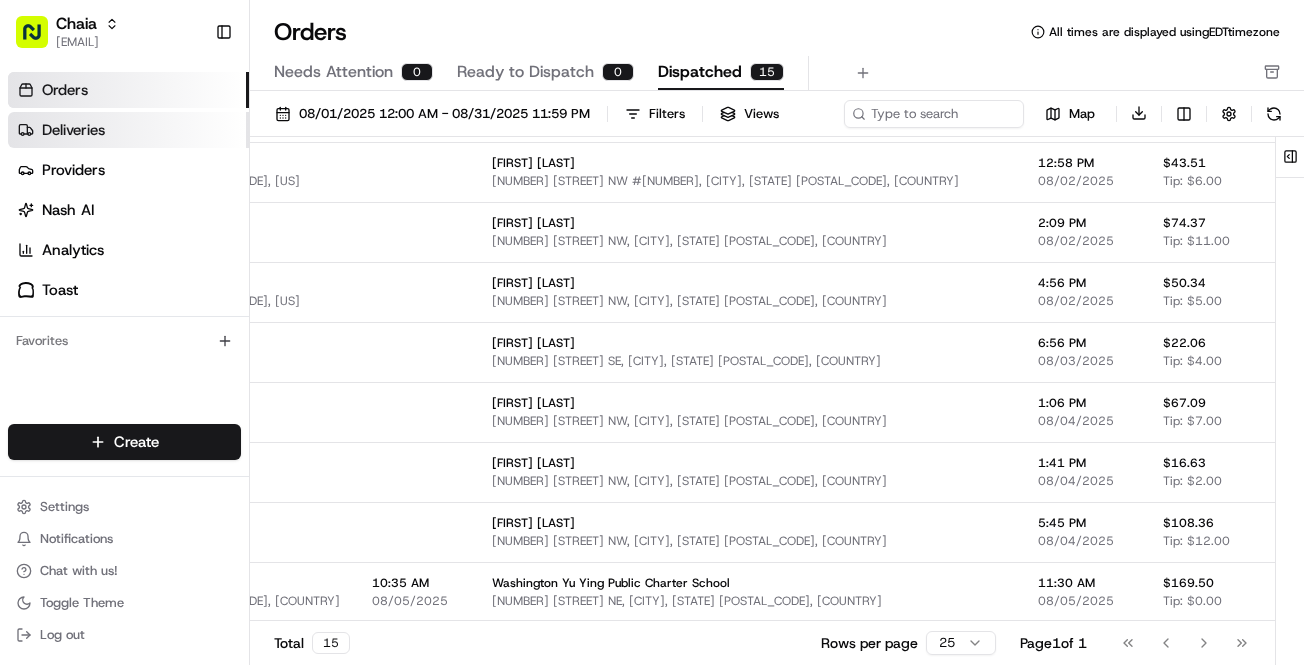 click on "Deliveries" at bounding box center [73, 130] 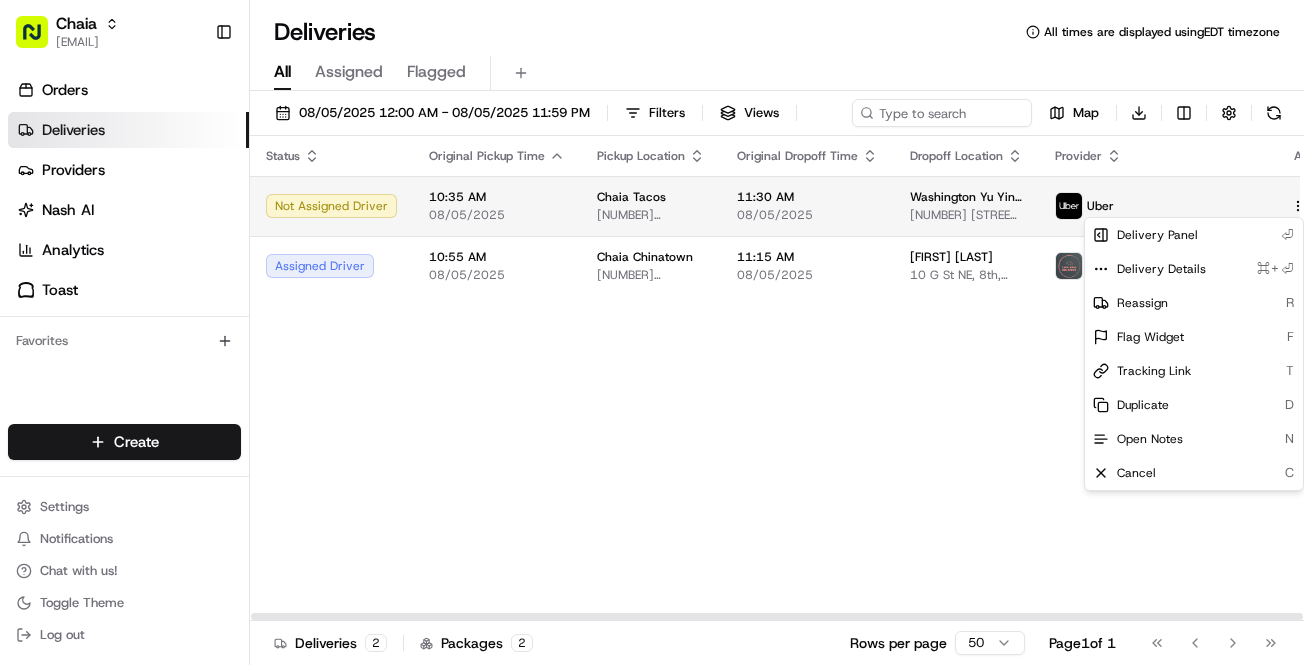 click on "Chaia bettina@chaiatacos.com Toggle Sidebar Orders Deliveries Providers Nash AI Analytics Toast Favorites Main Menu Members & Organization Organization Users Roles Preferences Customization Tracking Orchestration Automations Dispatch Strategy Locations Pickup Locations Dropoff Locations Billing Billing Refund Requests Integrations Notification Triggers Webhooks API Keys Request Logs Create Settings Notifications Chat with us! Toggle Theme Log out Deliveries All times are displayed using  EDT   timezone All Assigned Flagged 08/05/2025 12:00 AM - 08/05/2025 11:59 PM Filters Views Map Download Status Original Pickup Time Pickup Location Original Dropoff Time Dropoff Location Provider Action Not Assigned Driver 10:35 AM 08/05/2025 Chaia Tacos 3207 Grace St NW, Washington, DC 20007, USA 11:30 AM 08/05/2025 Washington Yu Ying Public Charter School 4350 1st St NE, Washington, DC 20011, USA Uber Assigned Driver 10:55 AM 08/05/2025 Chaia Chinatown 615 I St NW, Washington, DC 20001, US 11:15 AM 2 2 50 1" at bounding box center [652, 332] 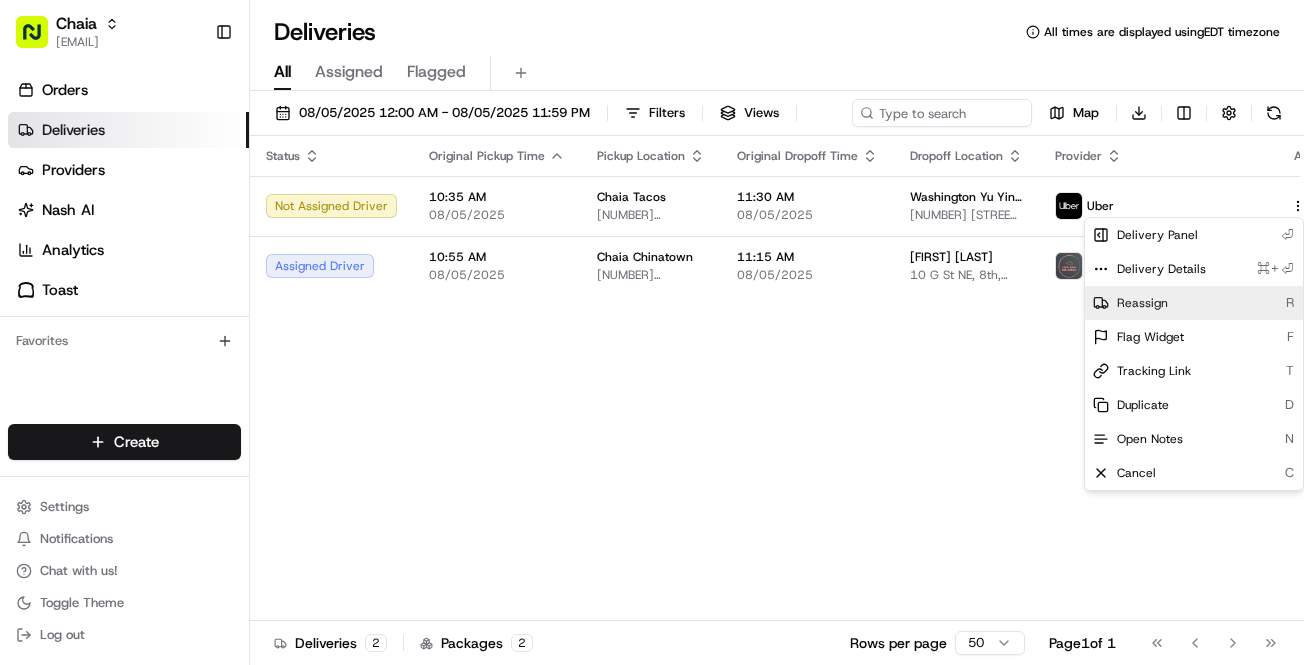 click on "Reassign R" at bounding box center [1194, 303] 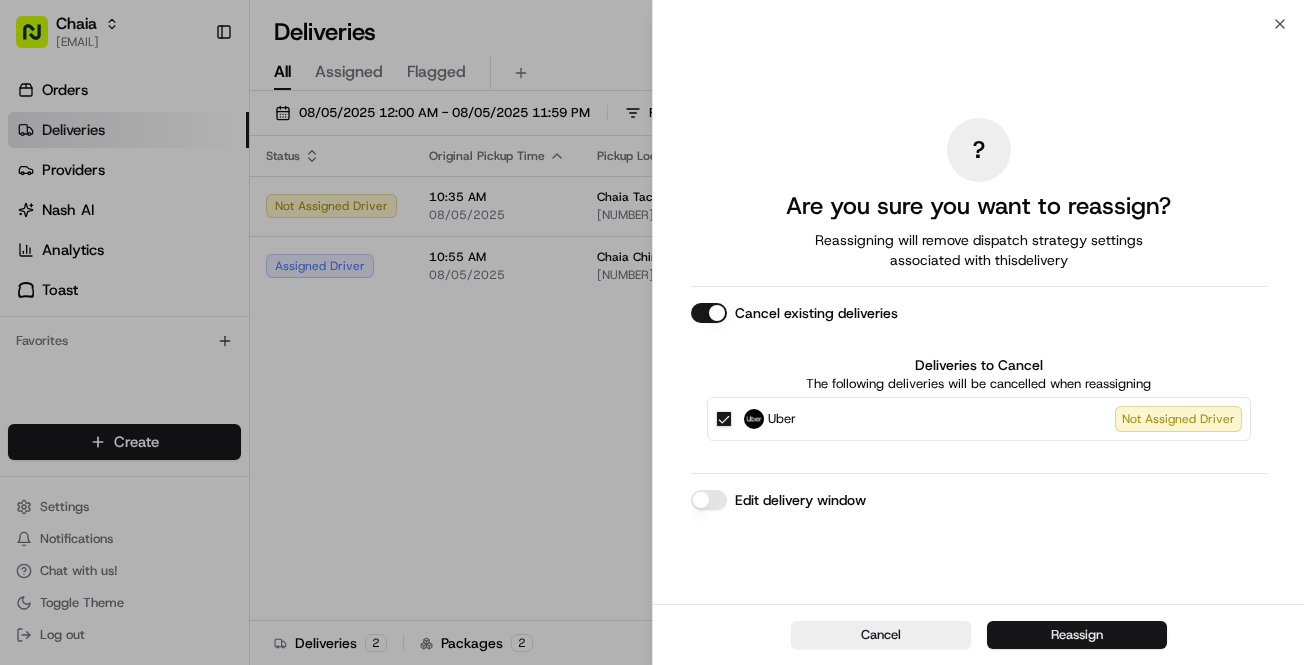 click on "Reassign" at bounding box center (1077, 635) 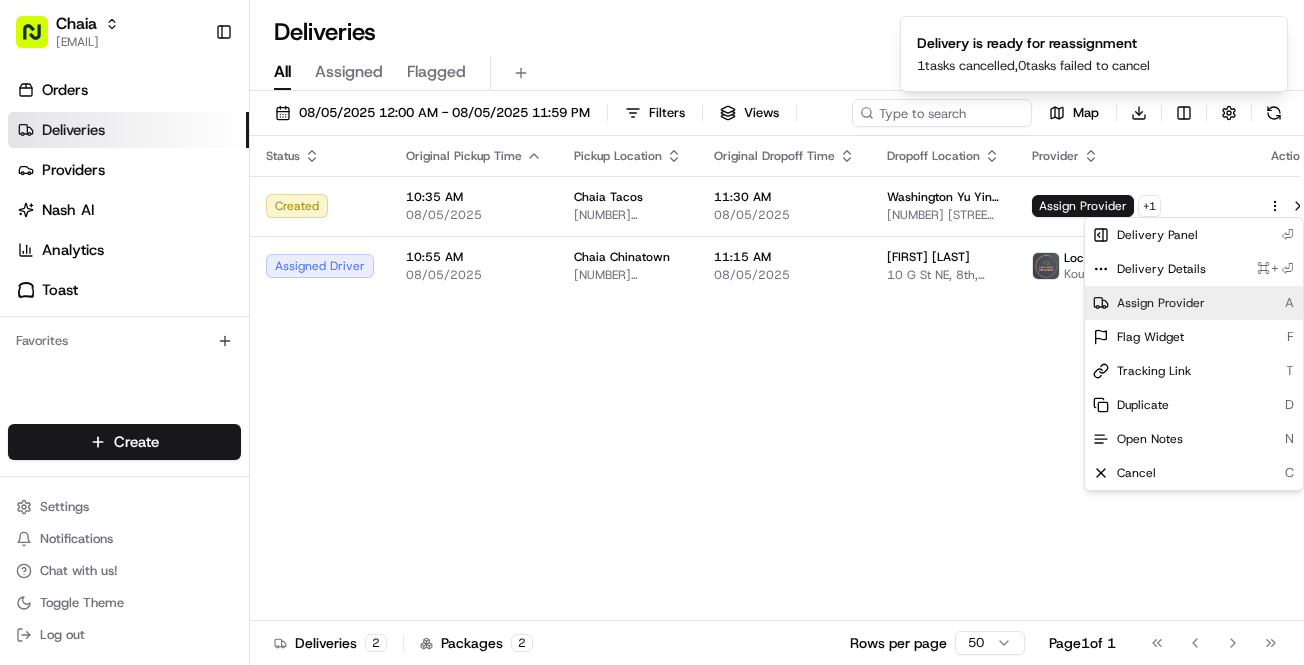 click on "Assign Provider" at bounding box center [1161, 303] 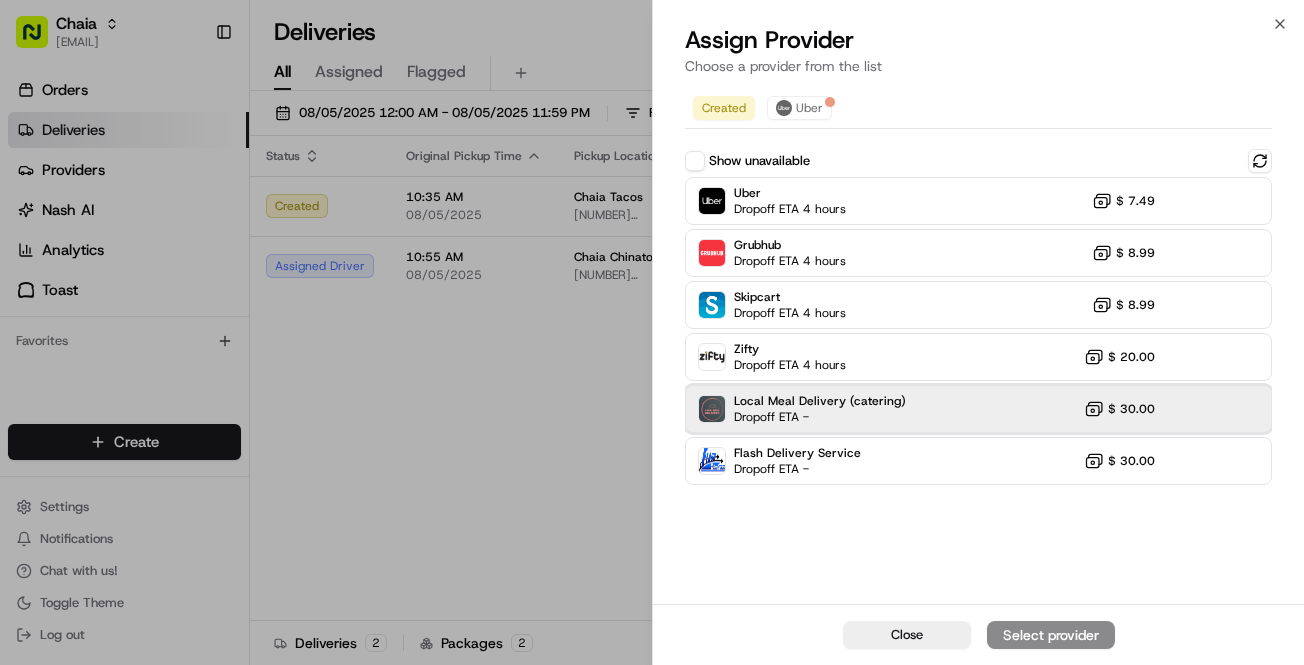click on "Local Meal Delivery (catering) Dropoff ETA   - $   30.00" at bounding box center (978, 409) 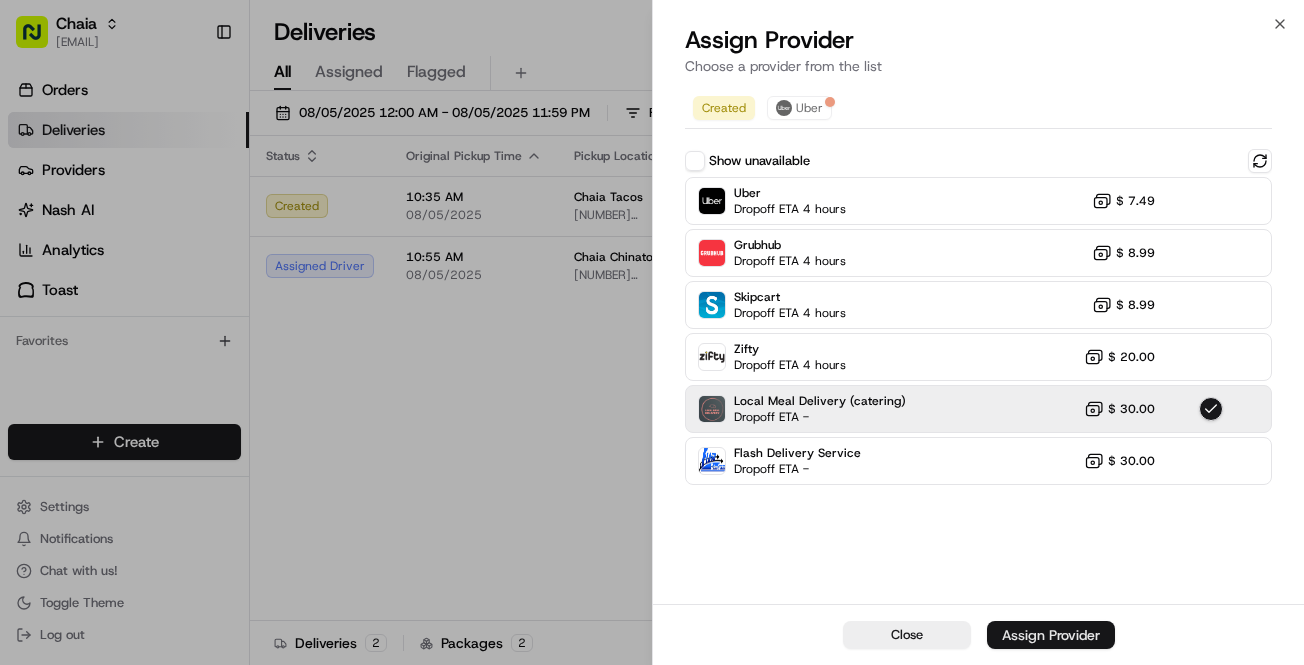 click on "Assign Provider" at bounding box center (1051, 635) 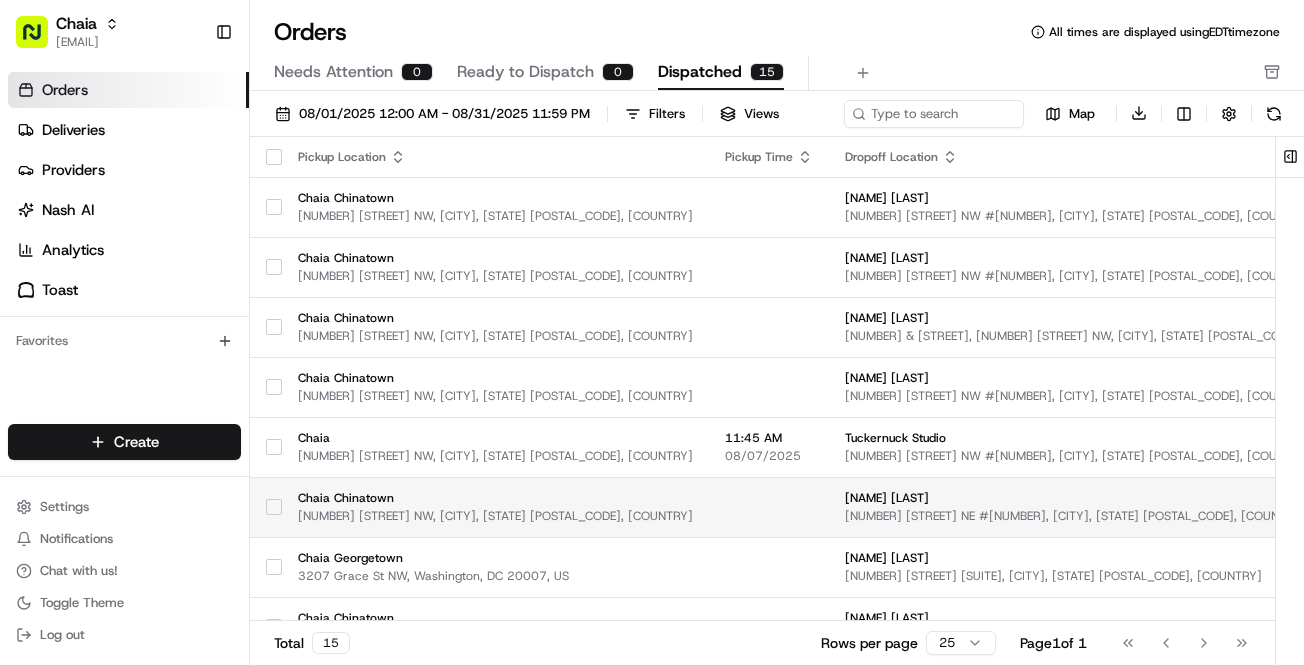 scroll, scrollTop: 0, scrollLeft: 0, axis: both 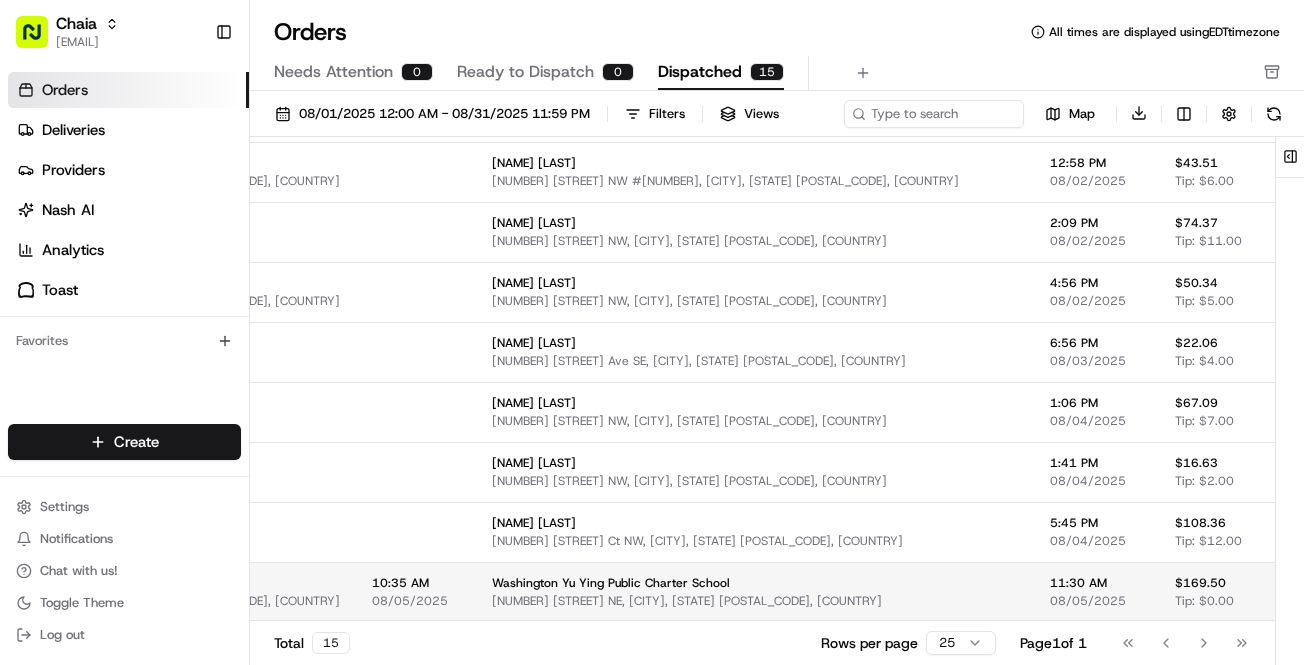 click on "Chaia bettina@chaiatacos.com Toggle Sidebar Orders Deliveries Providers Nash AI Analytics Toast Favorites Main Menu Members & Organization Organization Users Roles Preferences Customization Tracking Orchestration Automations Dispatch Strategy Locations Pickup Locations Dropoff Locations Billing Billing Refund Requests Integrations Notification Triggers Webhooks API Keys Request Logs Create Settings Notifications Chat with us! Toggle Theme Log out Orders All times are displayed using  EDT  timezone Needs Attention 0 Ready to Dispatch 0 Dispatched 15 08/01/2025 12:00 AM - 08/31/2025 11:59 PM Filters Views Map Download Pickup Location Pickup Time Dropoff Location Dropoff Time Order Value Order Details Delivery Details Actions Chaia Chinatown 615 I St NW, Washington, DC 20001, US Kelle Thorpe 1401 K St NW #400, Washington, DC 20005, USA 12:00 PM 08/01/2025 $21.22 Tip: $0.00 2   items Description:  Order number: 2 for Kelle Thorpe View Job Chaia Chinatown 615 I St NW, Washington, DC 20001, US" at bounding box center [652, 332] 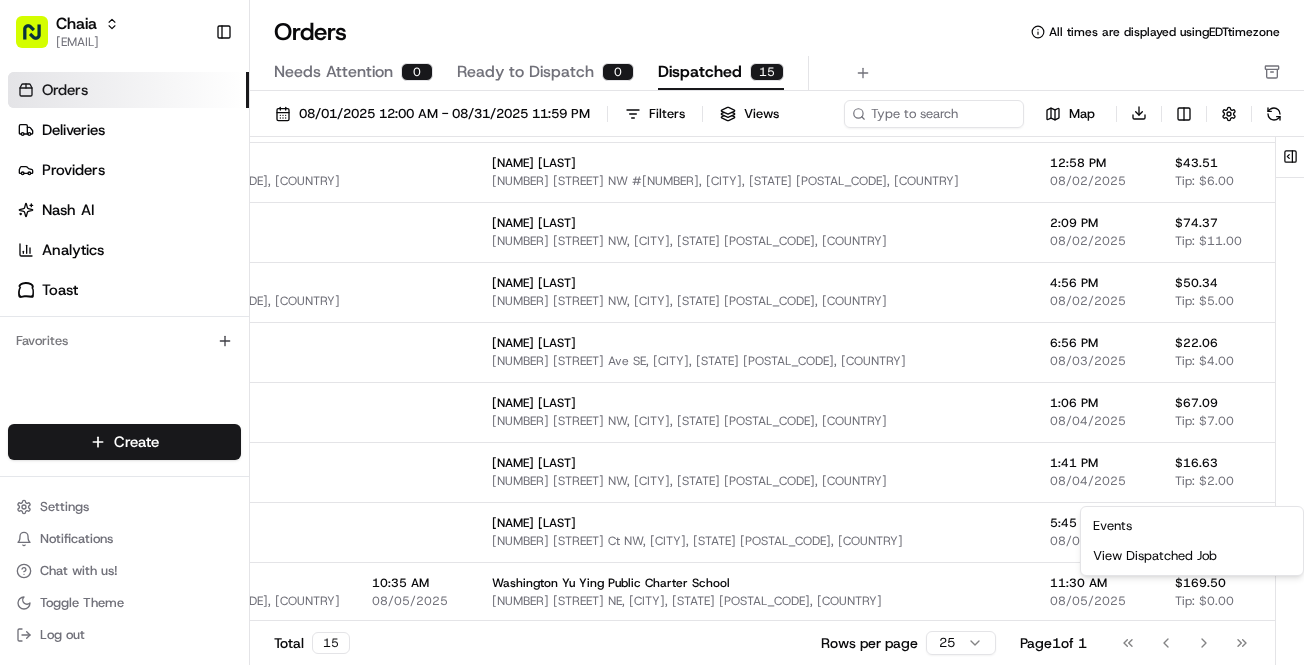 click on "Chaia bettina@chaiatacos.com Toggle Sidebar Orders Deliveries Providers Nash AI Analytics Toast Favorites Main Menu Members & Organization Organization Users Roles Preferences Customization Tracking Orchestration Automations Dispatch Strategy Locations Pickup Locations Dropoff Locations Billing Billing Refund Requests Integrations Notification Triggers Webhooks API Keys Request Logs Create Settings Notifications Chat with us! Toggle Theme Log out Orders All times are displayed using  EDT  timezone Needs Attention 0 Ready to Dispatch 0 Dispatched 15 08/01/2025 12:00 AM - 08/31/2025 11:59 PM Filters Views Map Download Pickup Location Pickup Time Dropoff Location Dropoff Time Order Value Order Details Delivery Details Actions Chaia Chinatown 615 I St NW, Washington, DC 20001, US Kelle Thorpe 1401 K St NW #400, Washington, DC 20005, USA 12:00 PM 08/01/2025 $21.22 Tip: $0.00 2   items Description:  Order number: 2 for Kelle Thorpe View Job Chaia Chinatown 615 I St NW, Washington, DC 20001, US" at bounding box center (652, 332) 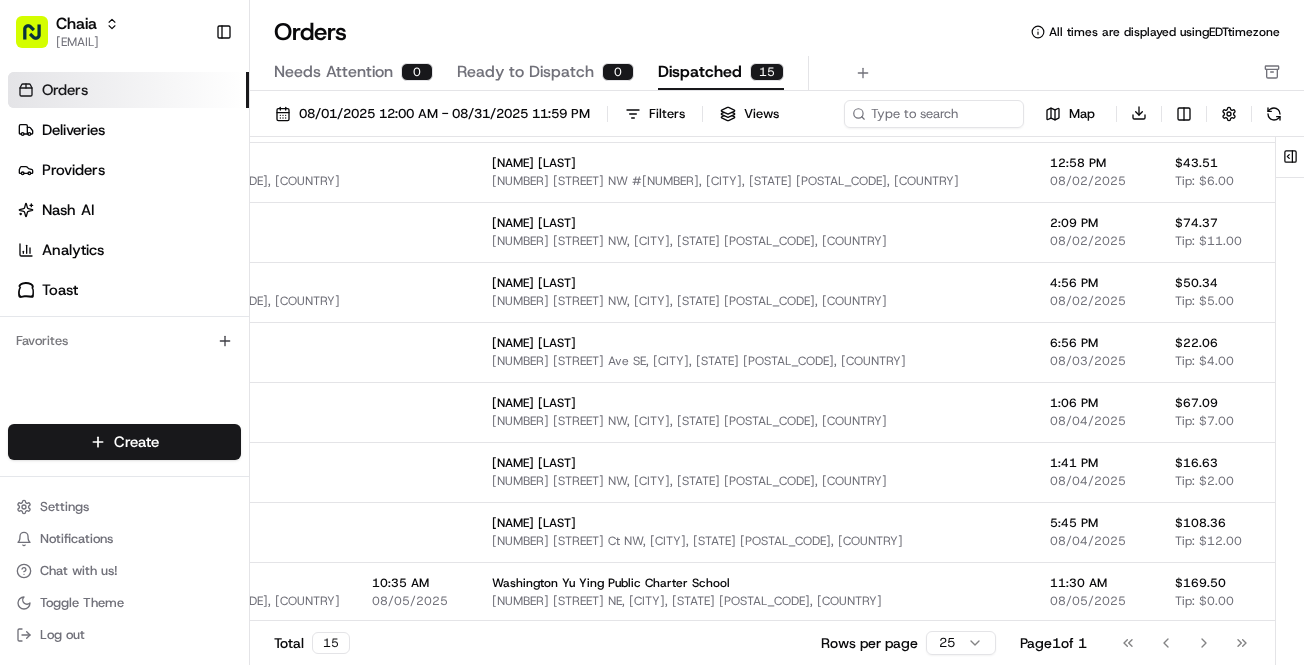 click on "View Job" at bounding box center [1473, 592] 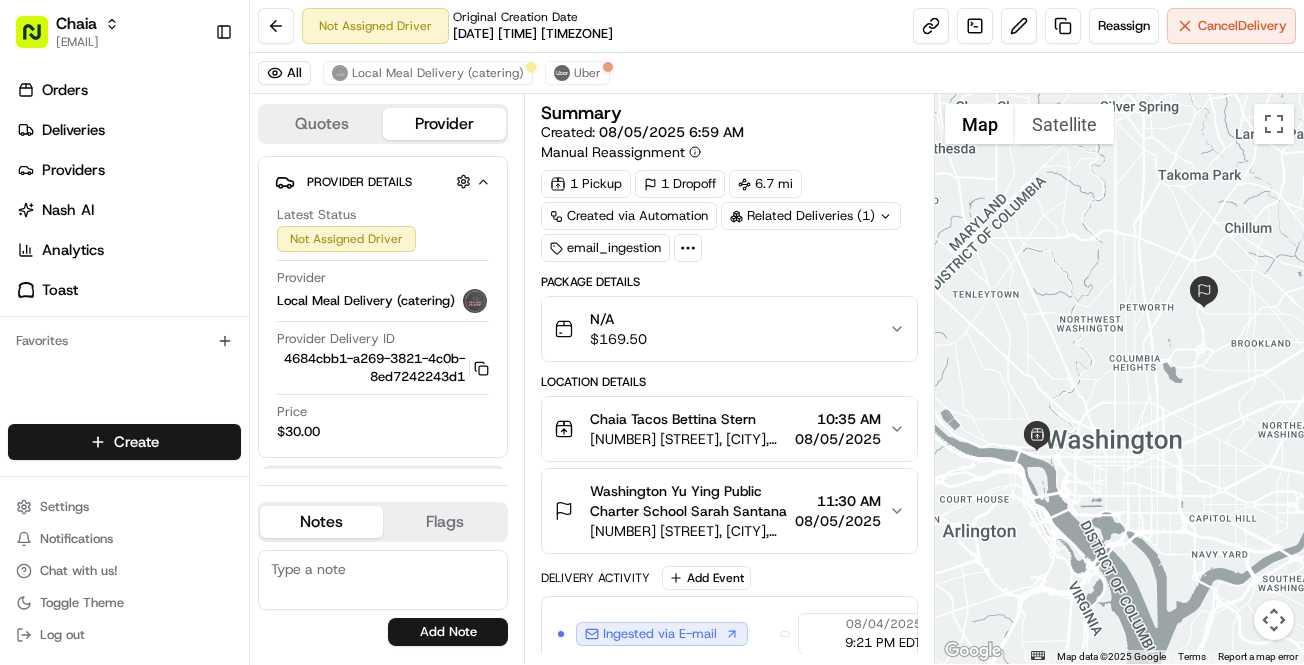 scroll, scrollTop: 0, scrollLeft: 0, axis: both 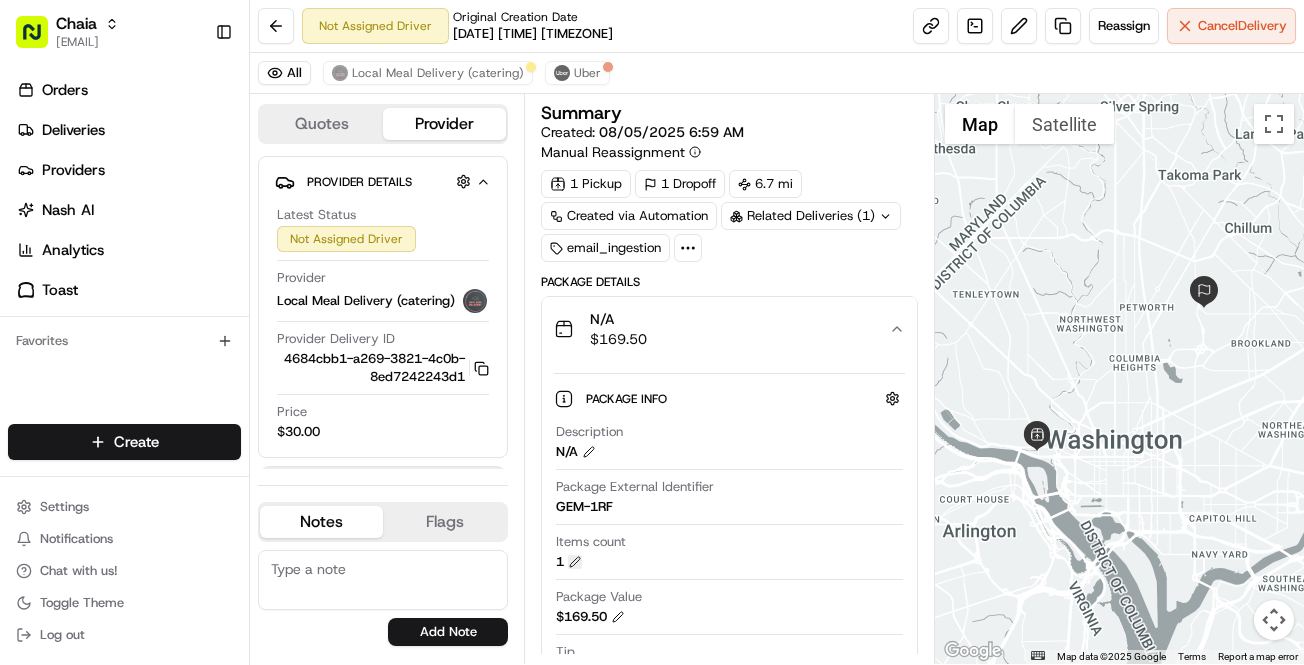 click at bounding box center [575, 562] 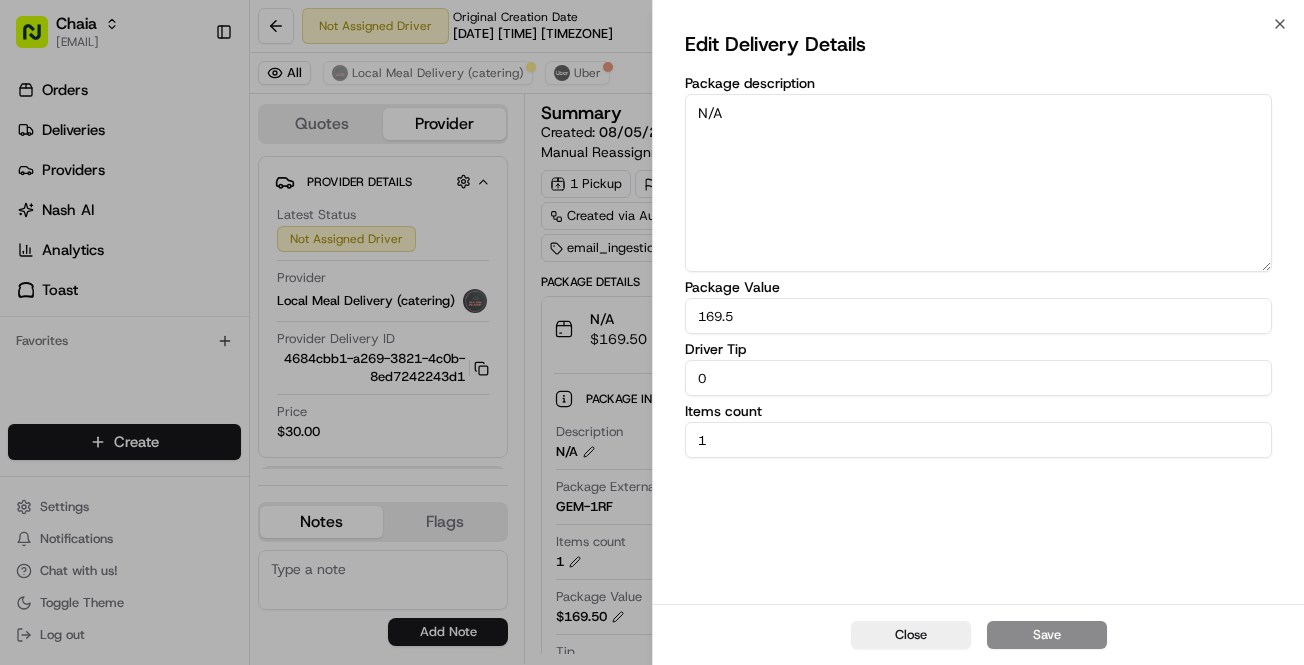 click on "1" at bounding box center [978, 440] 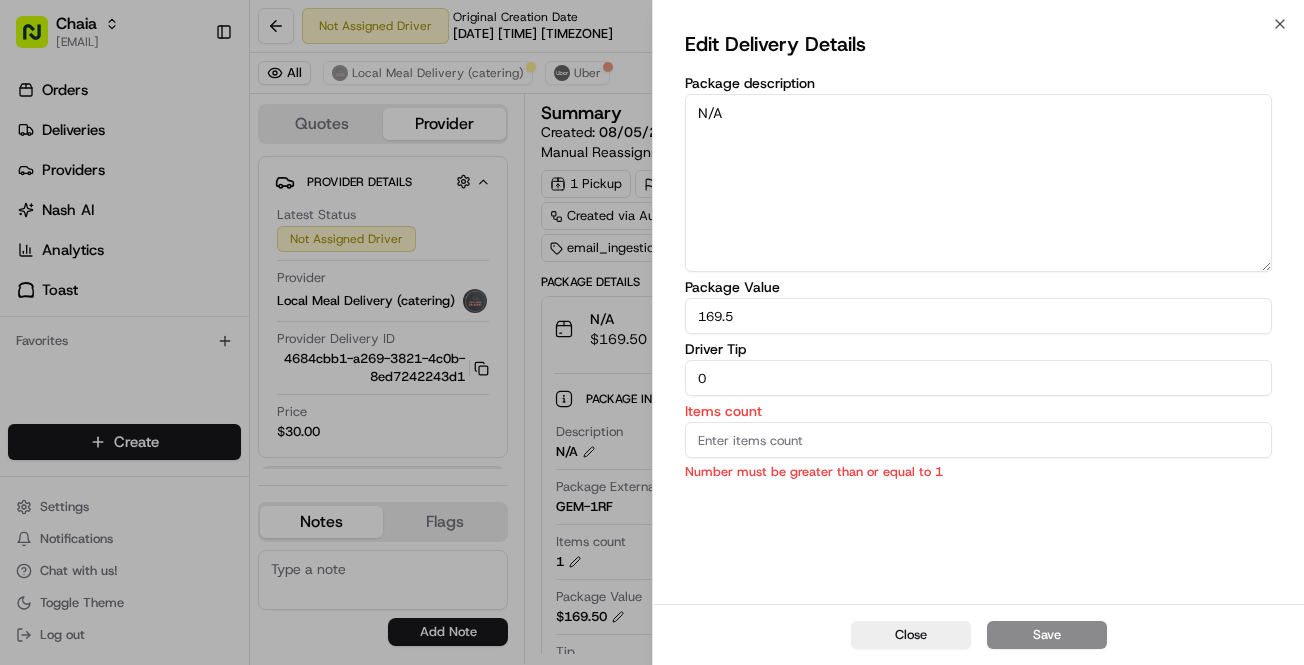 type on "1" 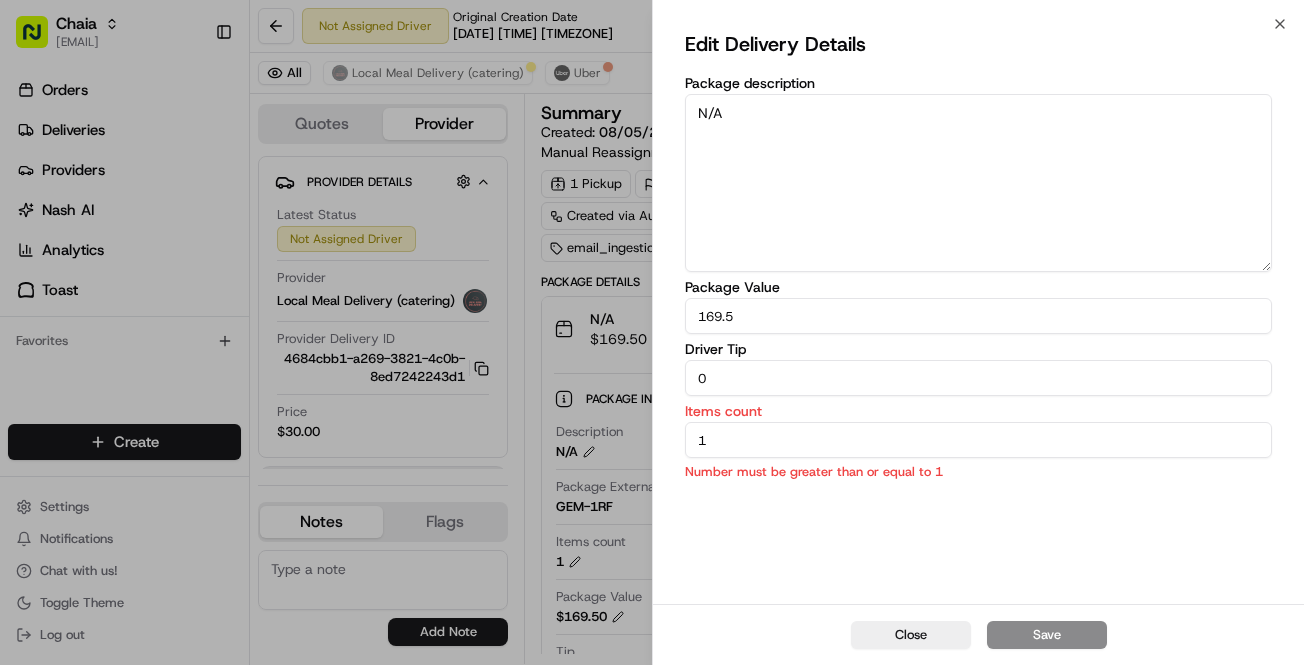 type on "10" 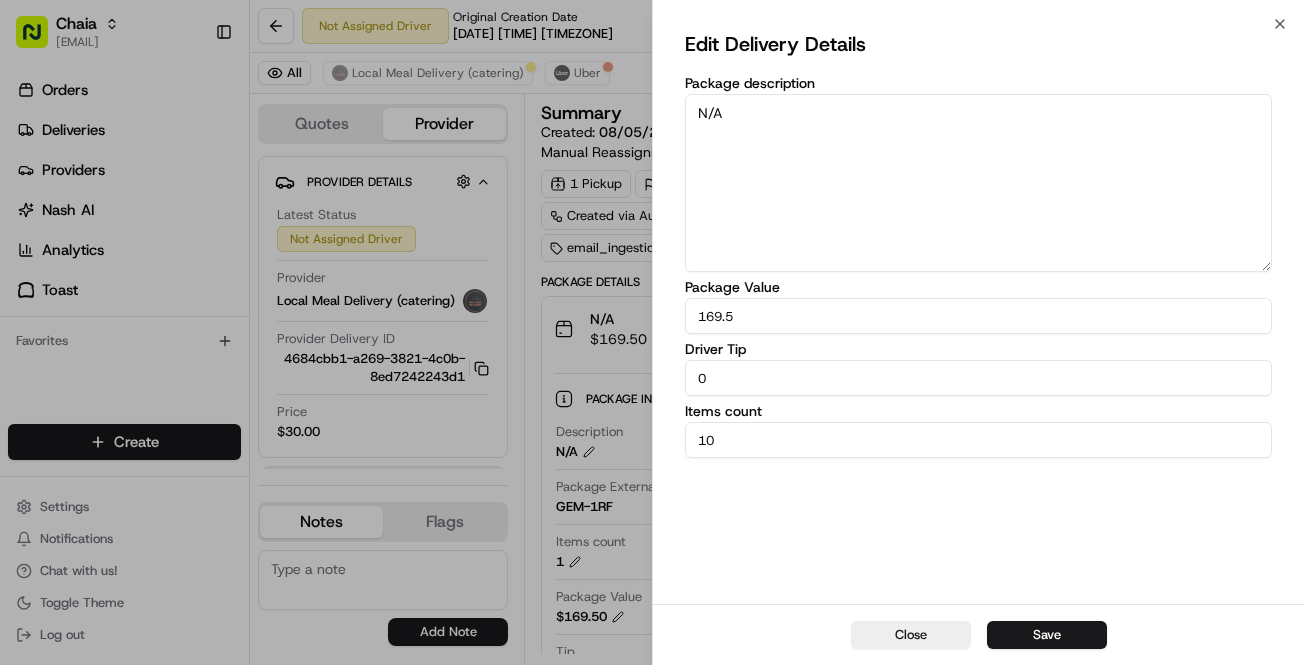 type on "10" 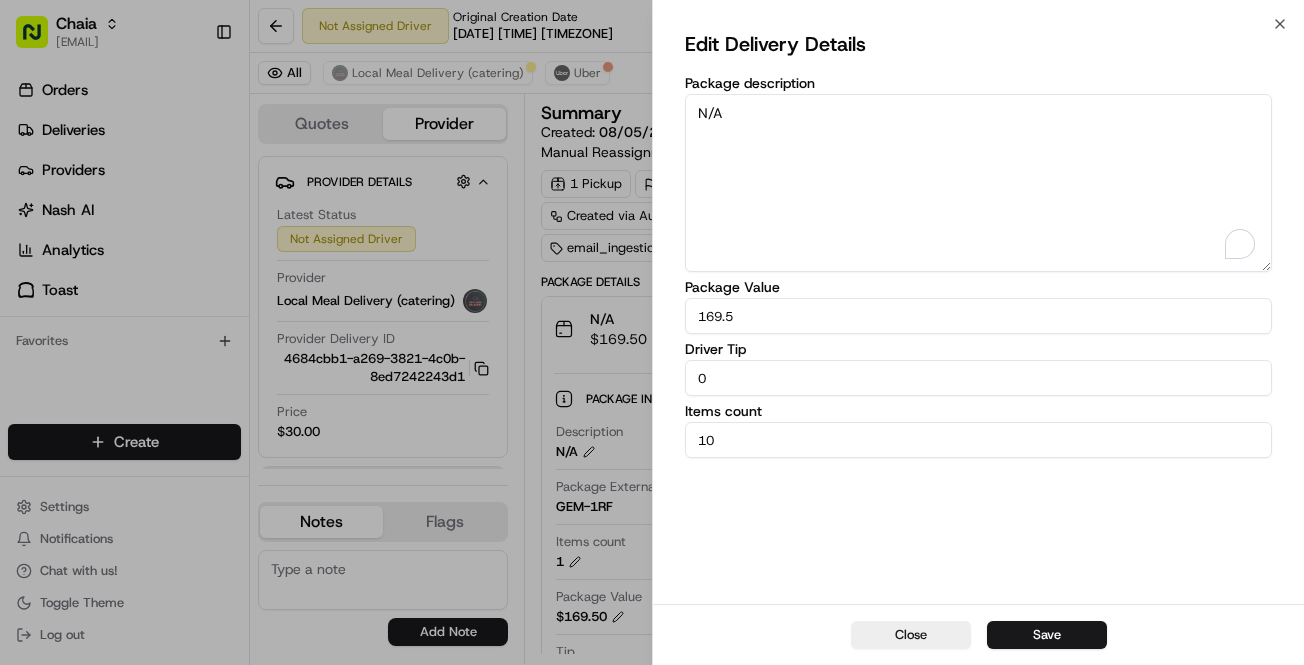 drag, startPoint x: 725, startPoint y: 115, endPoint x: 682, endPoint y: 110, distance: 43.289722 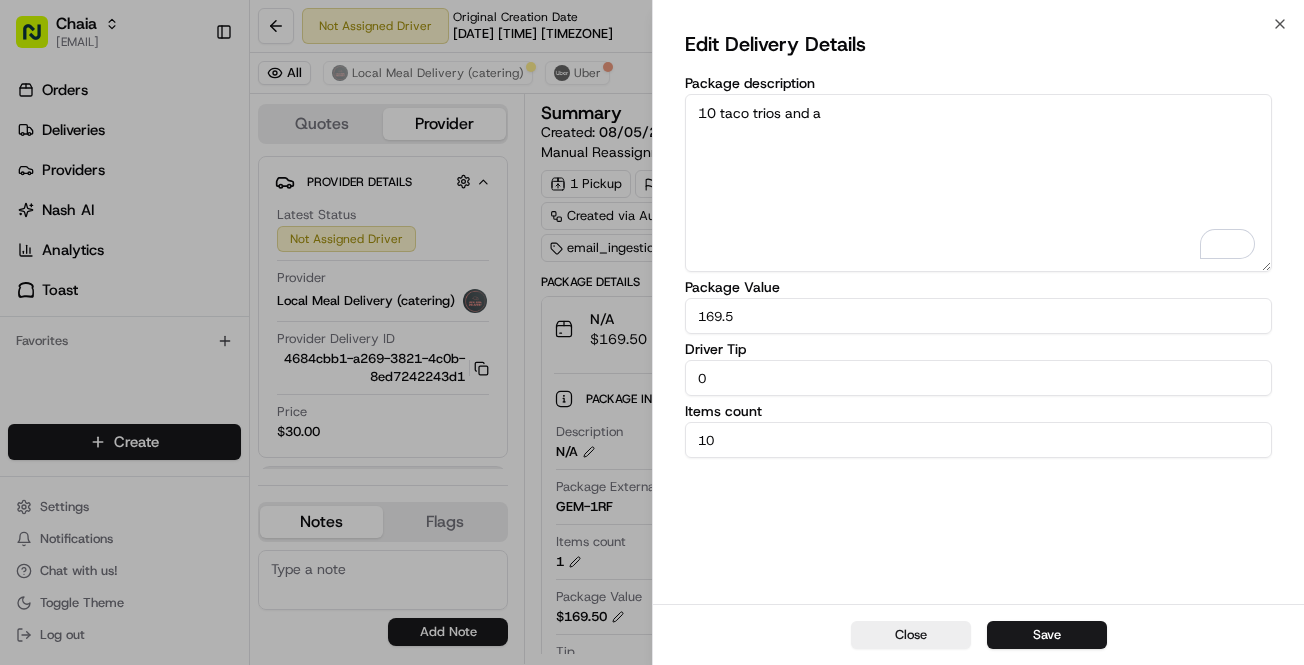 type on "10 taco trios and a" 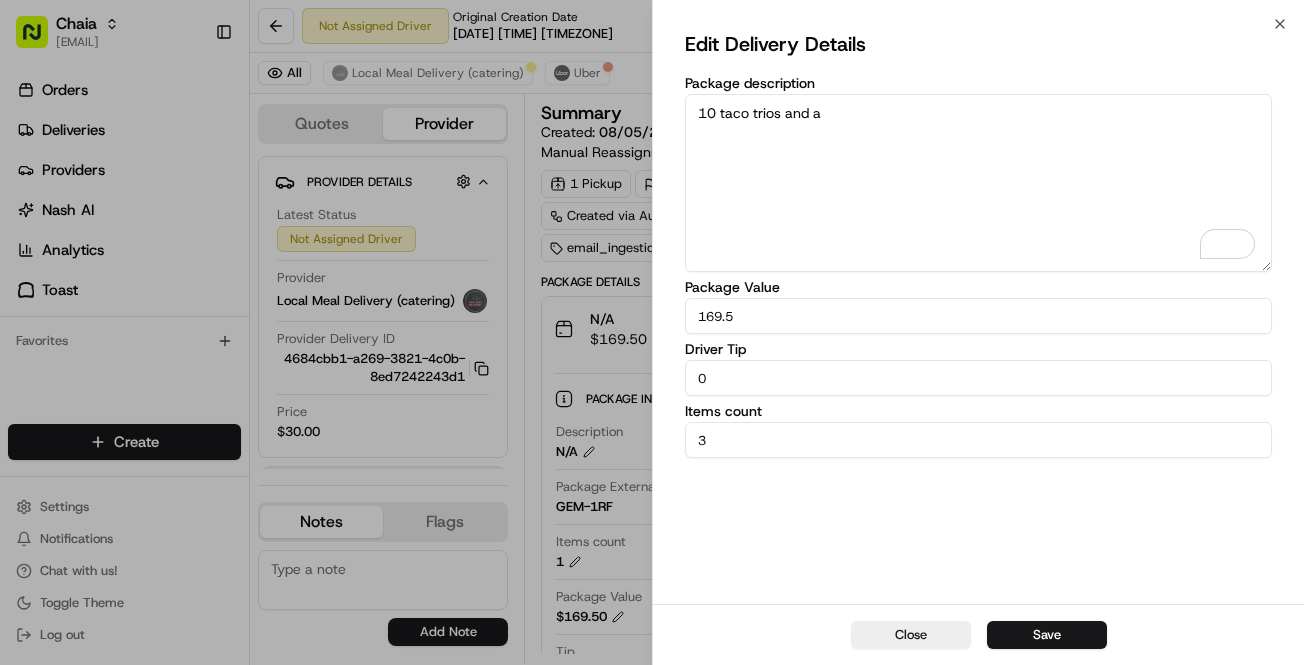 type on "3" 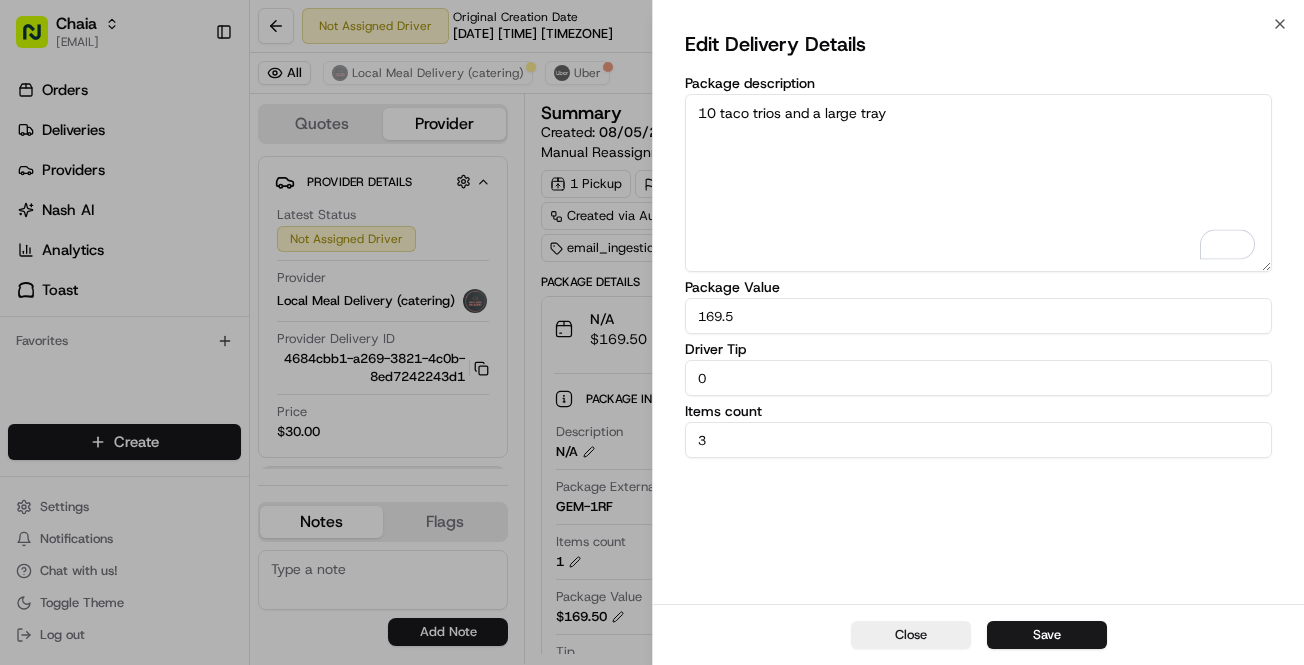 drag, startPoint x: 782, startPoint y: 115, endPoint x: 721, endPoint y: 114, distance: 61.008198 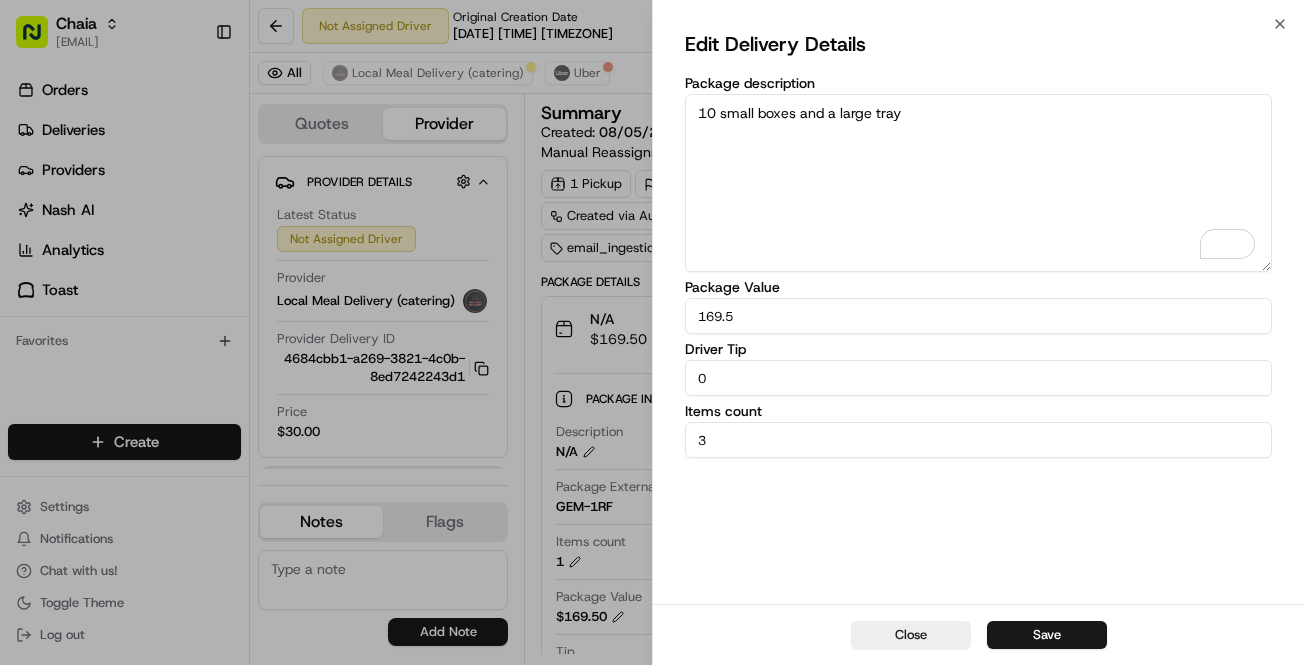 type on "10 small boxes and a large tray" 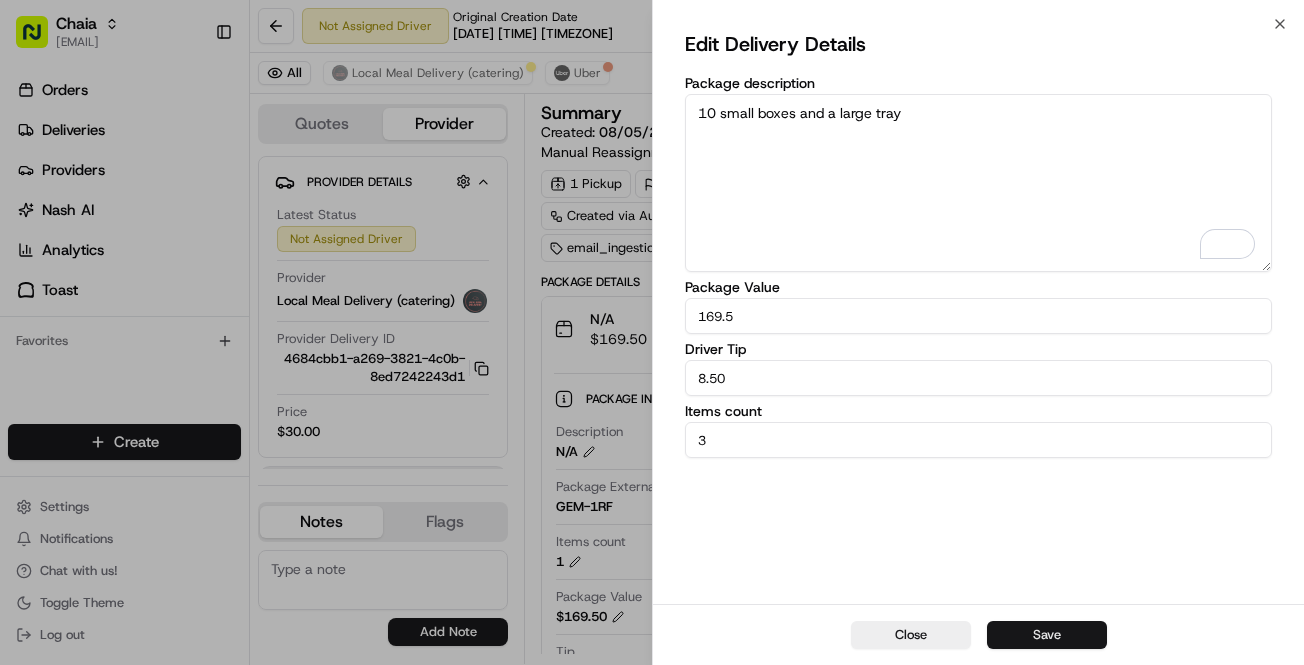 type on "8.50" 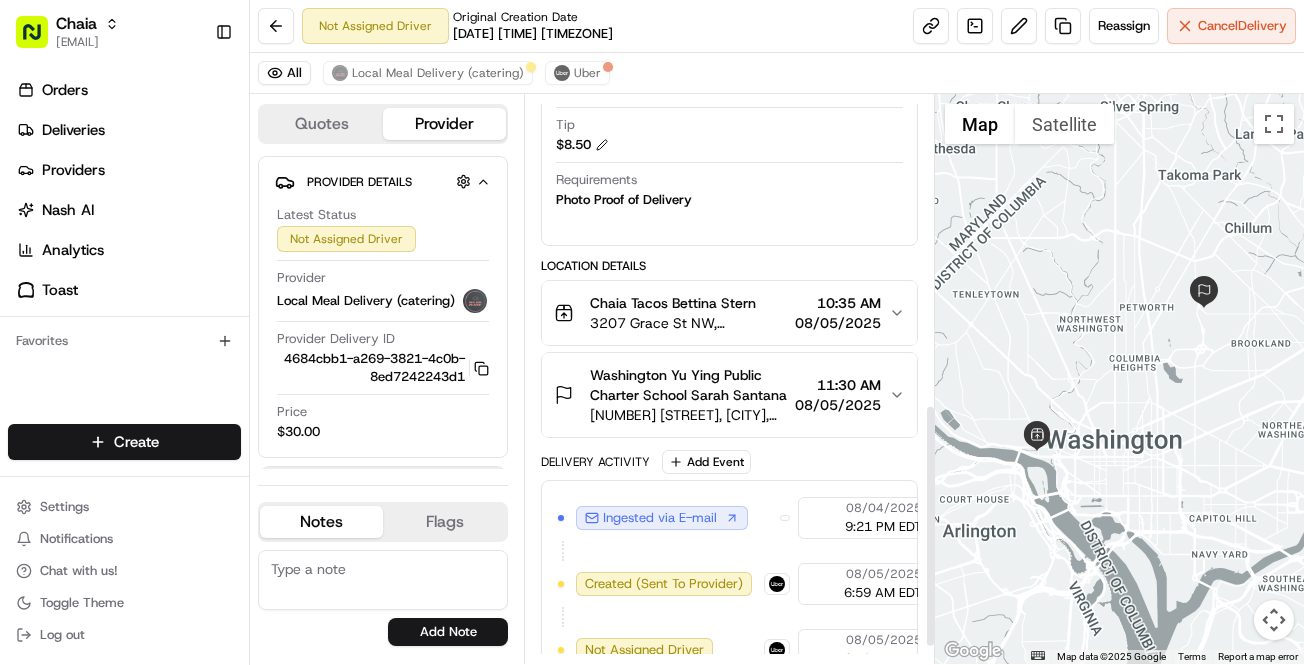 scroll, scrollTop: 759, scrollLeft: 0, axis: vertical 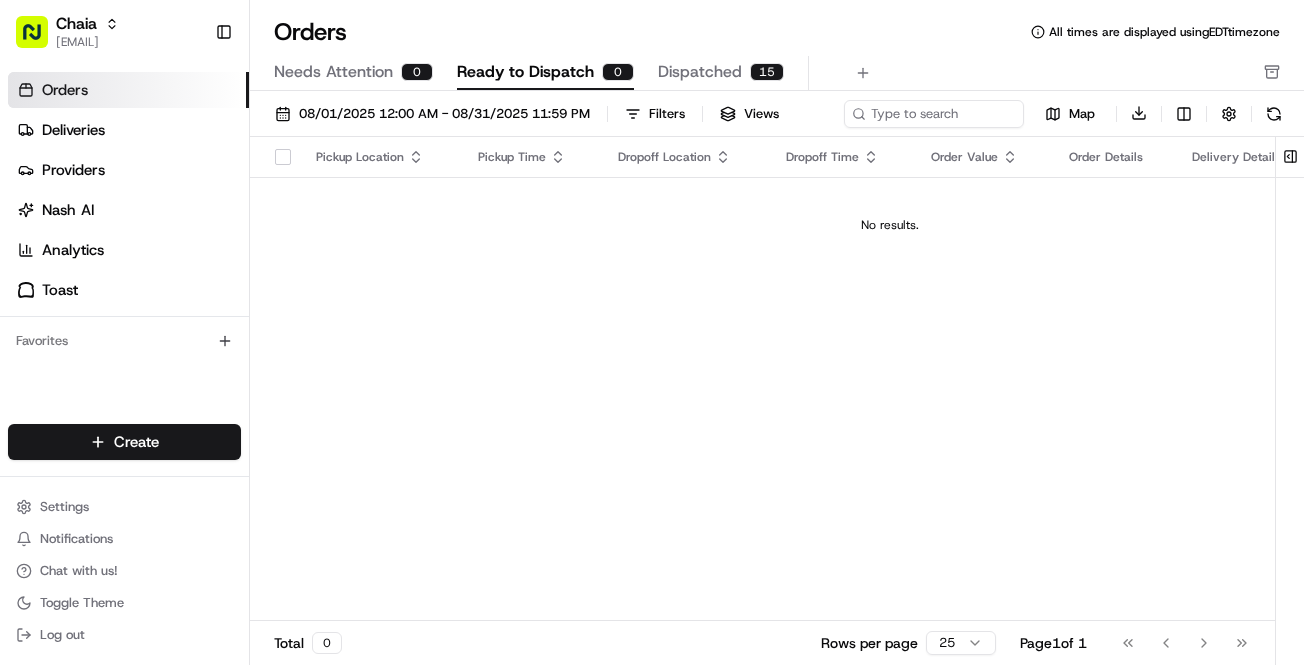 click on "Dispatched" at bounding box center [700, 72] 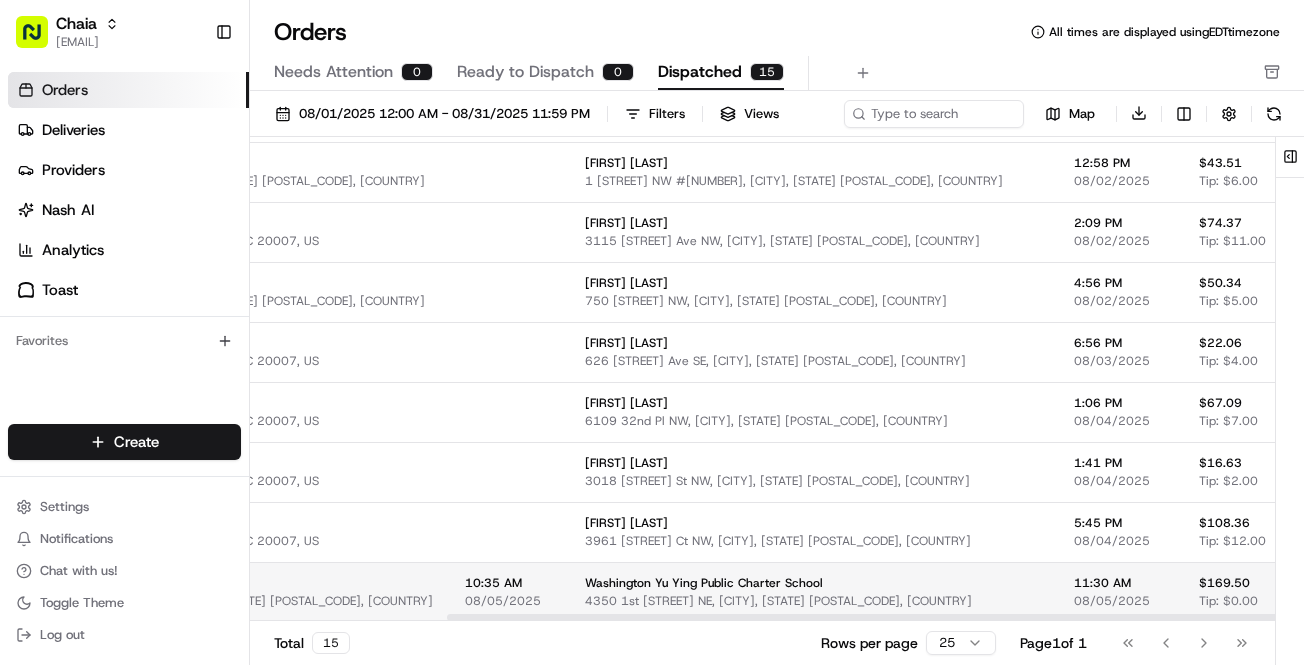 scroll, scrollTop: 455, scrollLeft: 265, axis: both 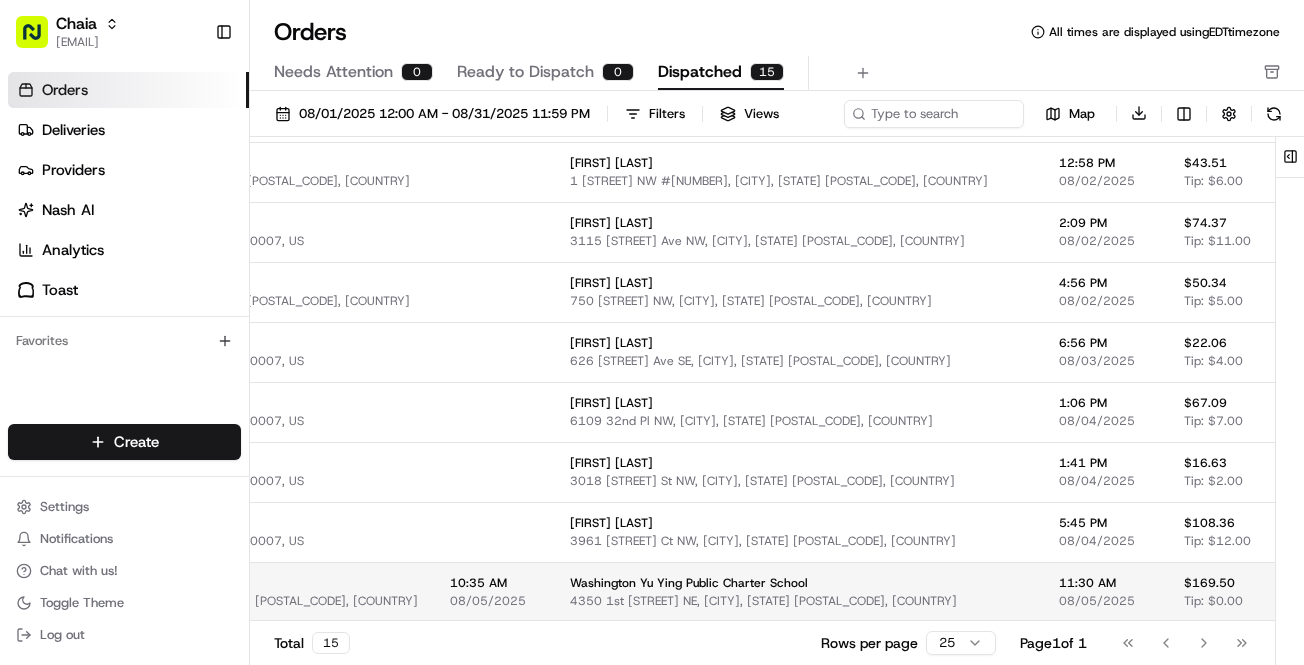 click at bounding box center (1353, 592) 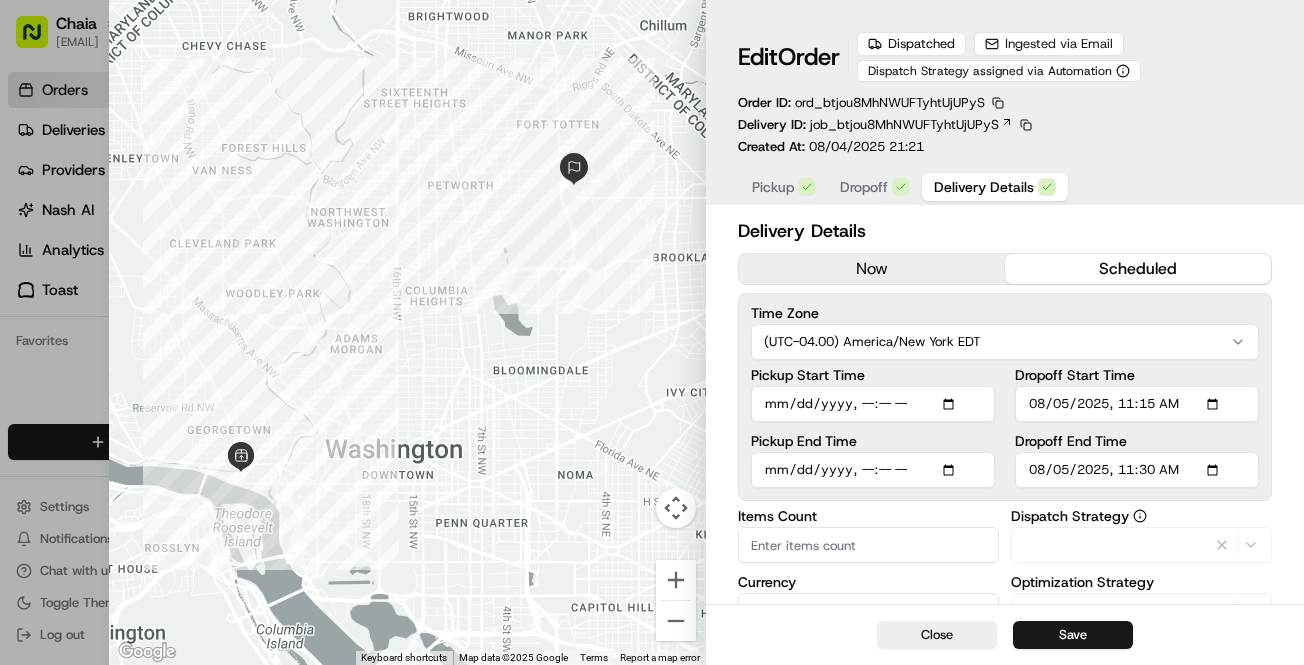 click on "Delivery Details" at bounding box center (984, 187) 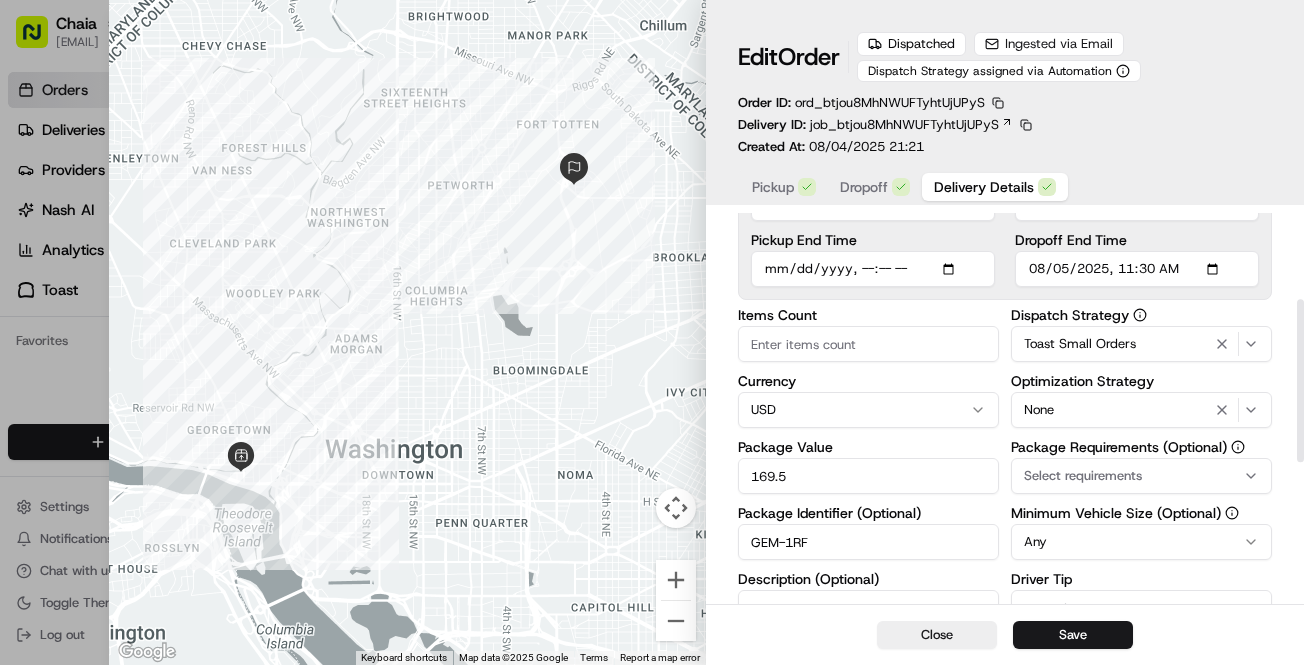 scroll, scrollTop: 209, scrollLeft: 0, axis: vertical 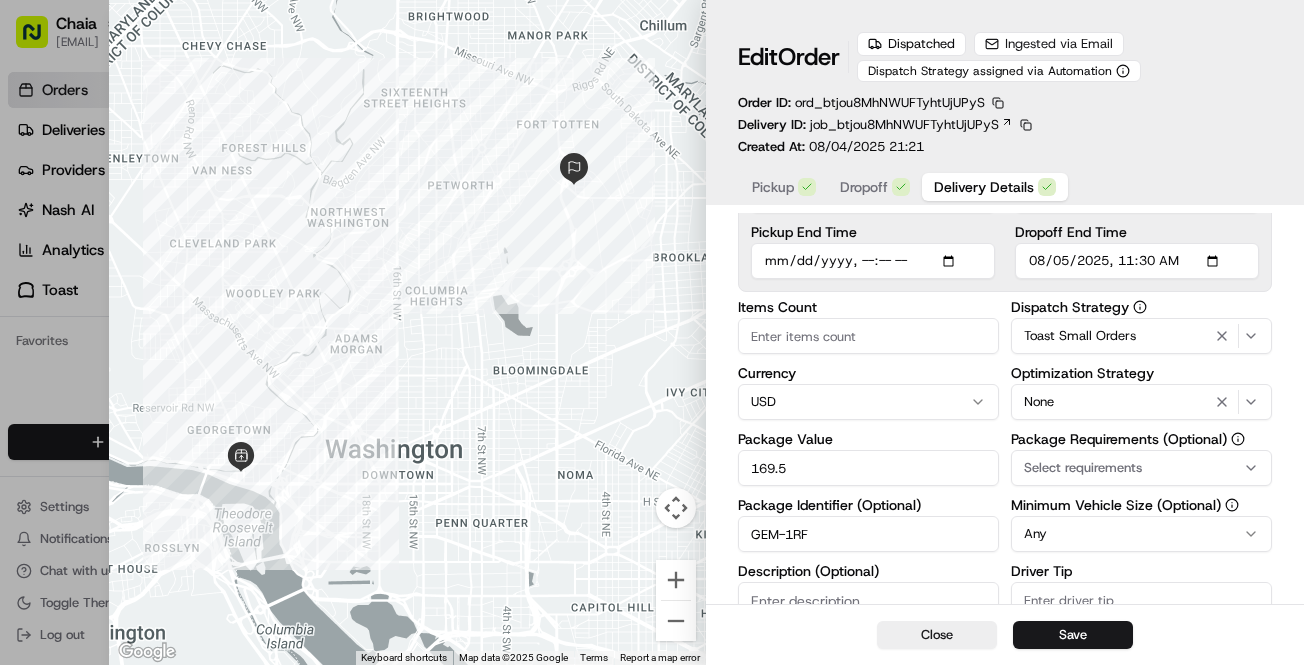 click on "Items Count" at bounding box center [868, 336] 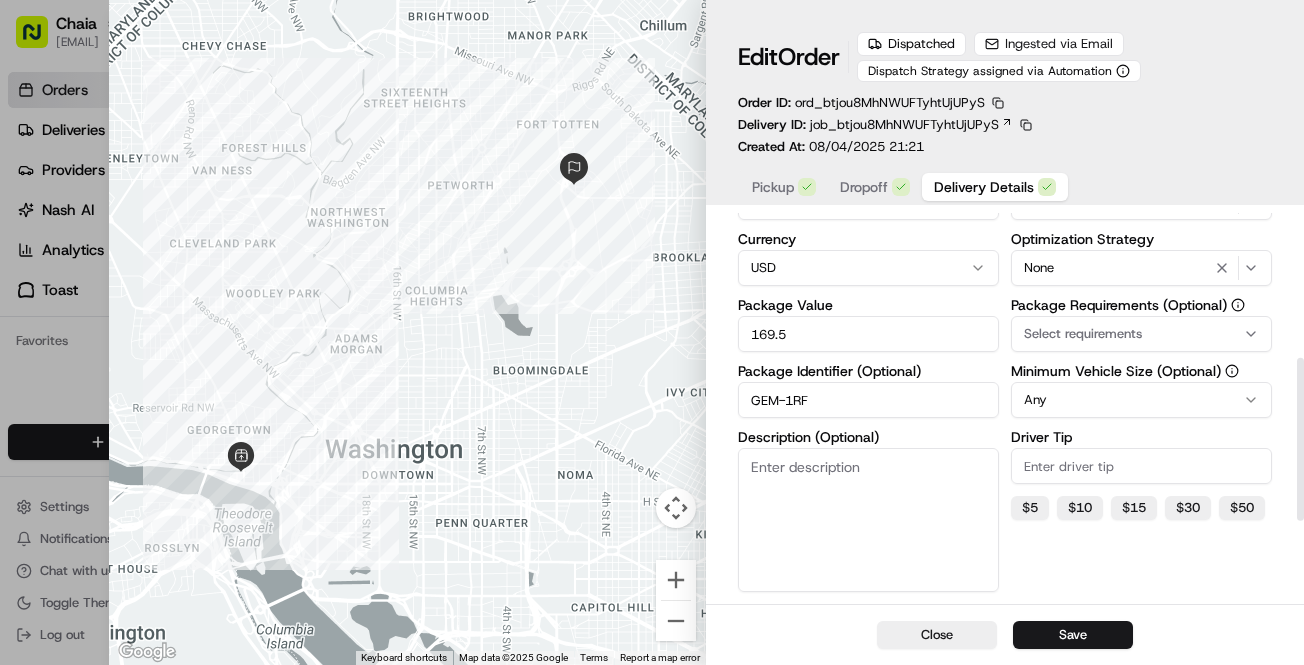 scroll, scrollTop: 350, scrollLeft: 0, axis: vertical 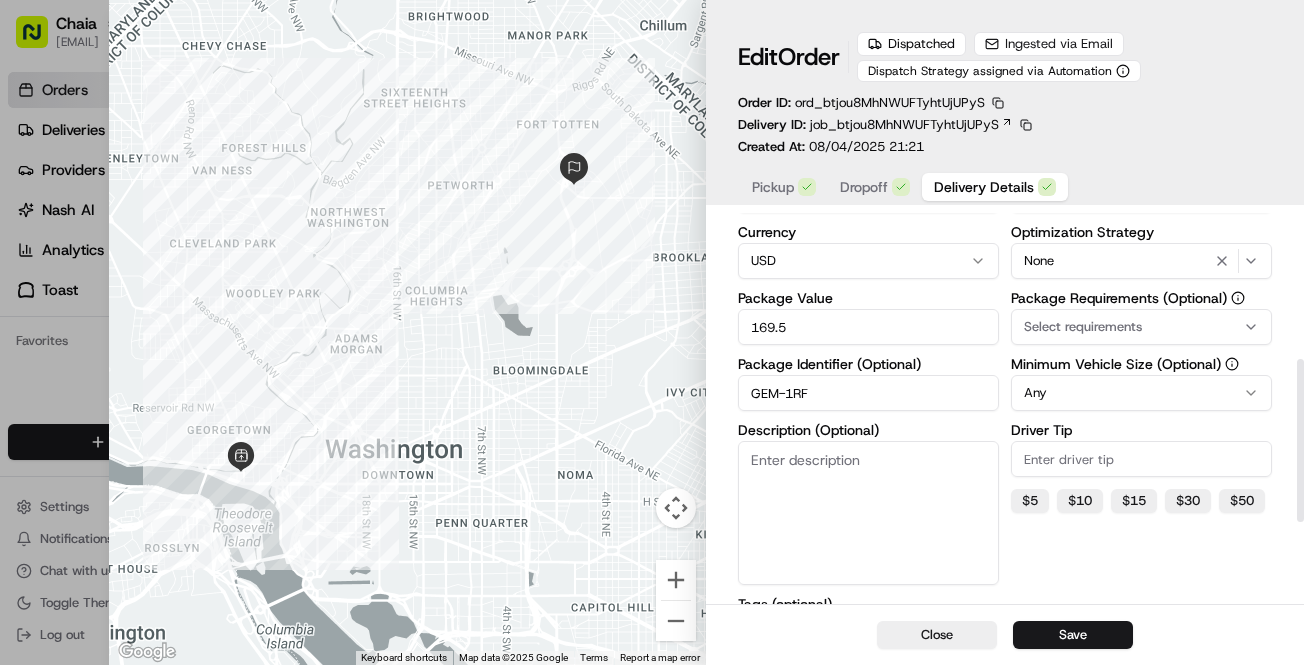 type on "3" 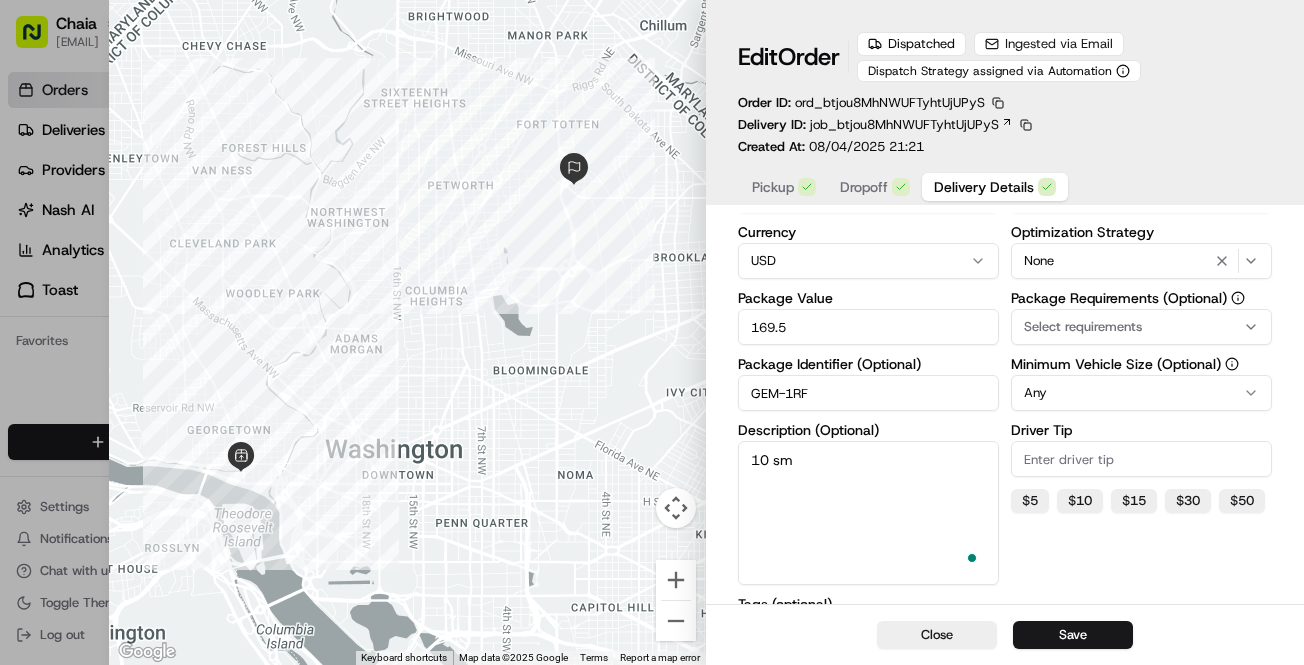 scroll, scrollTop: 350, scrollLeft: 0, axis: vertical 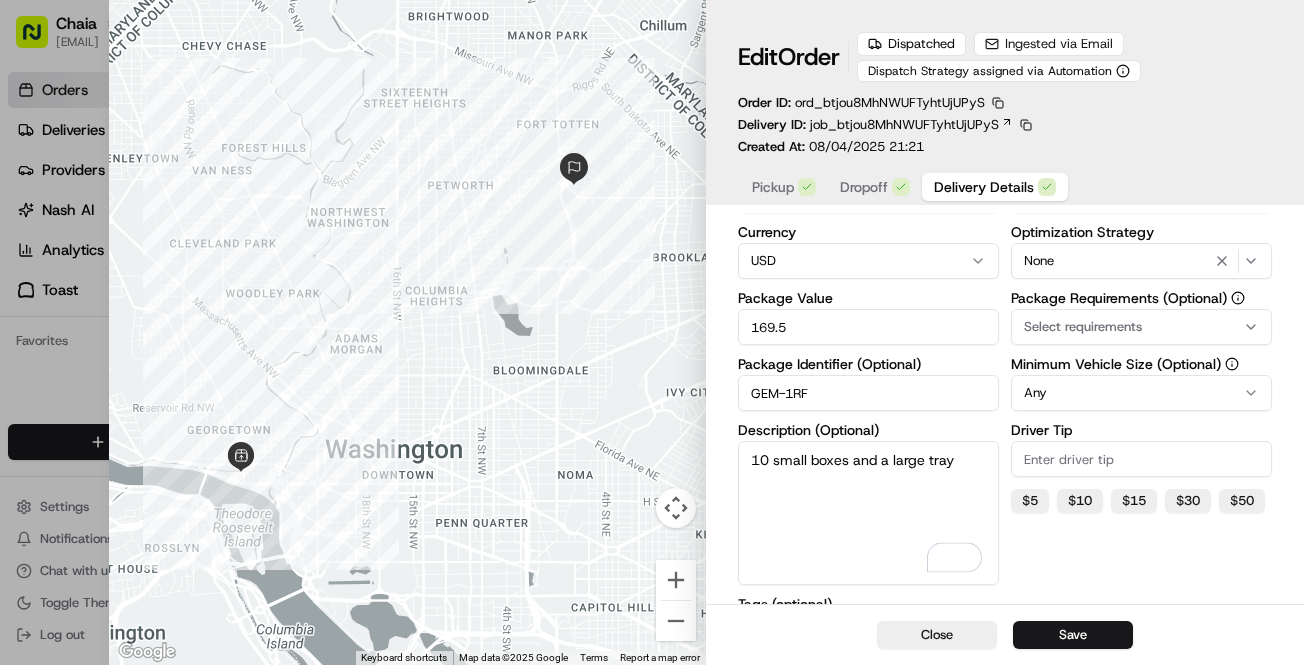 type on "10 small boxes and a large tray" 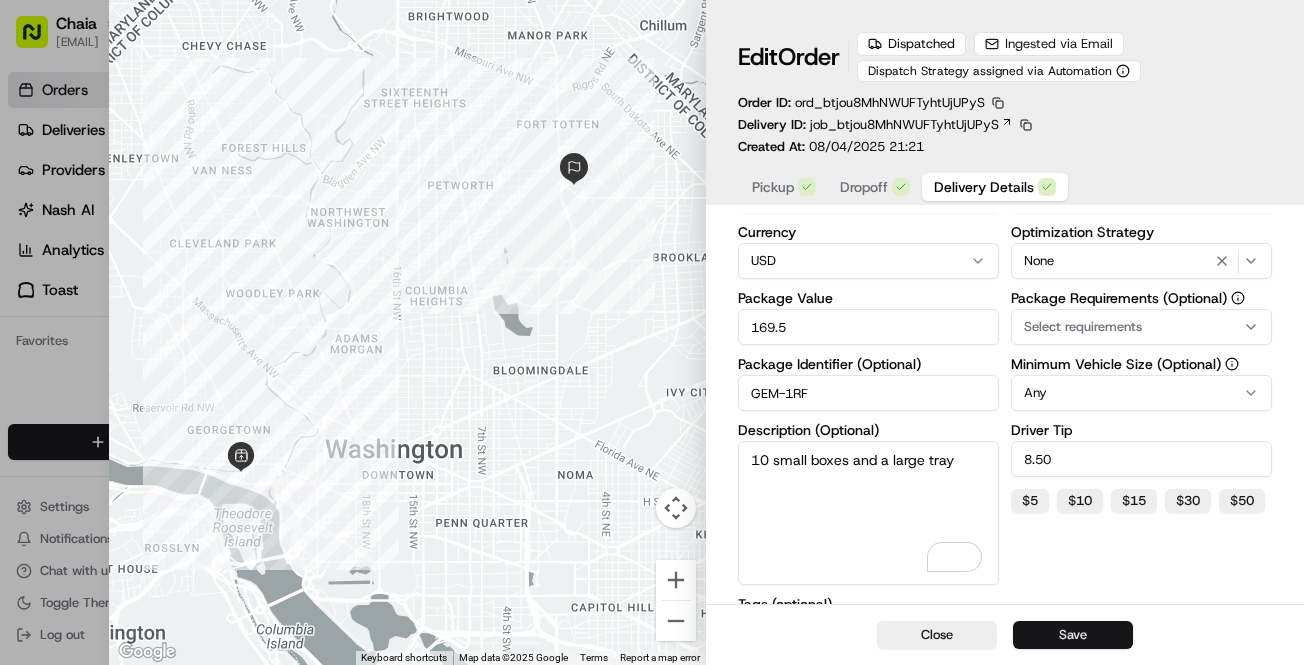 type on "8.50" 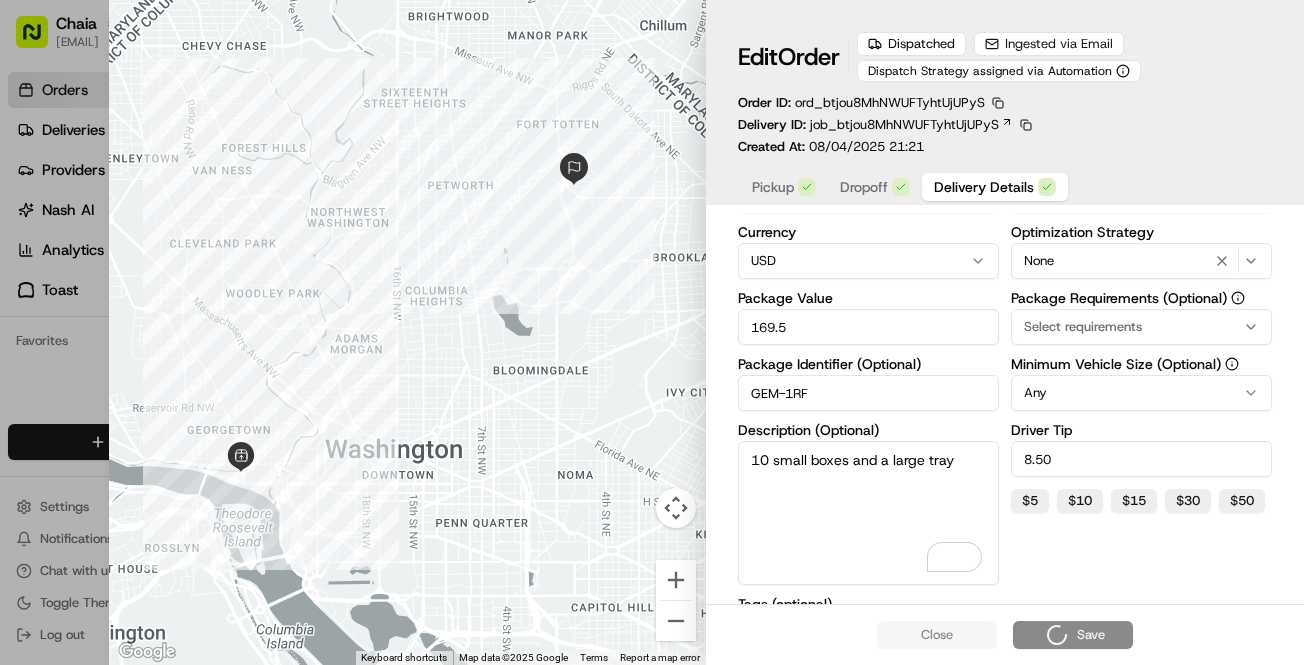 type on "1" 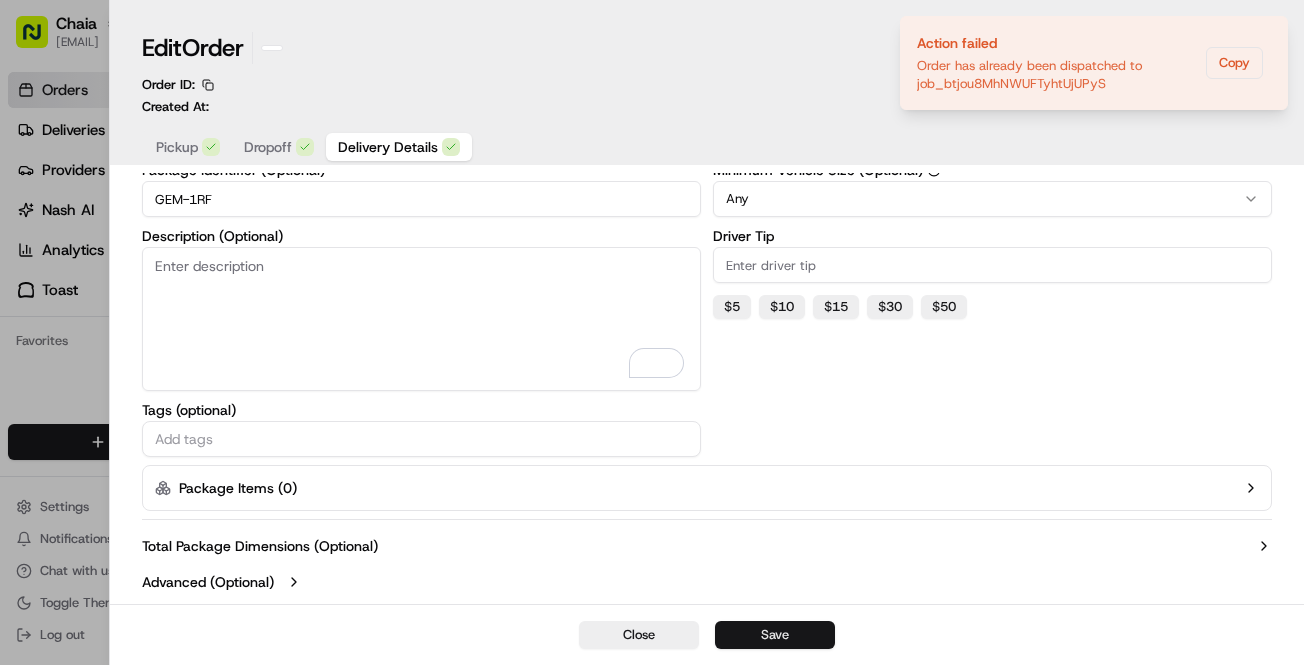 scroll, scrollTop: 297, scrollLeft: 0, axis: vertical 